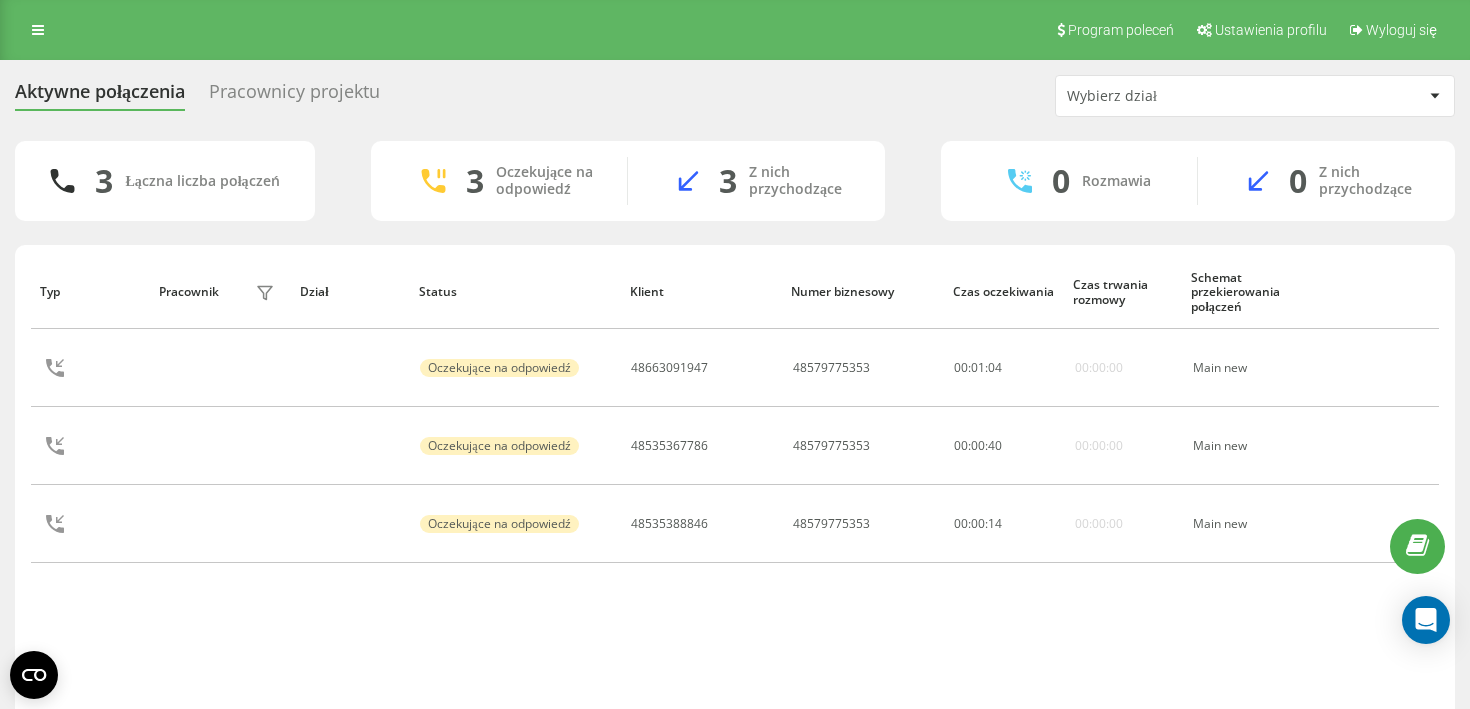 scroll, scrollTop: 0, scrollLeft: 0, axis: both 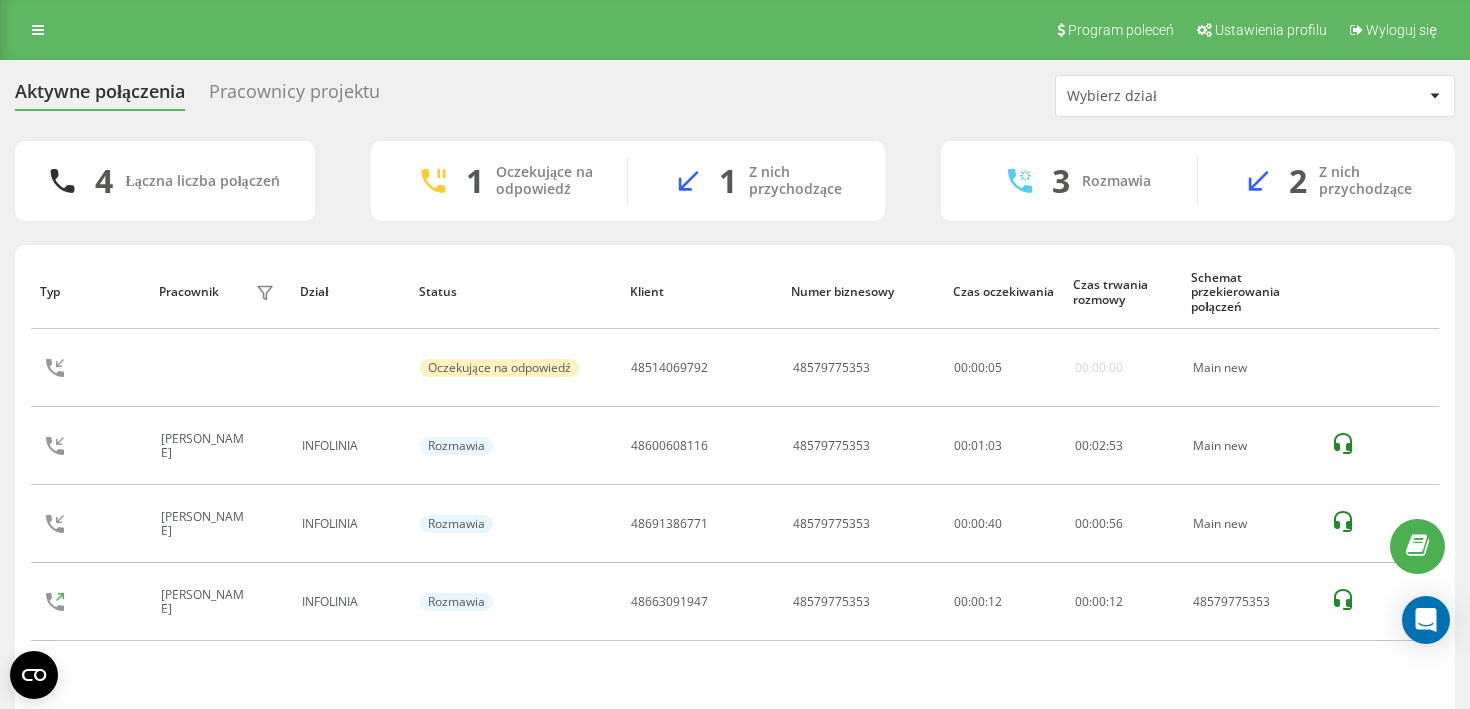 click on "Program poleceń Ustawienia profilu Wyloguj się" at bounding box center (735, 30) 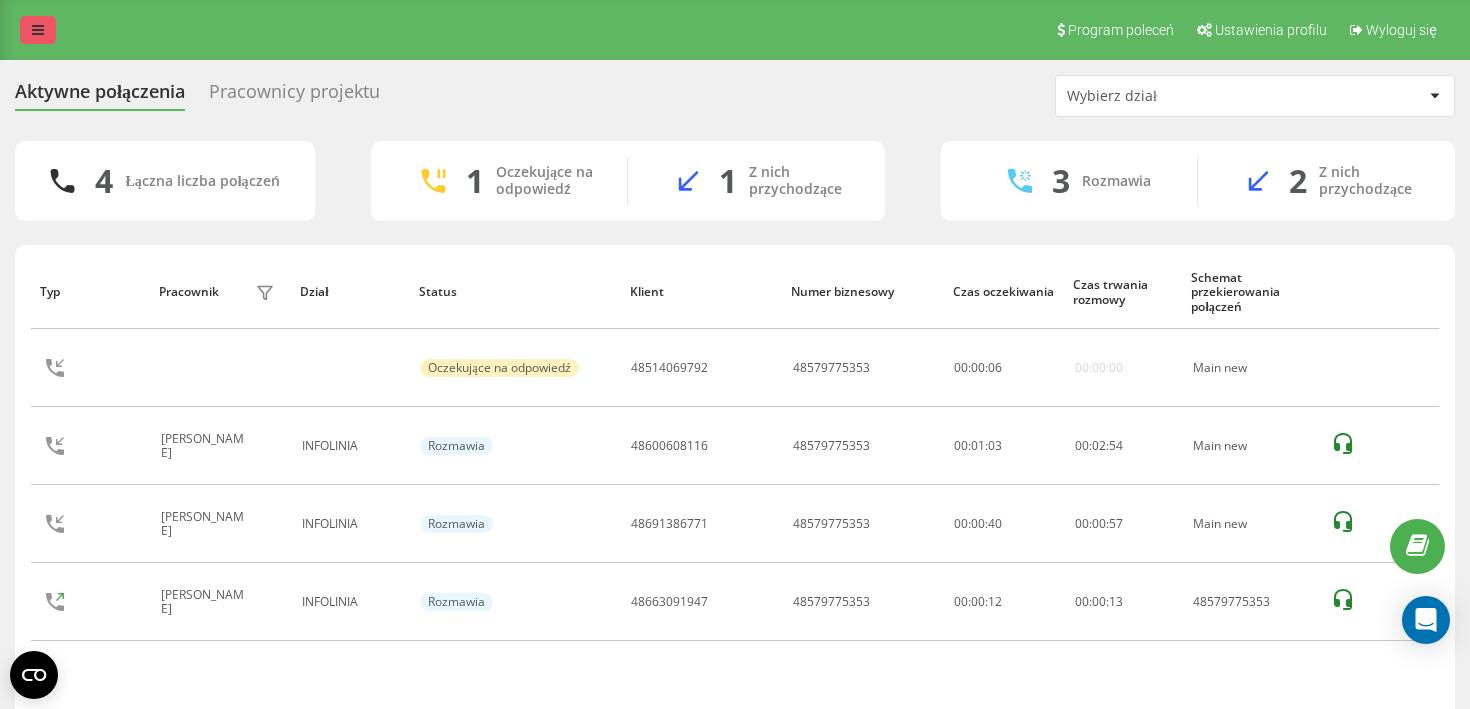 click at bounding box center [38, 30] 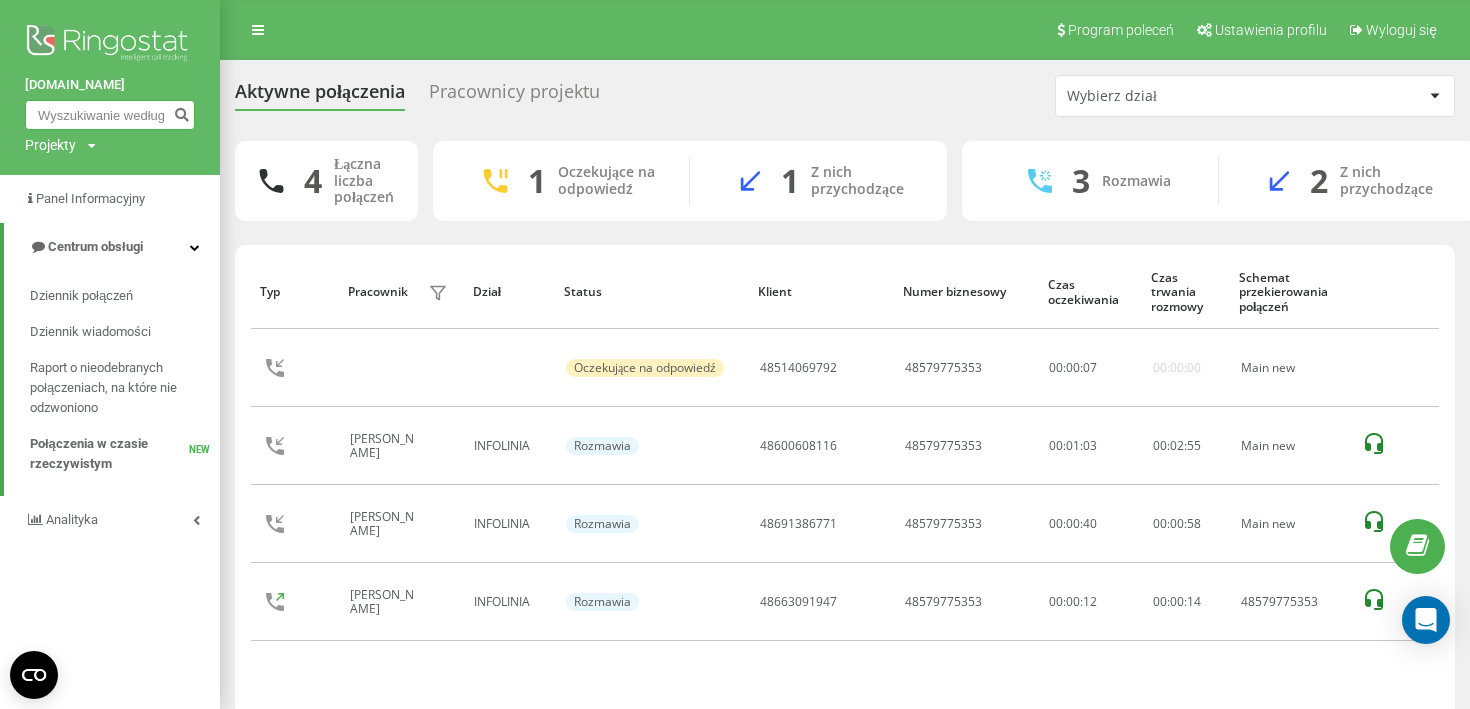 click at bounding box center [110, 115] 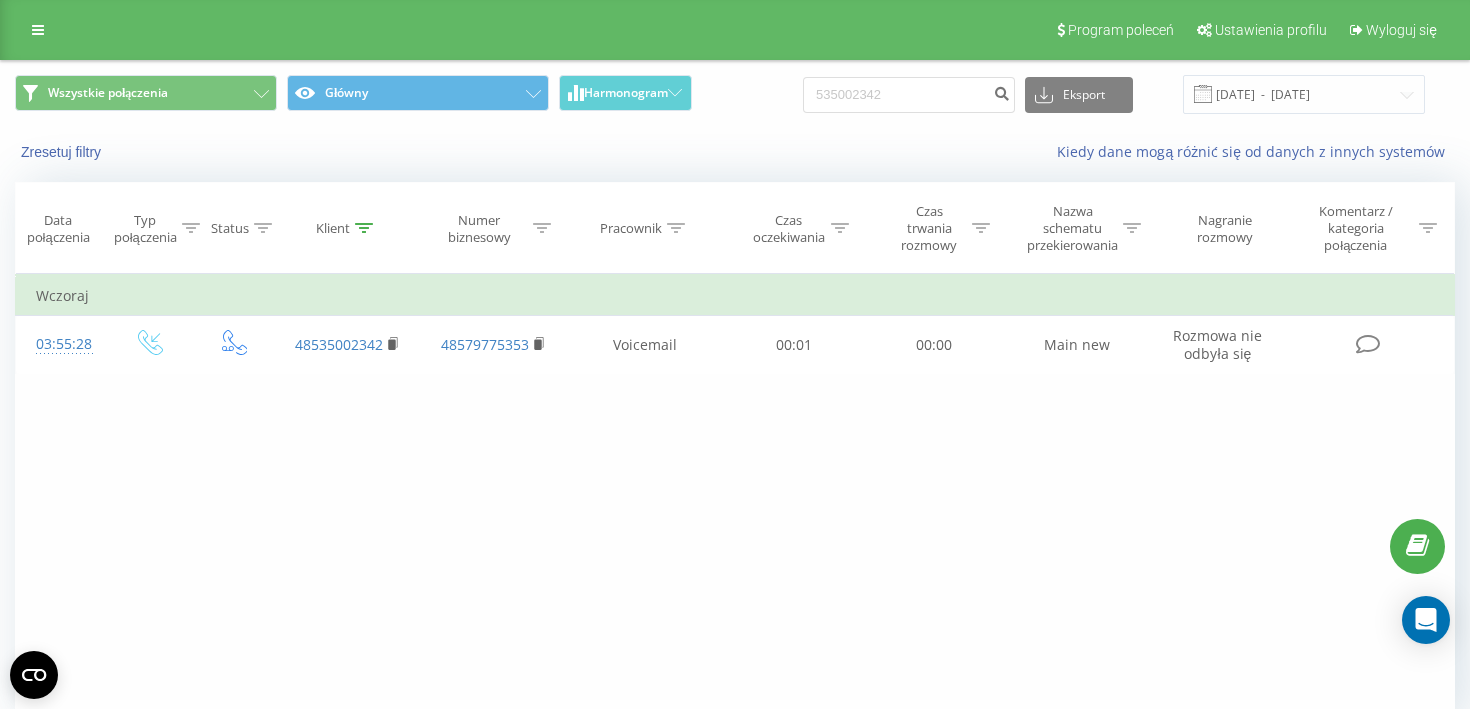scroll, scrollTop: 0, scrollLeft: 0, axis: both 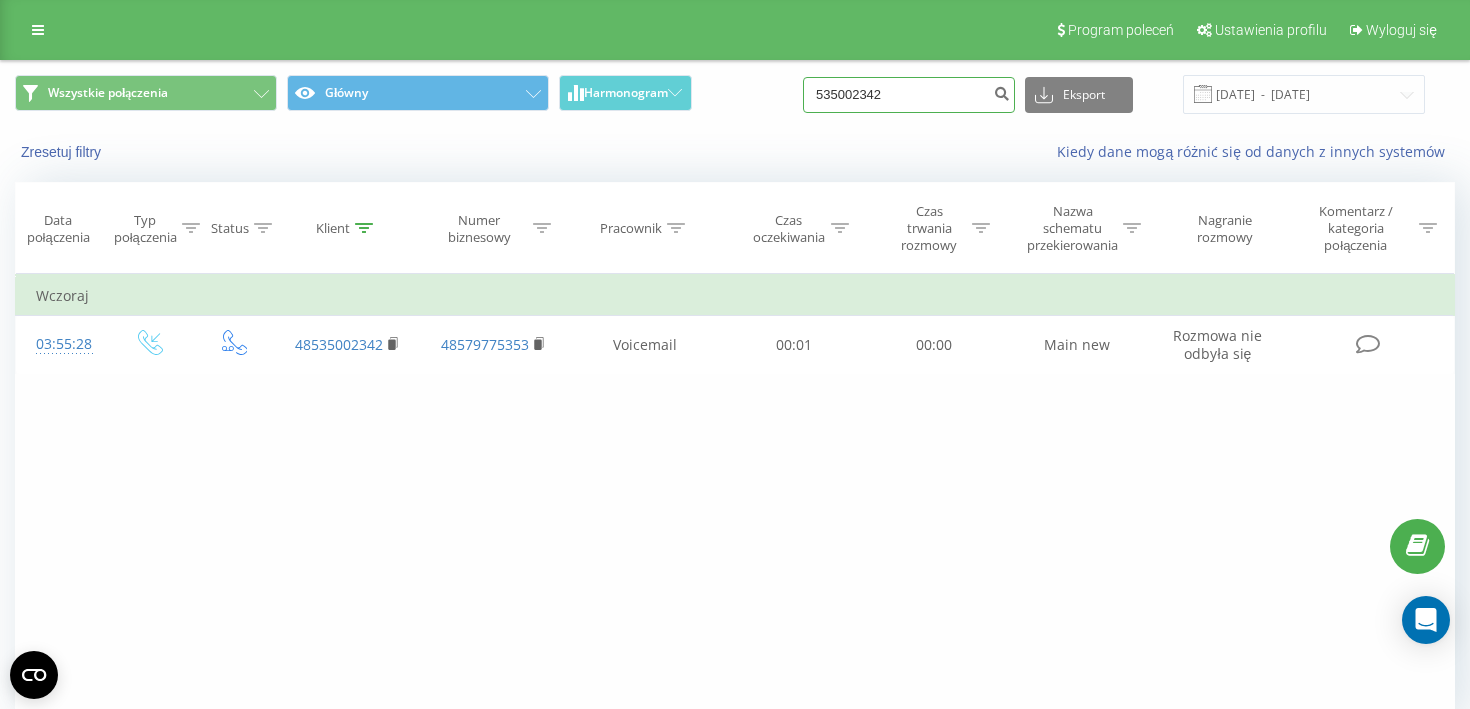 click on "535002342" at bounding box center [909, 95] 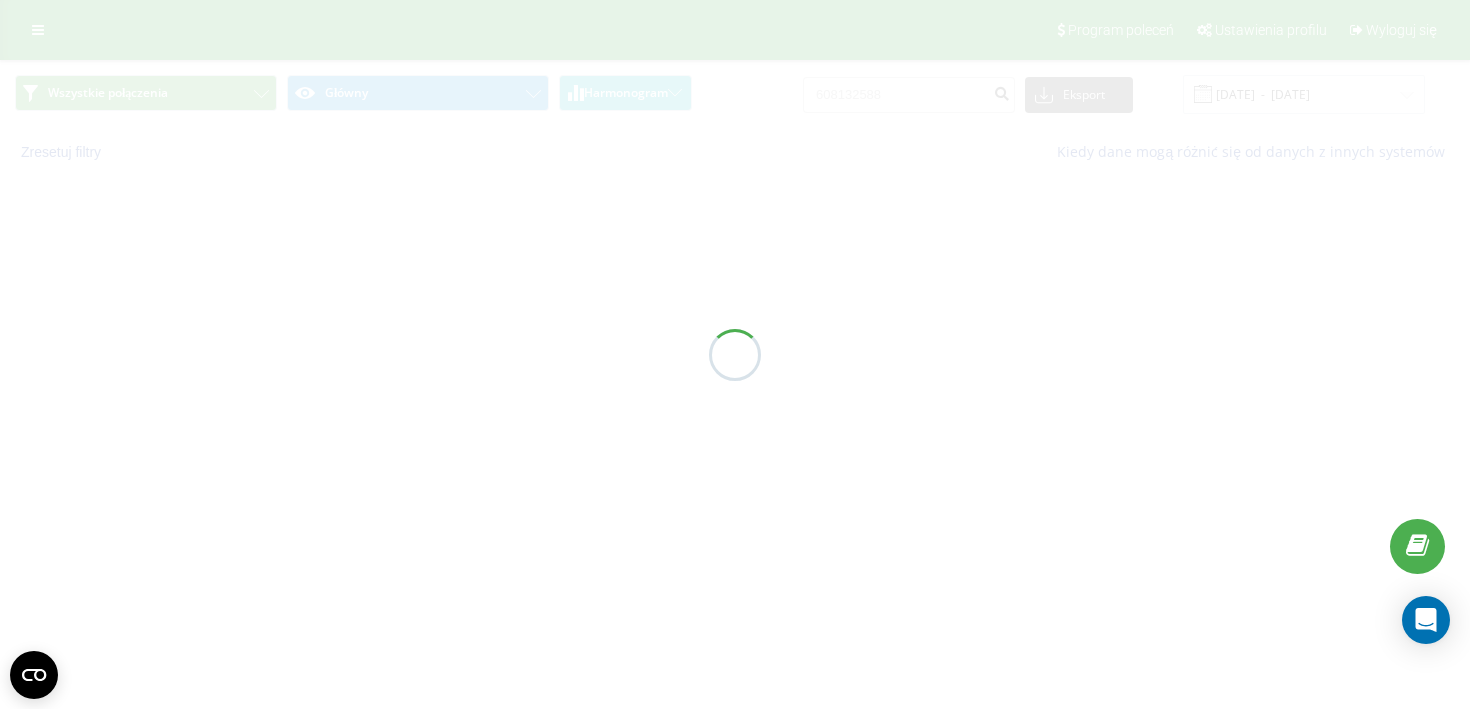 scroll, scrollTop: 0, scrollLeft: 0, axis: both 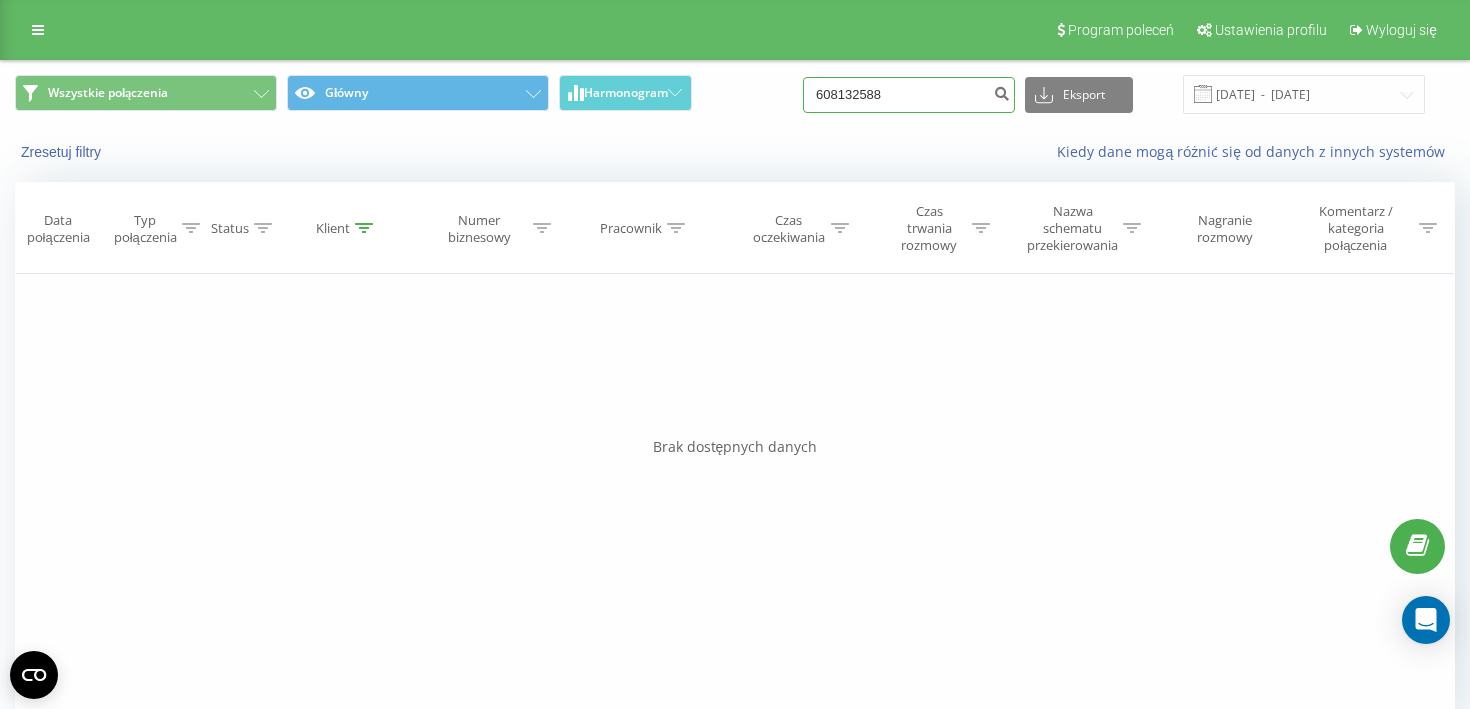 click on "608132588" at bounding box center (909, 95) 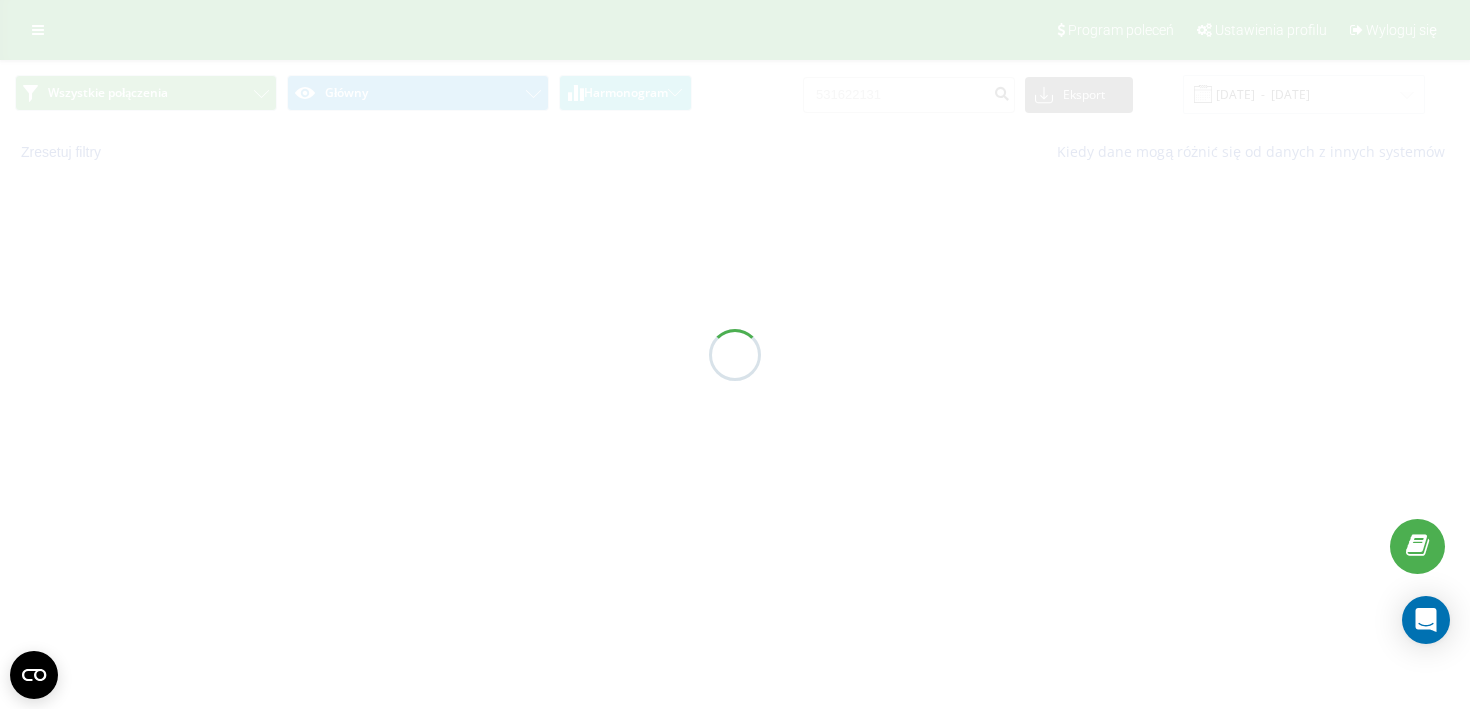 scroll, scrollTop: 0, scrollLeft: 0, axis: both 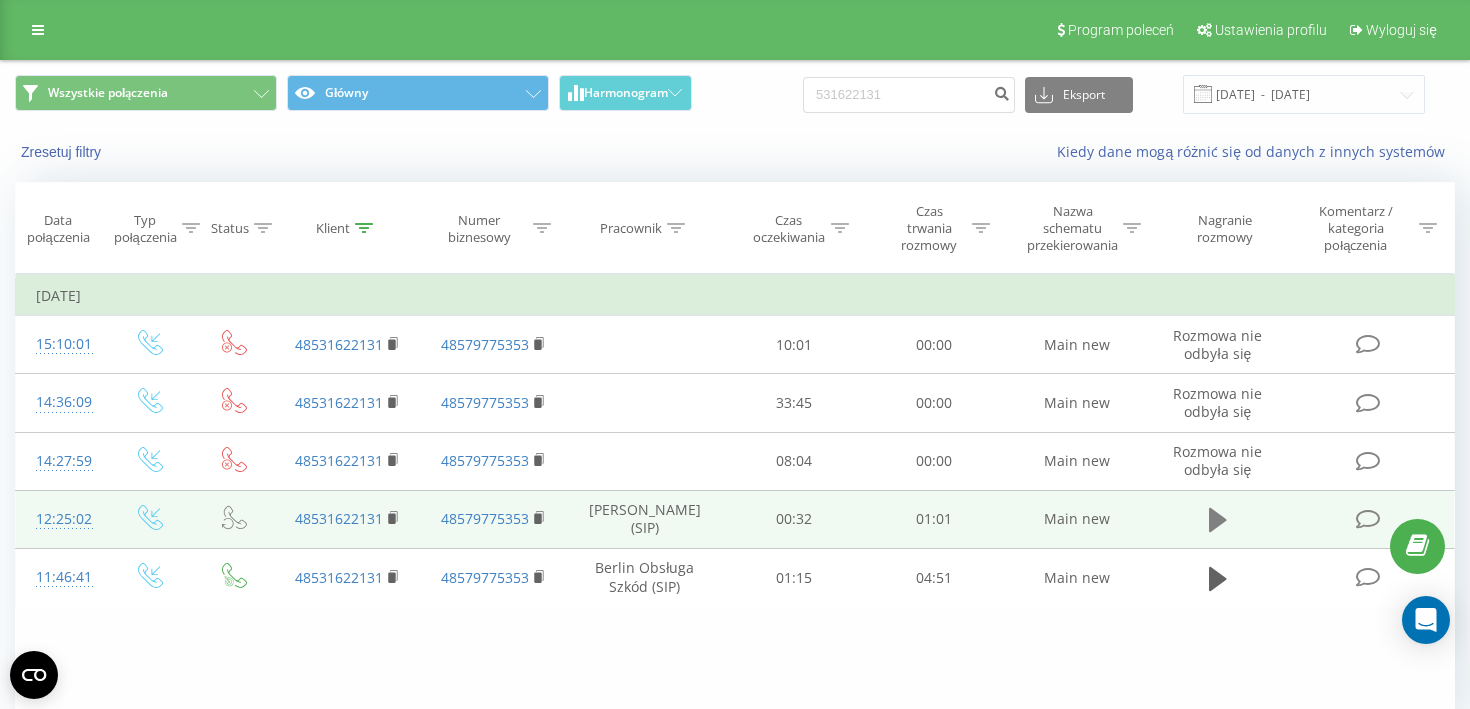 click at bounding box center [1218, 520] 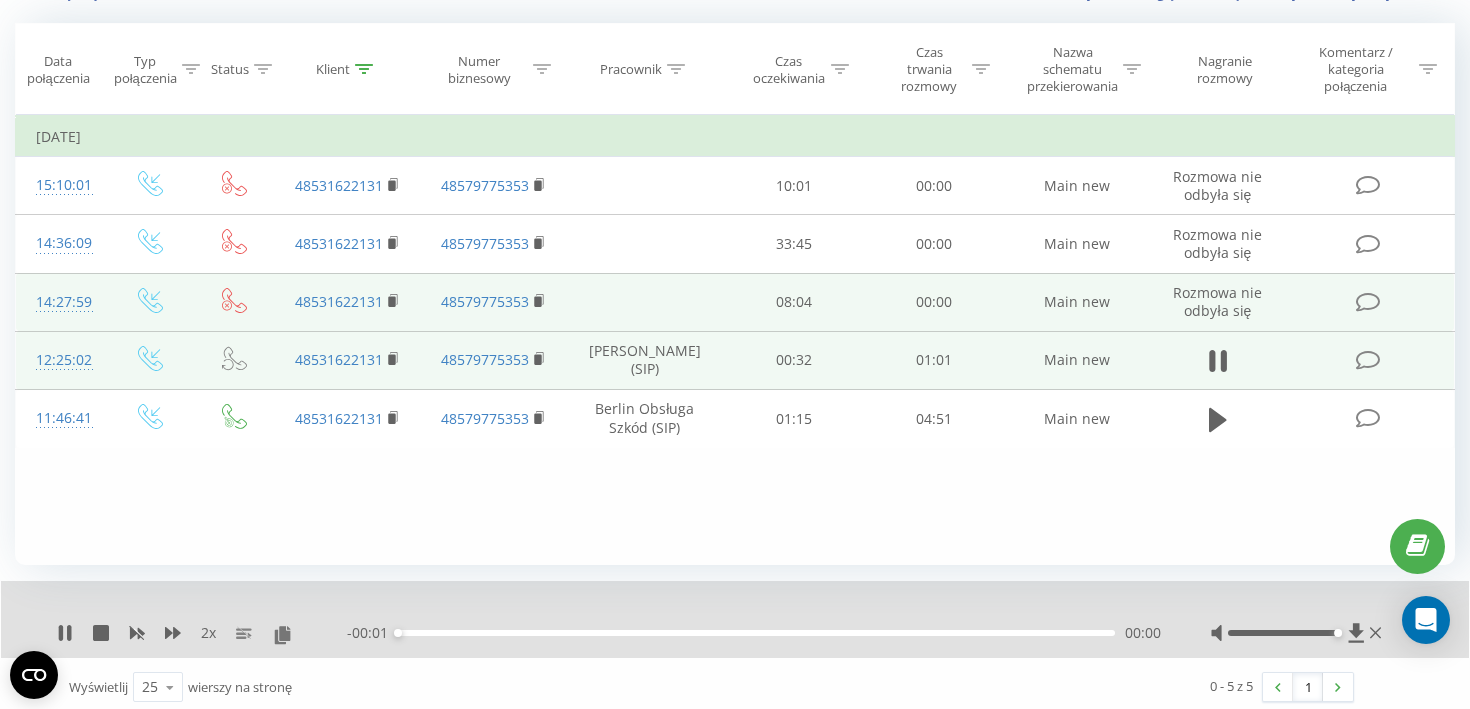 scroll, scrollTop: 170, scrollLeft: 0, axis: vertical 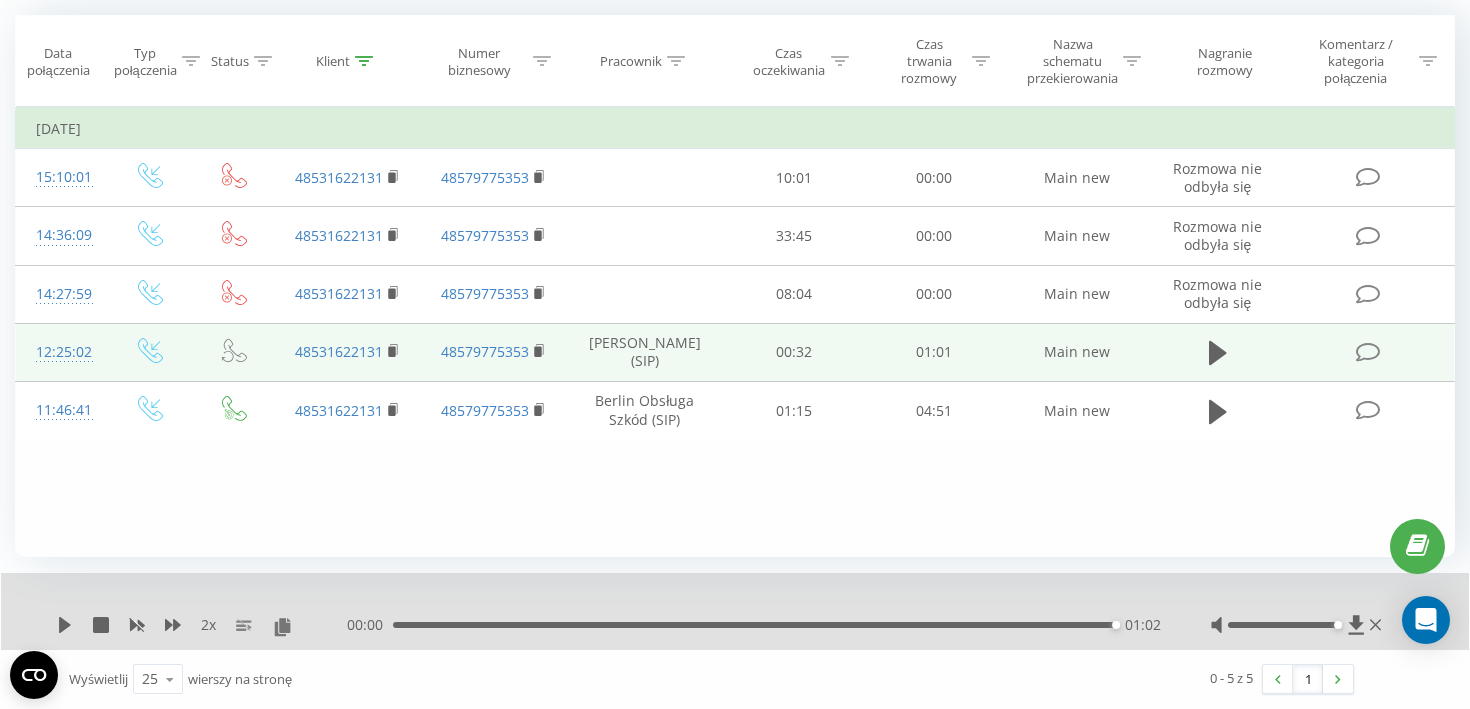 click on "00:00 01:02   01:02" at bounding box center (754, 625) 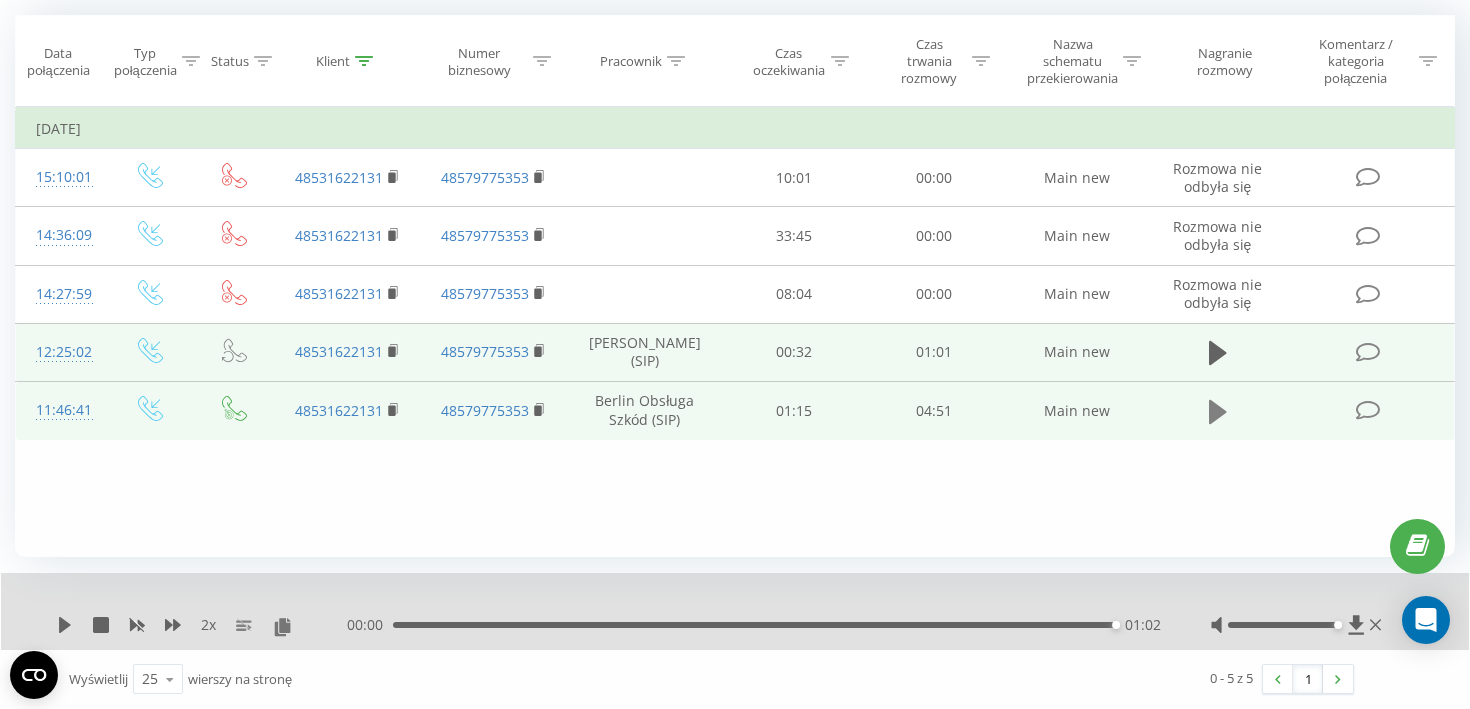 click 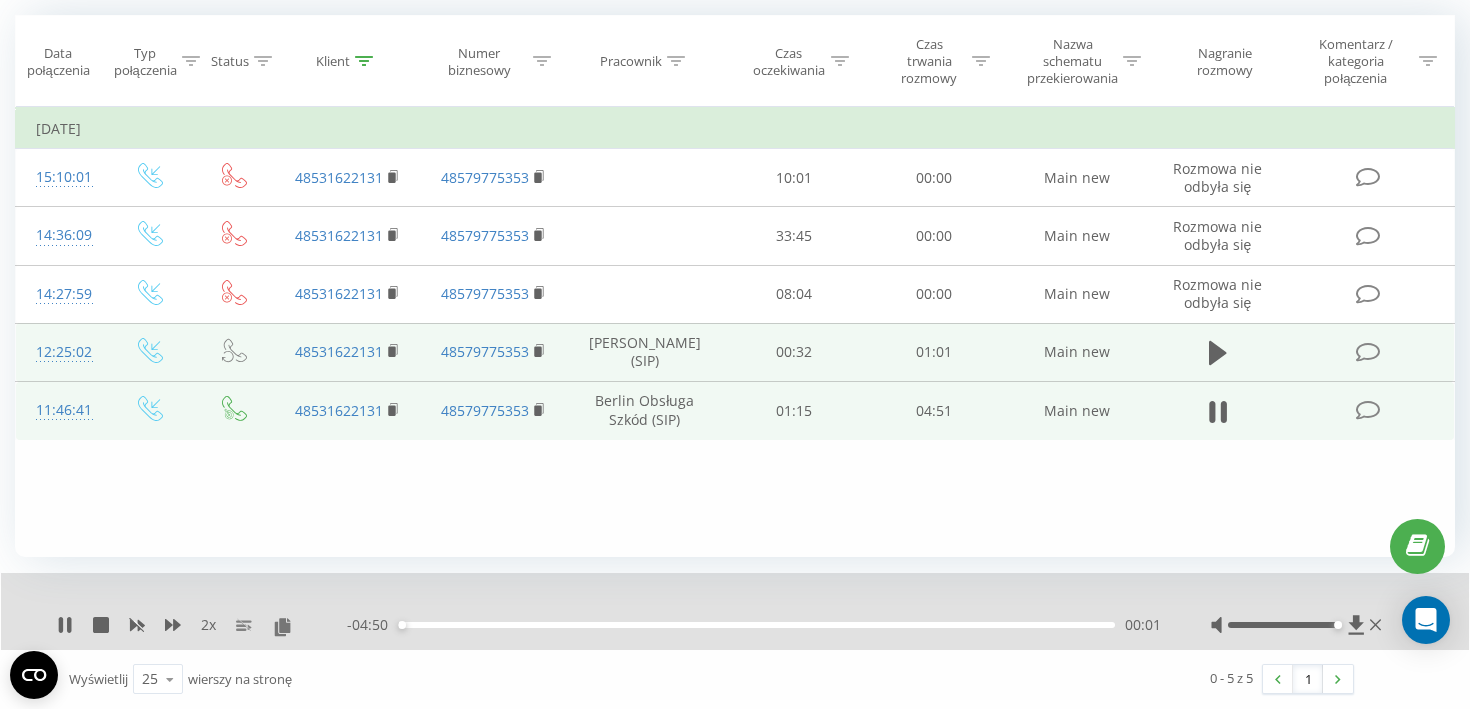 click on "00:01" at bounding box center [756, 625] 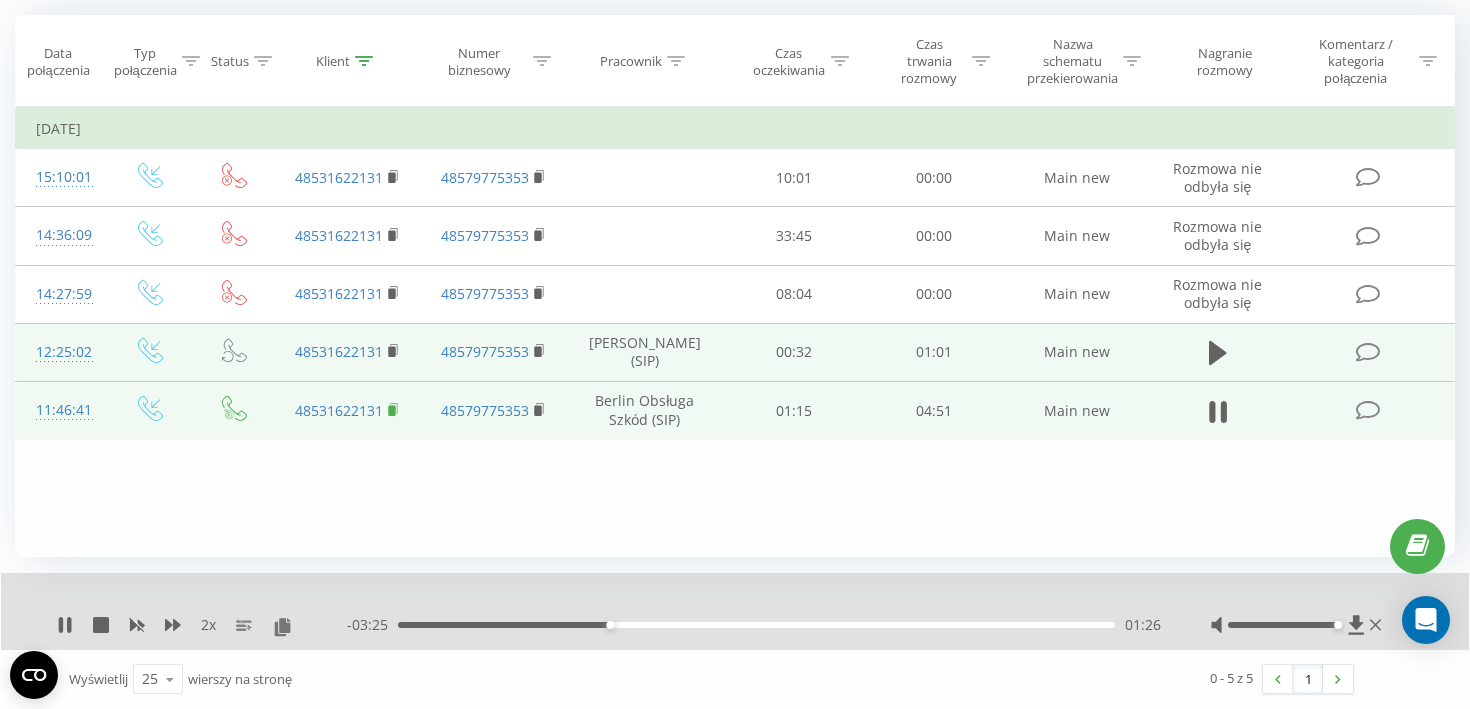 click 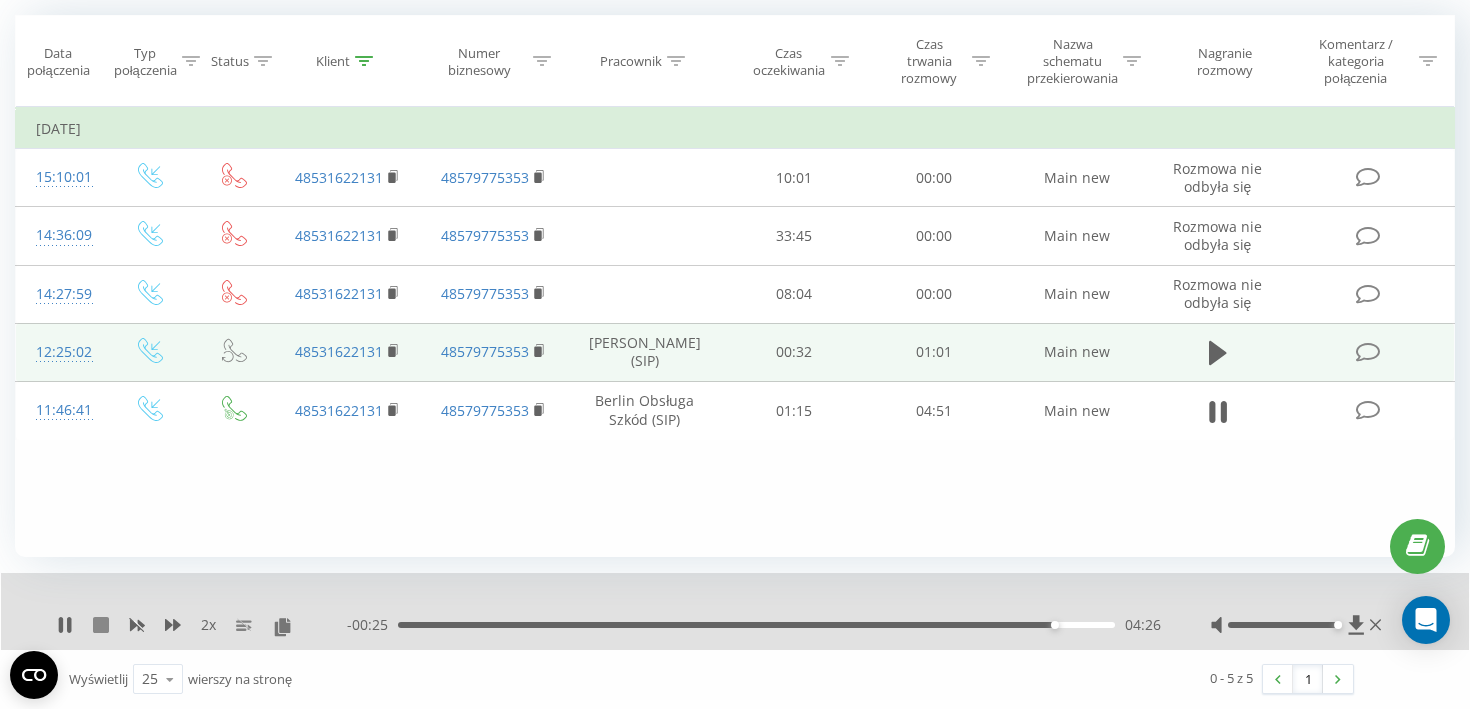 click 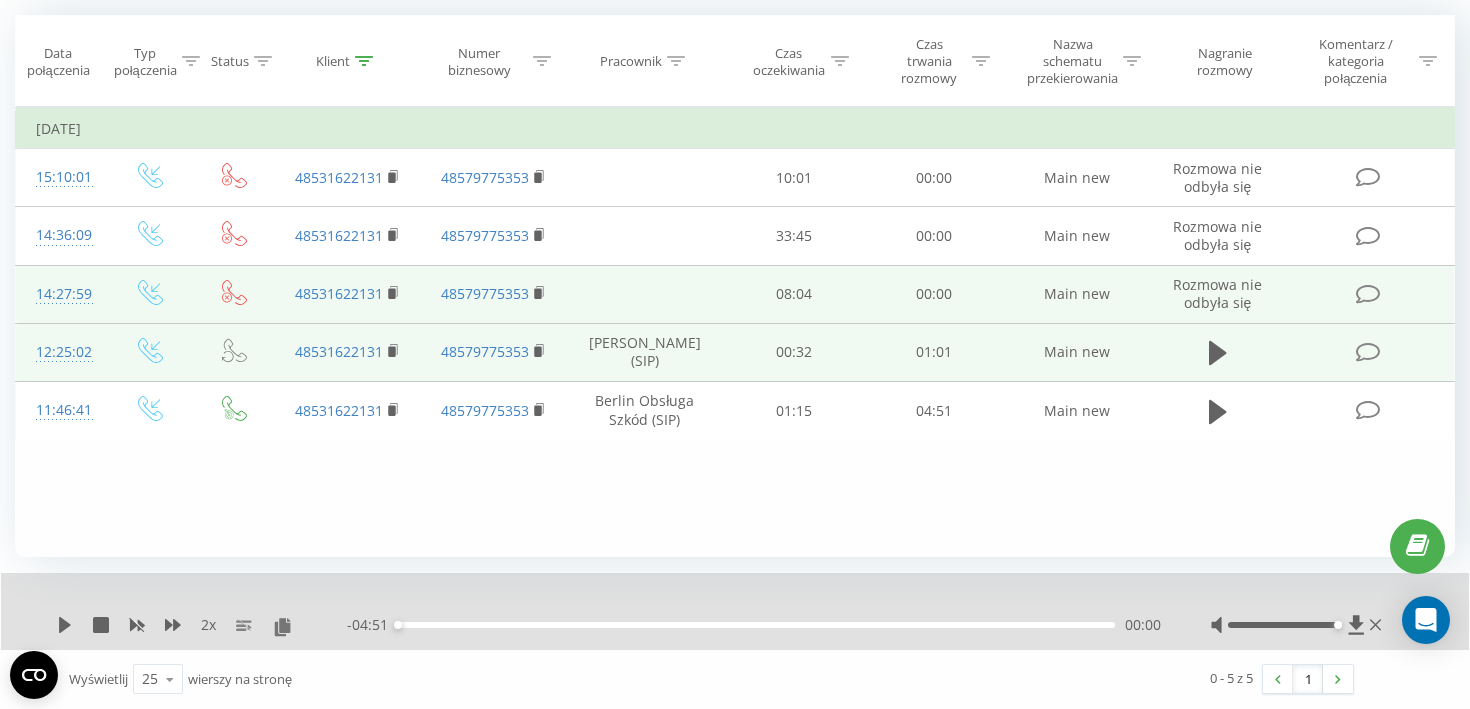 scroll, scrollTop: 0, scrollLeft: 0, axis: both 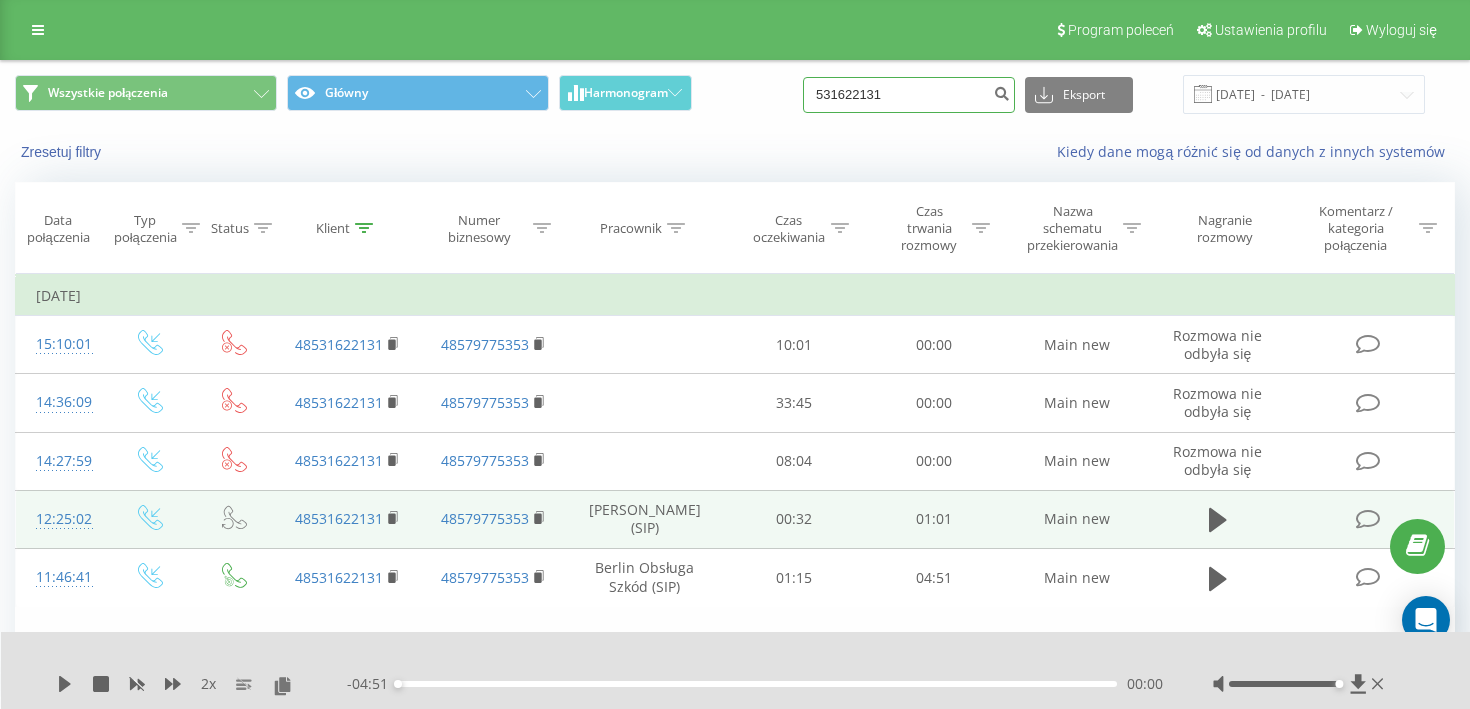 click on "531622131" at bounding box center [909, 95] 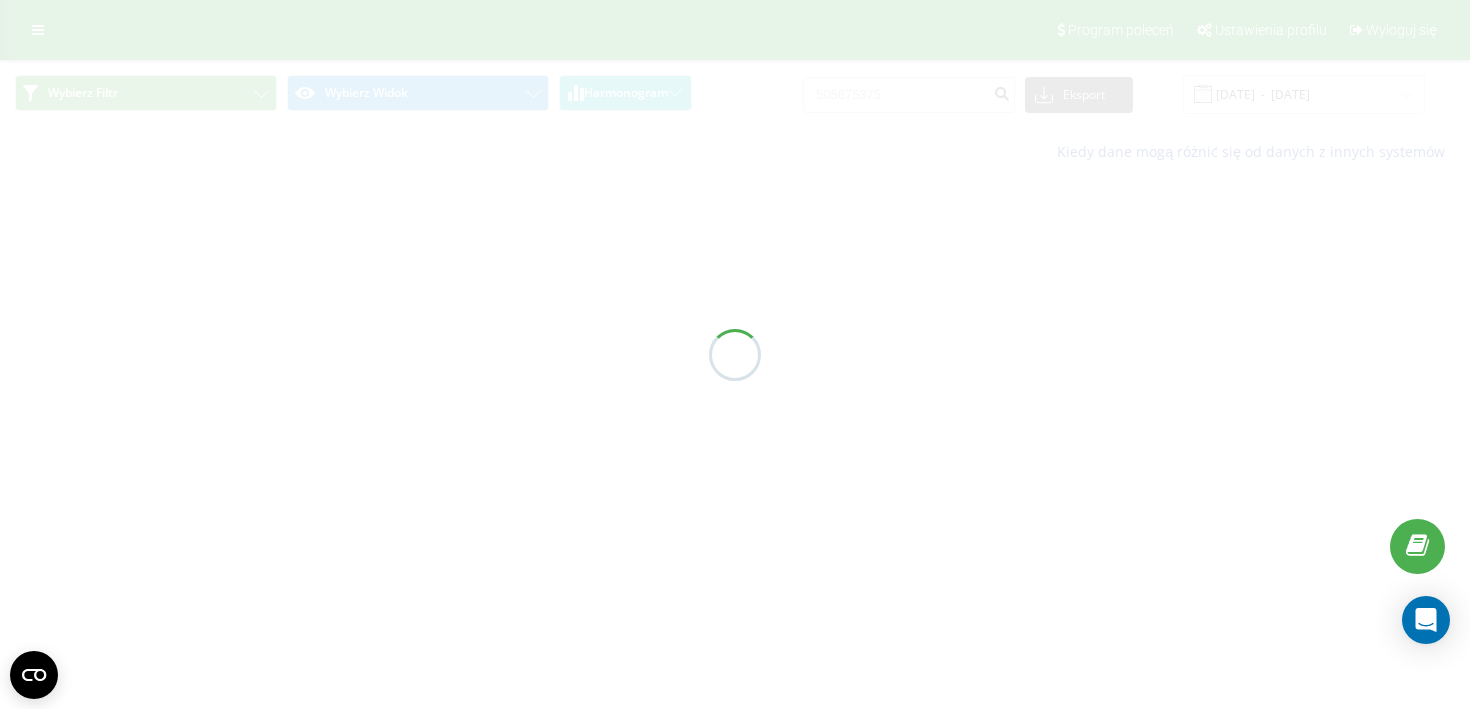 scroll, scrollTop: 0, scrollLeft: 0, axis: both 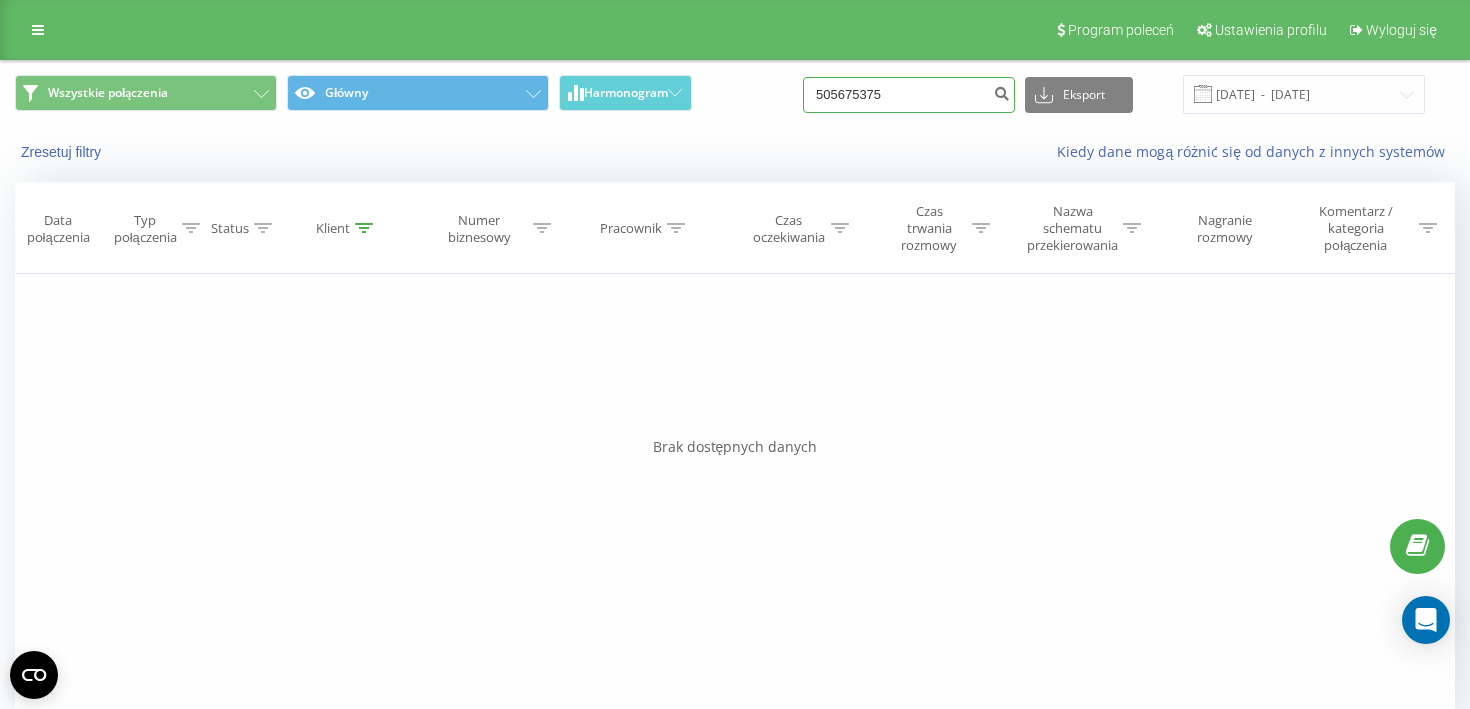 click on "505675375" at bounding box center [909, 95] 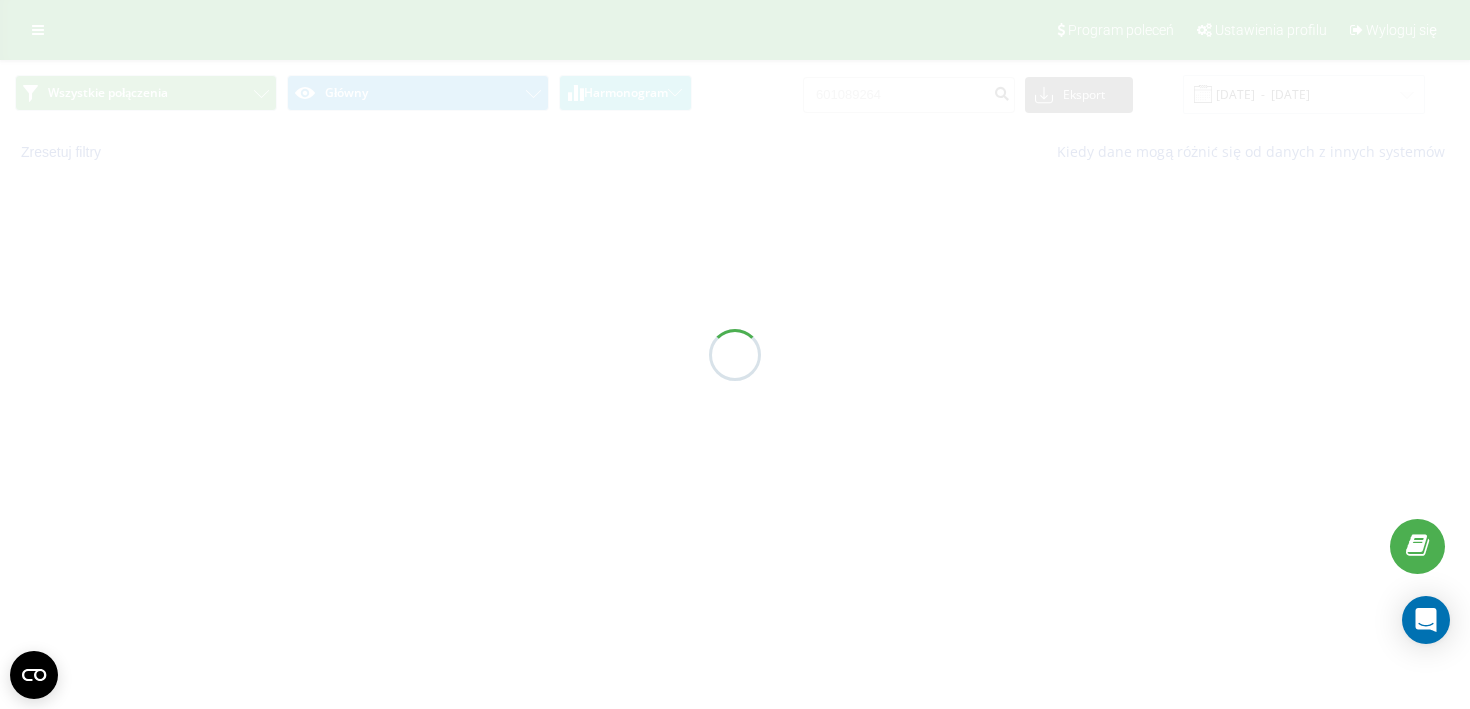scroll, scrollTop: 0, scrollLeft: 0, axis: both 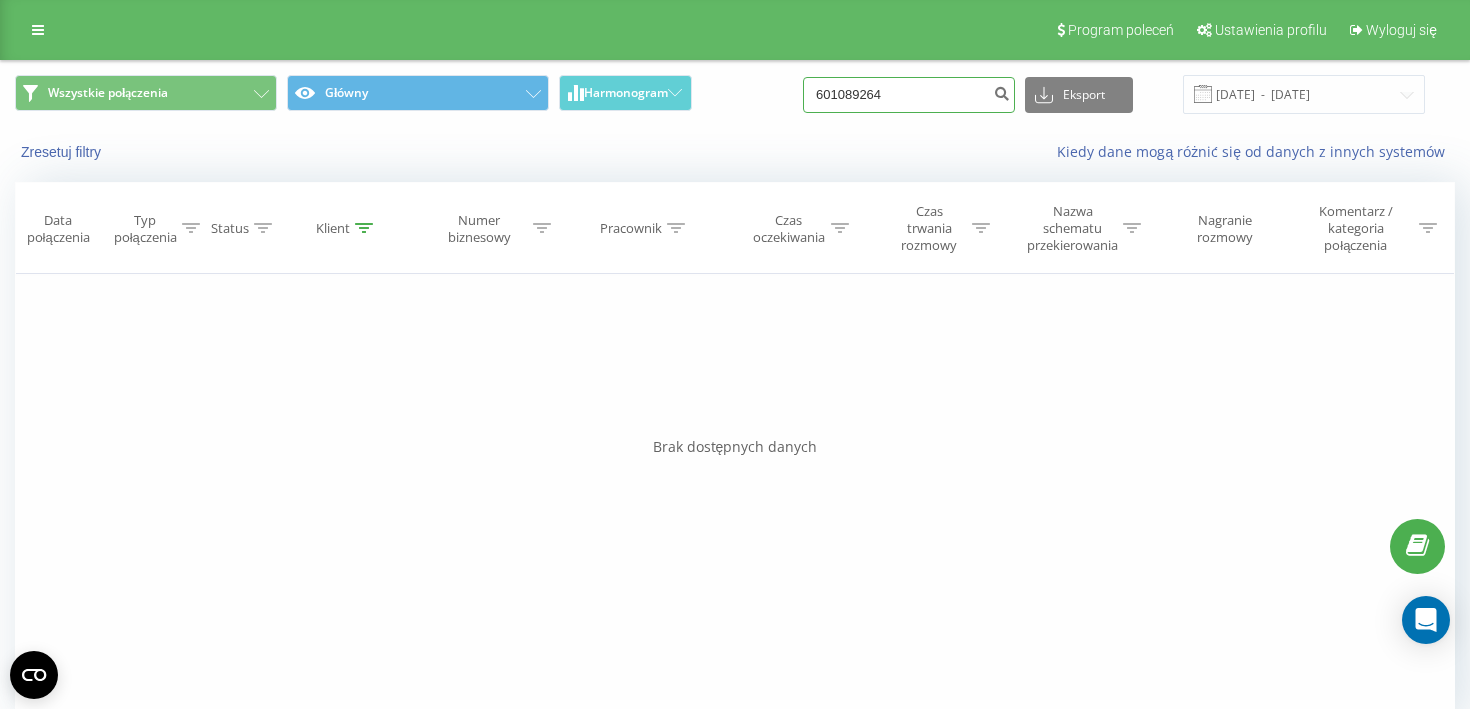 click on "601089264" at bounding box center (909, 95) 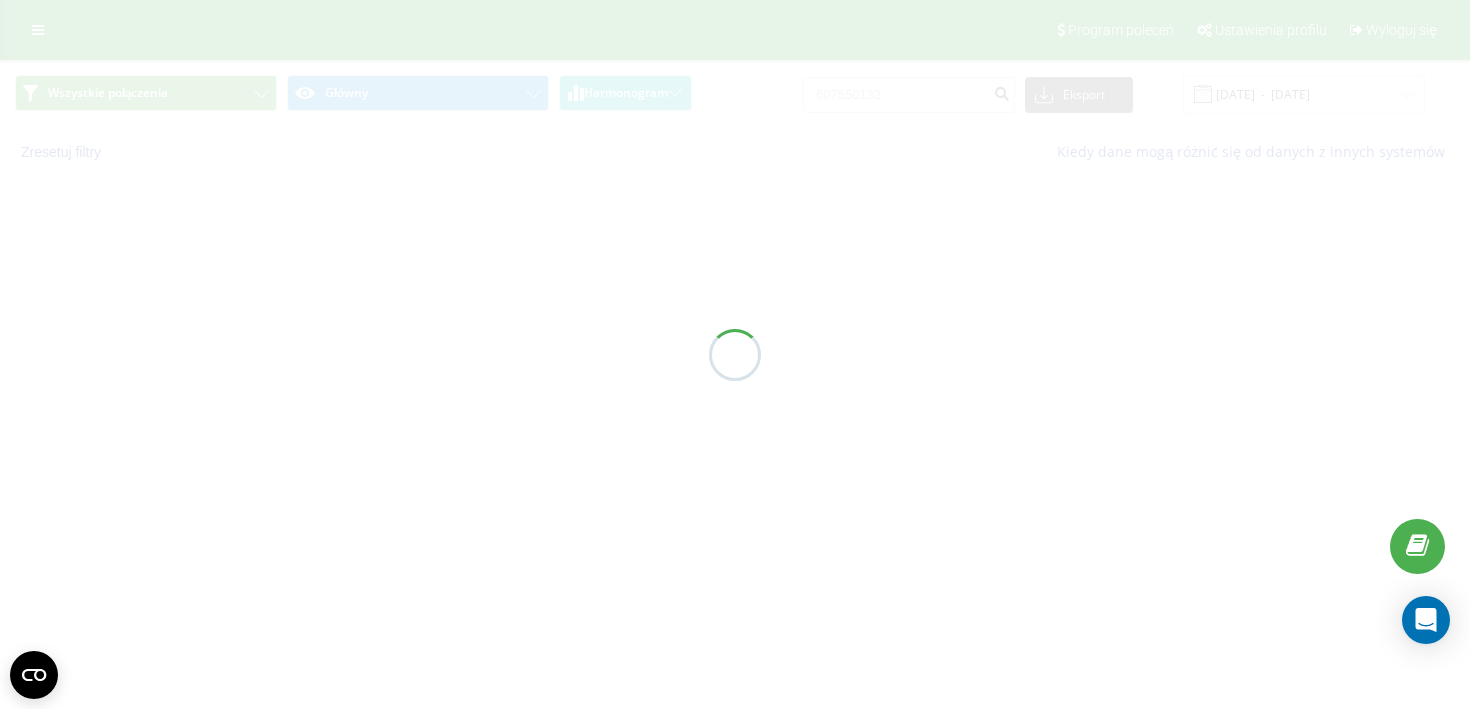 scroll, scrollTop: 0, scrollLeft: 0, axis: both 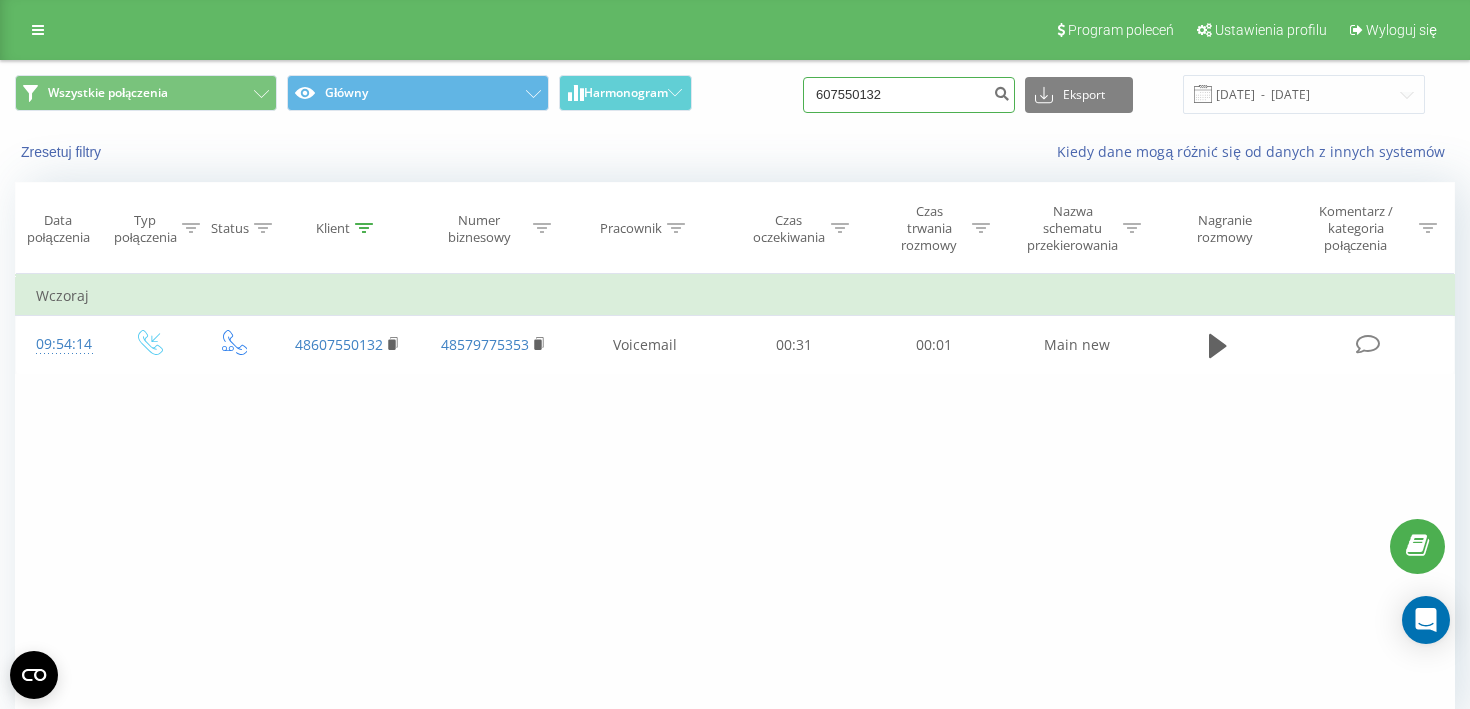 click on "607550132" at bounding box center (909, 95) 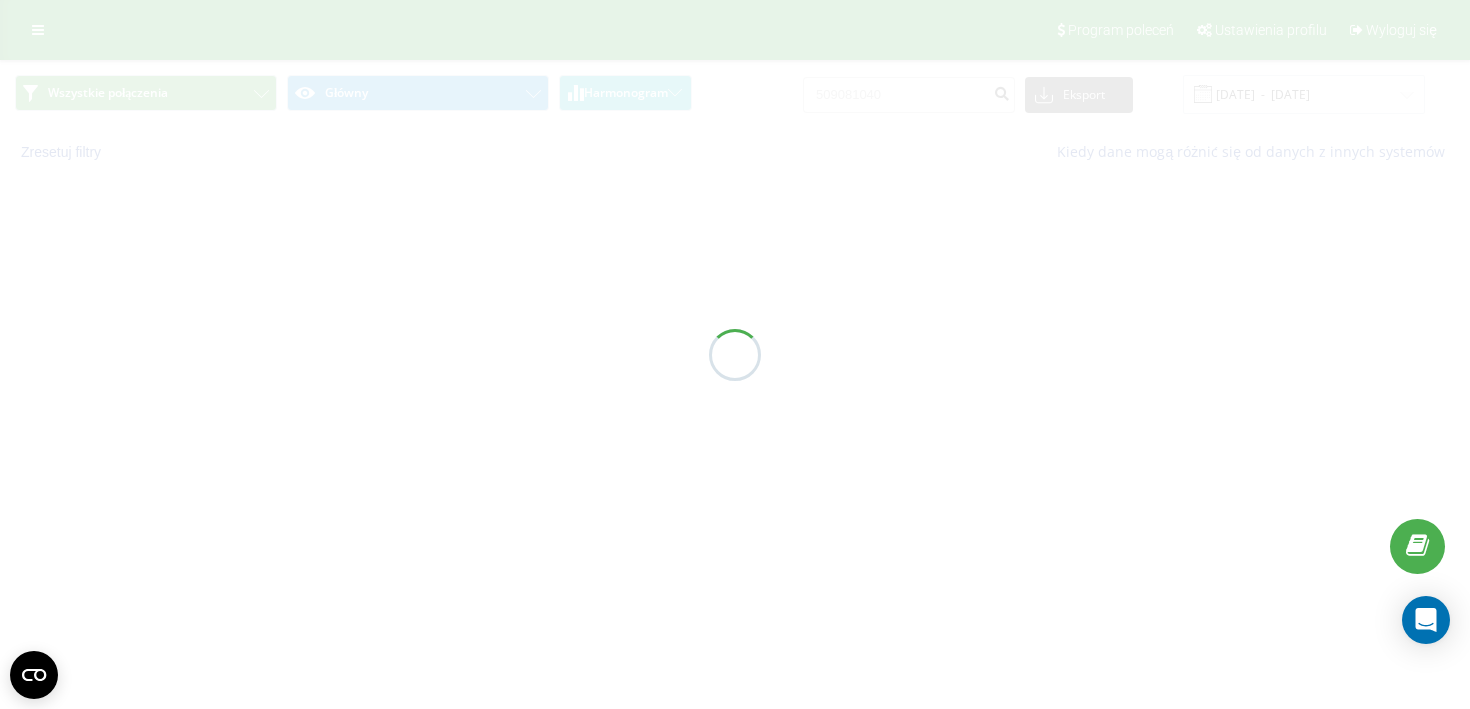 scroll, scrollTop: 0, scrollLeft: 0, axis: both 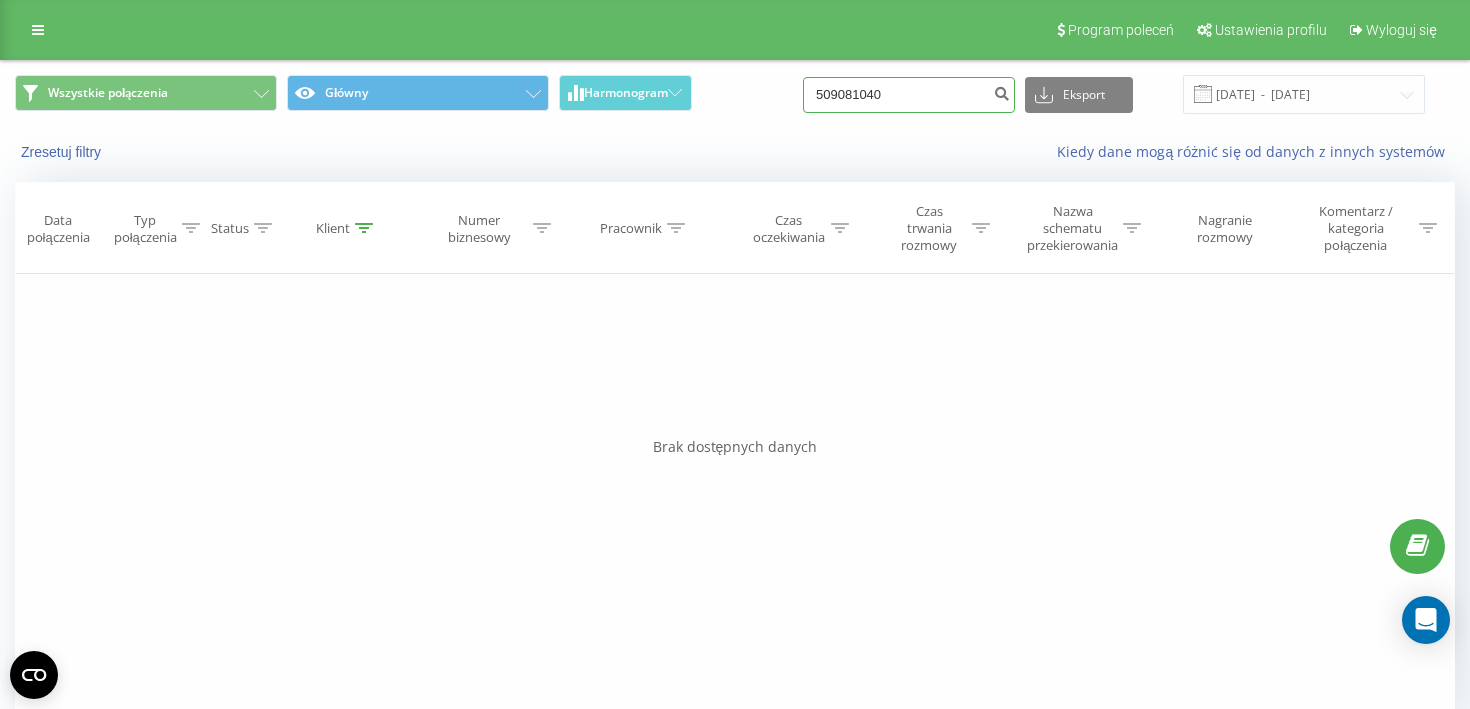 click on "509081040" at bounding box center (909, 95) 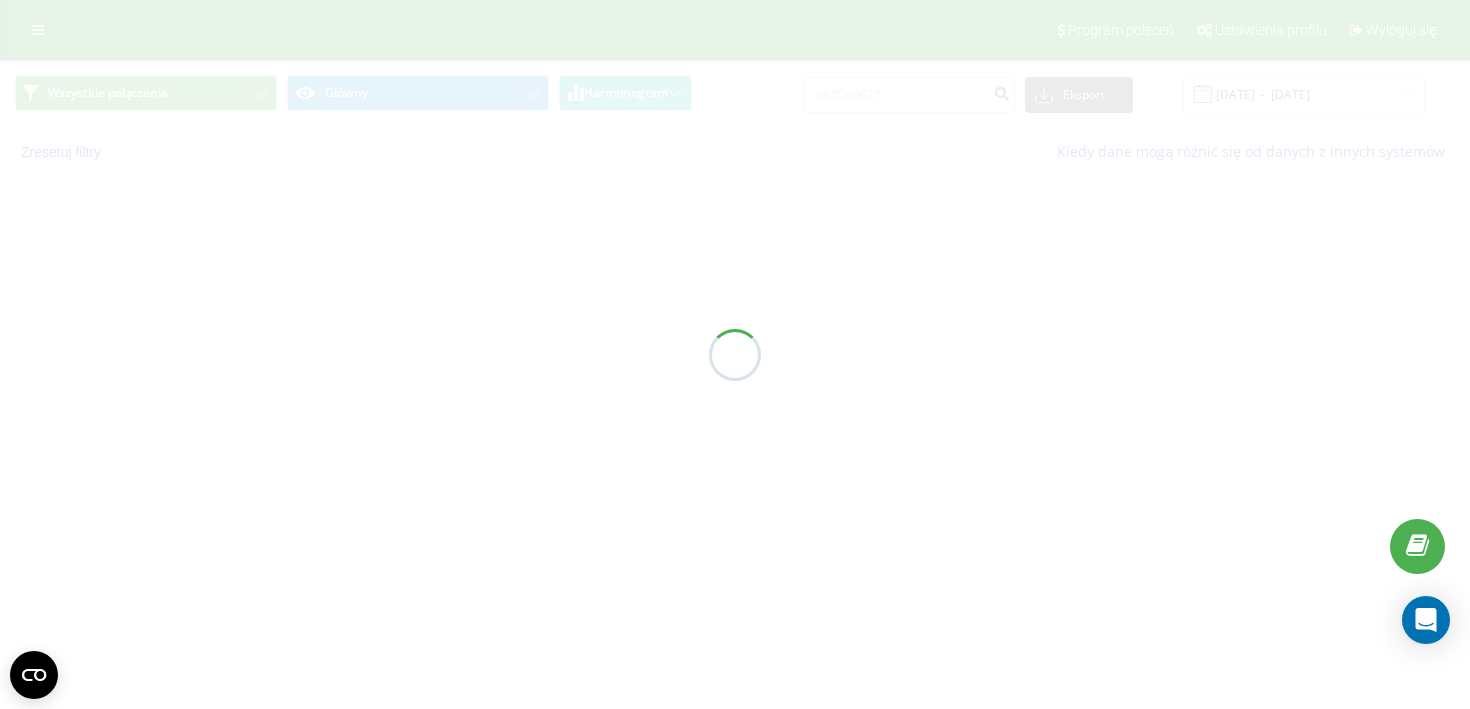 scroll, scrollTop: 0, scrollLeft: 0, axis: both 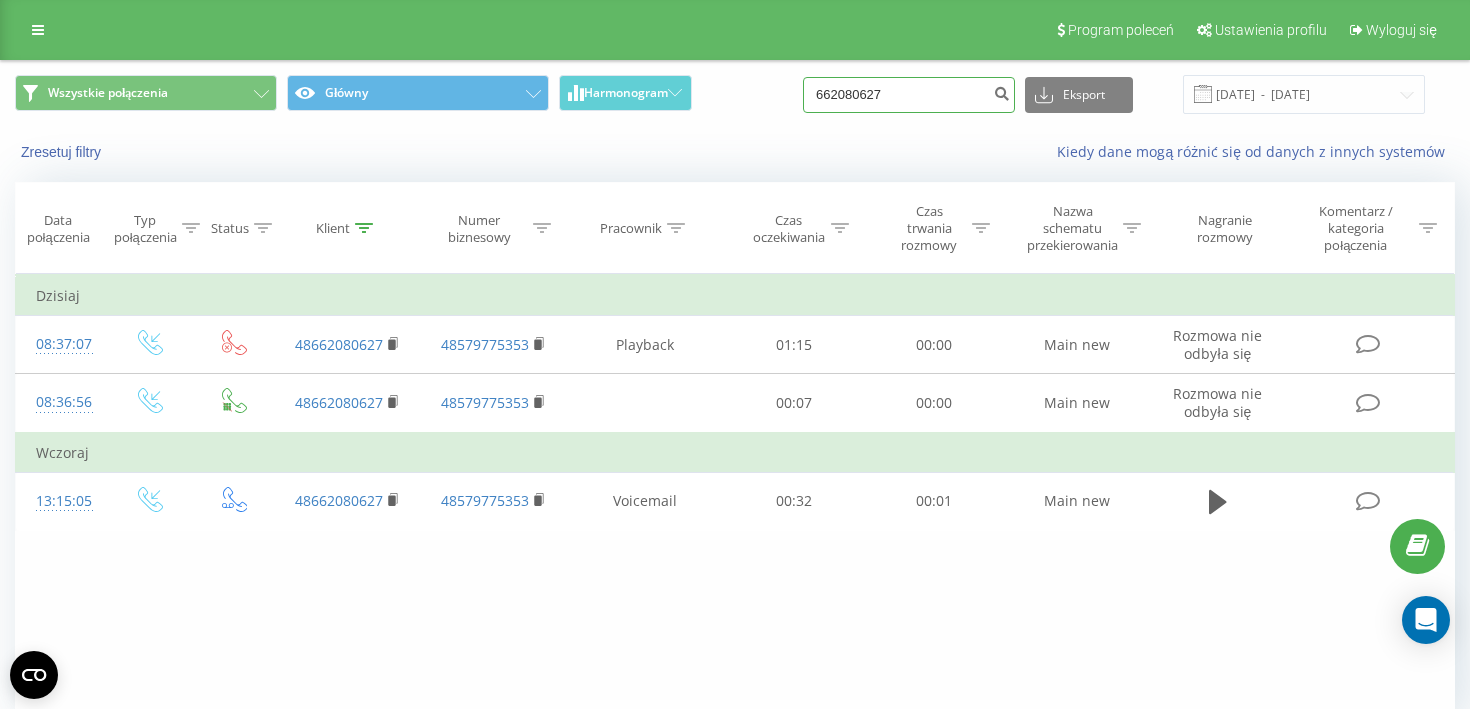 click on "662080627" at bounding box center (909, 95) 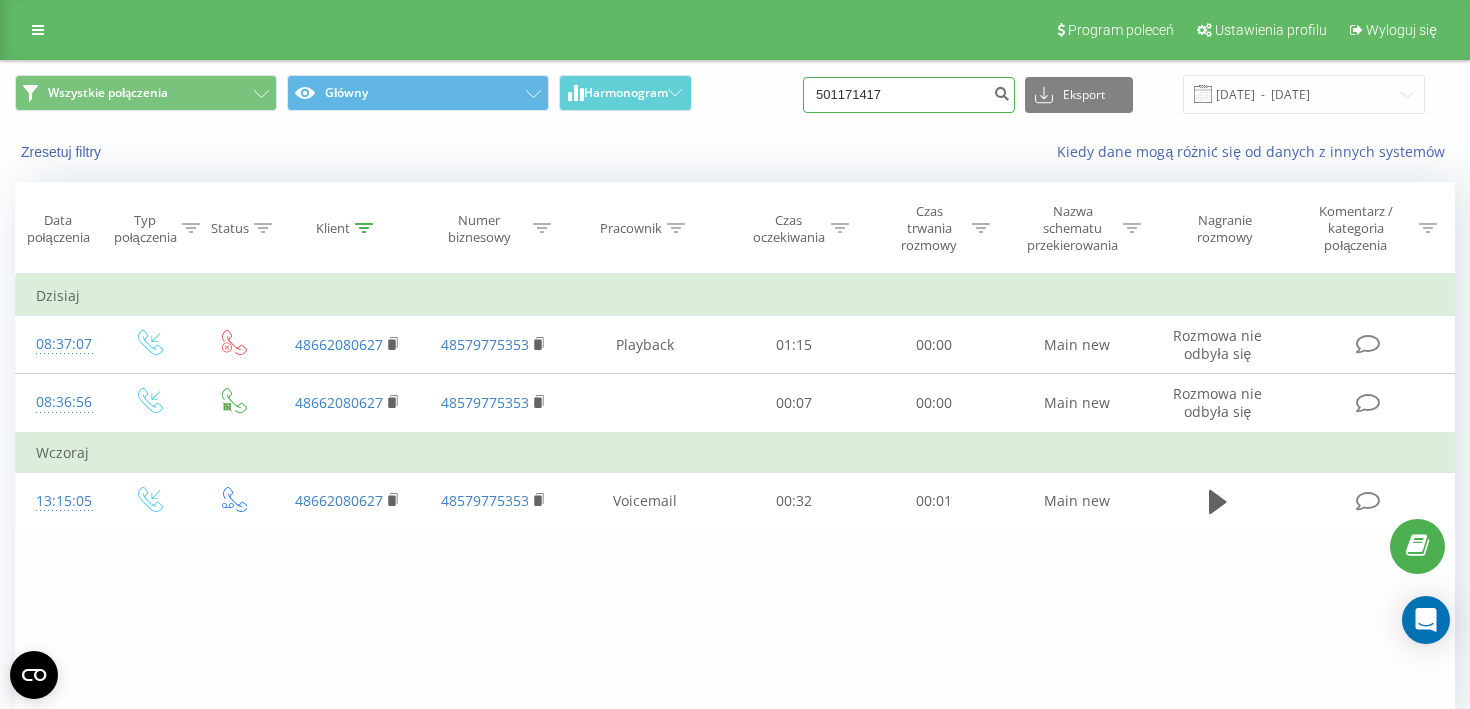 type on "501171417" 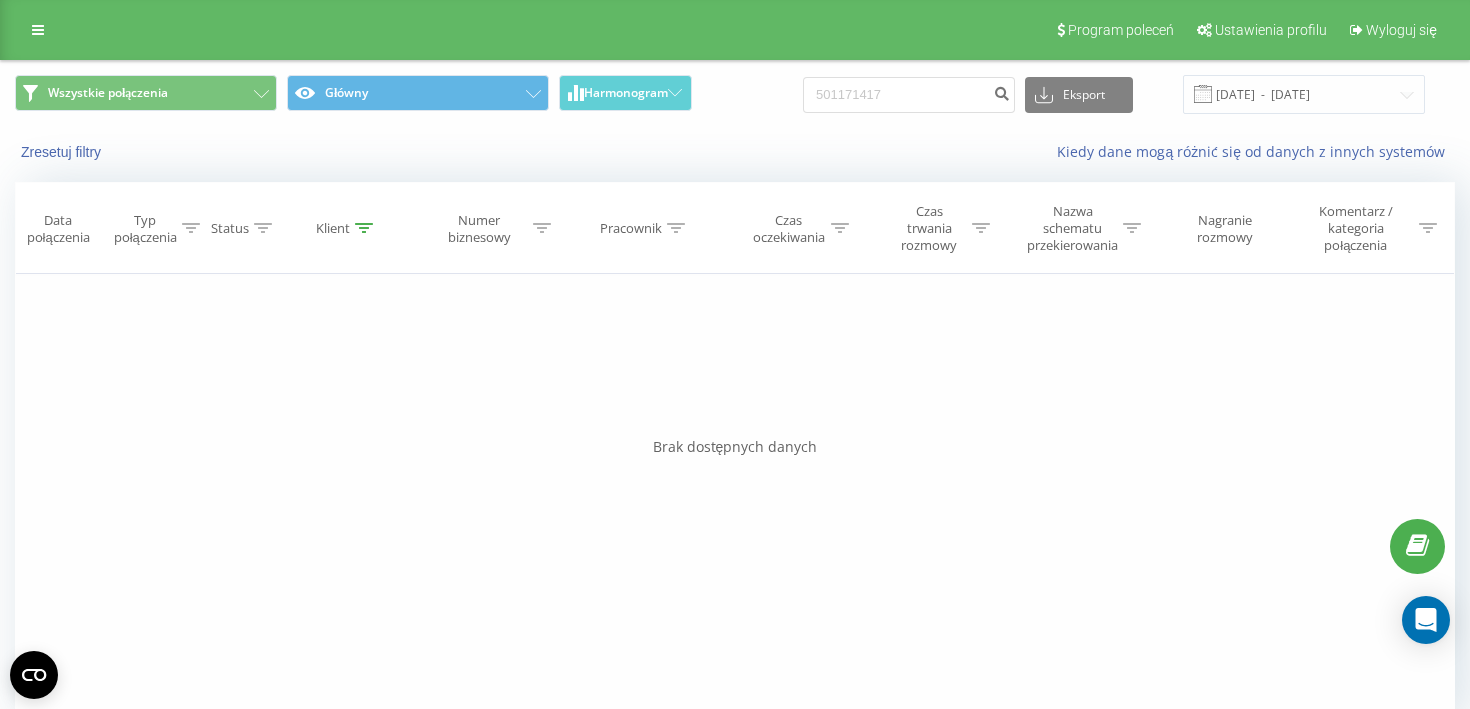 scroll, scrollTop: 0, scrollLeft: 0, axis: both 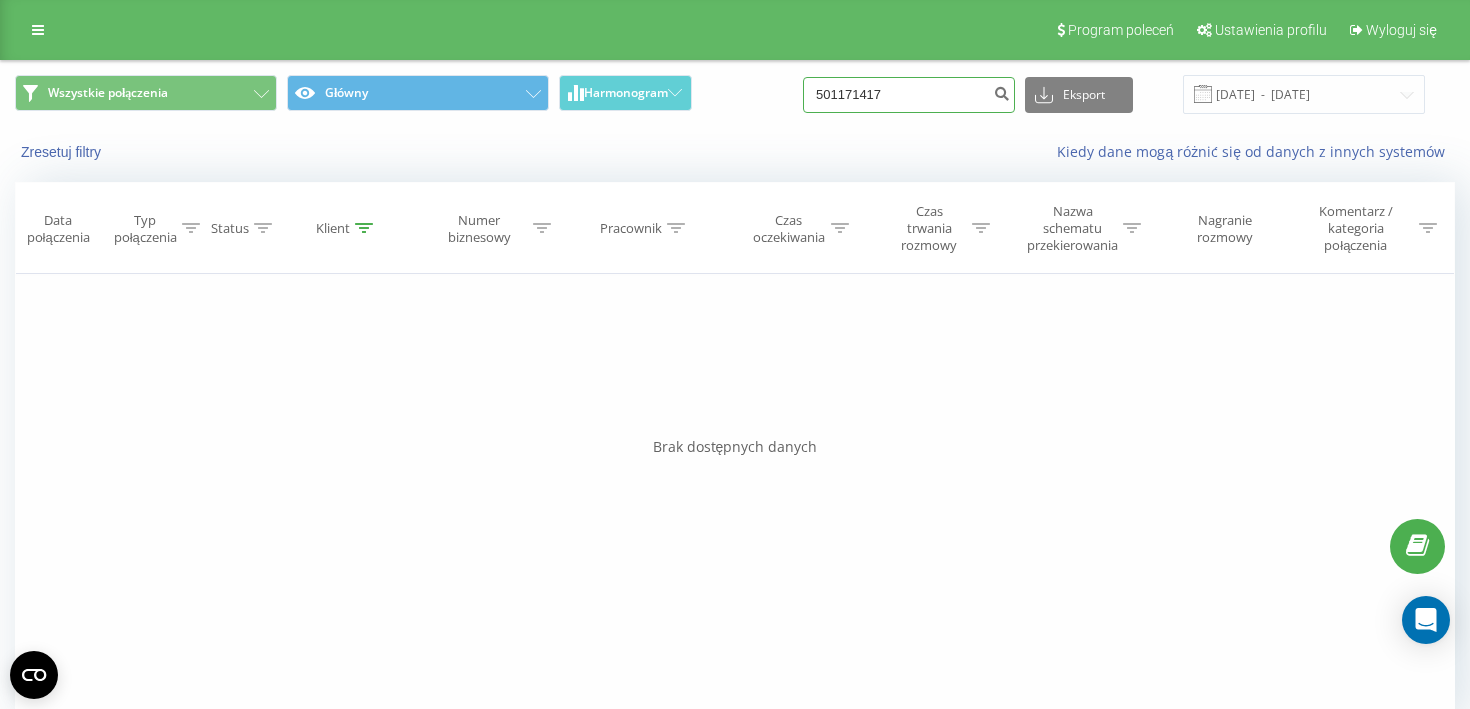 click on "501171417" at bounding box center [909, 95] 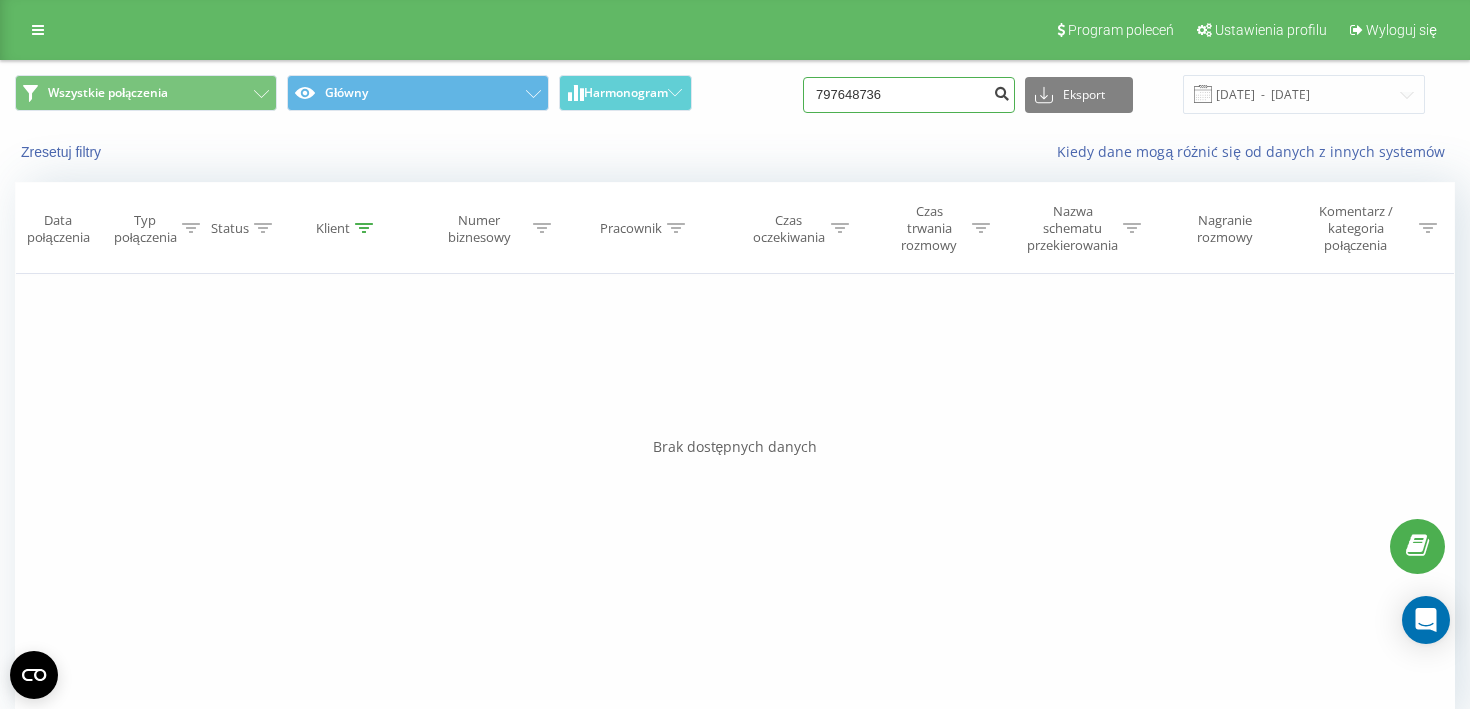 type on "797648736" 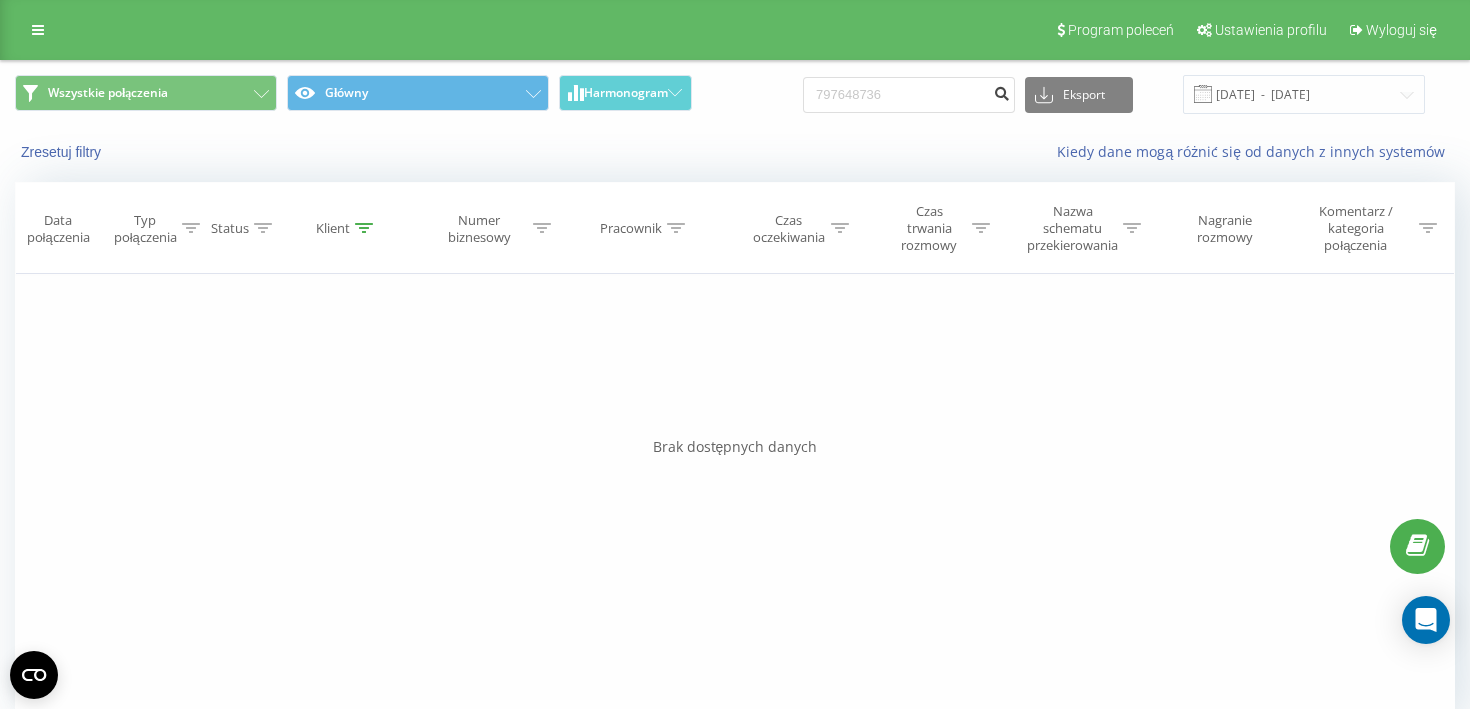 click at bounding box center [1001, 91] 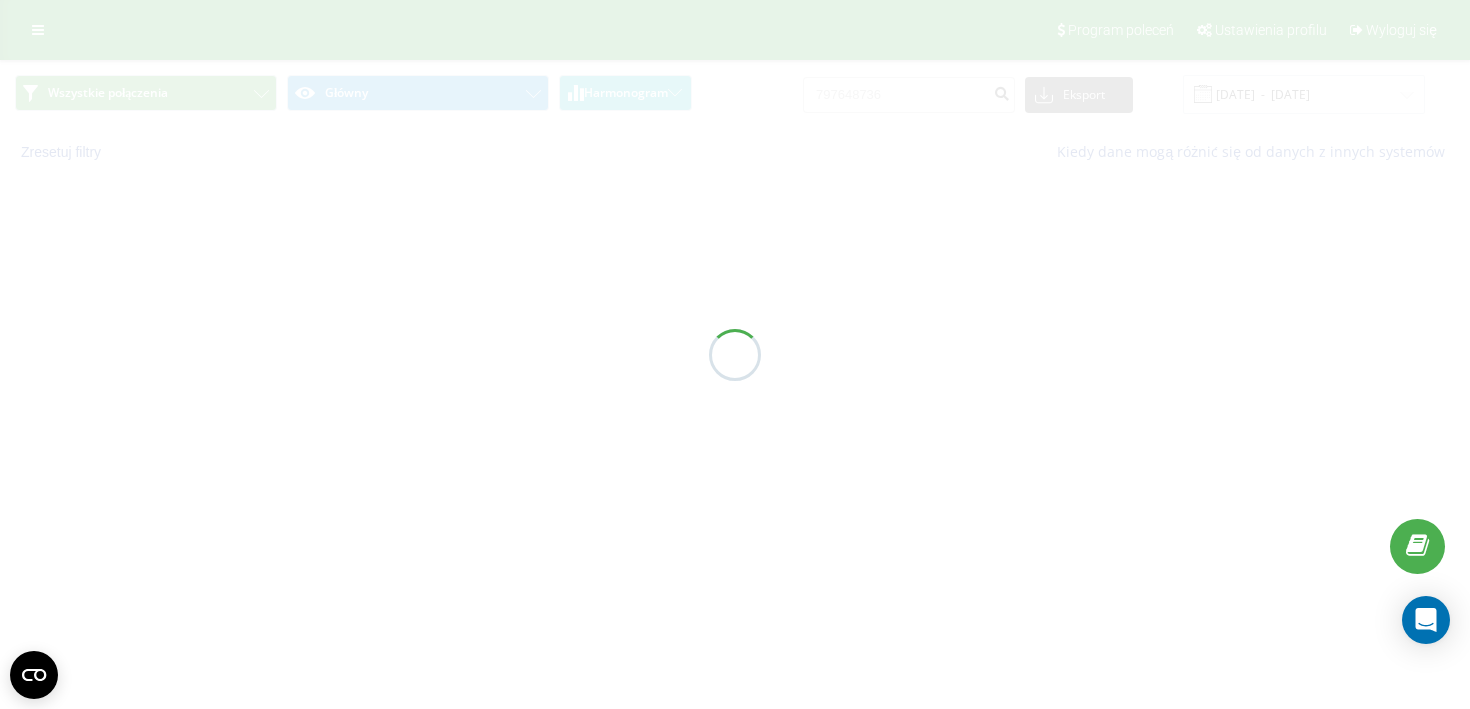 scroll, scrollTop: 0, scrollLeft: 0, axis: both 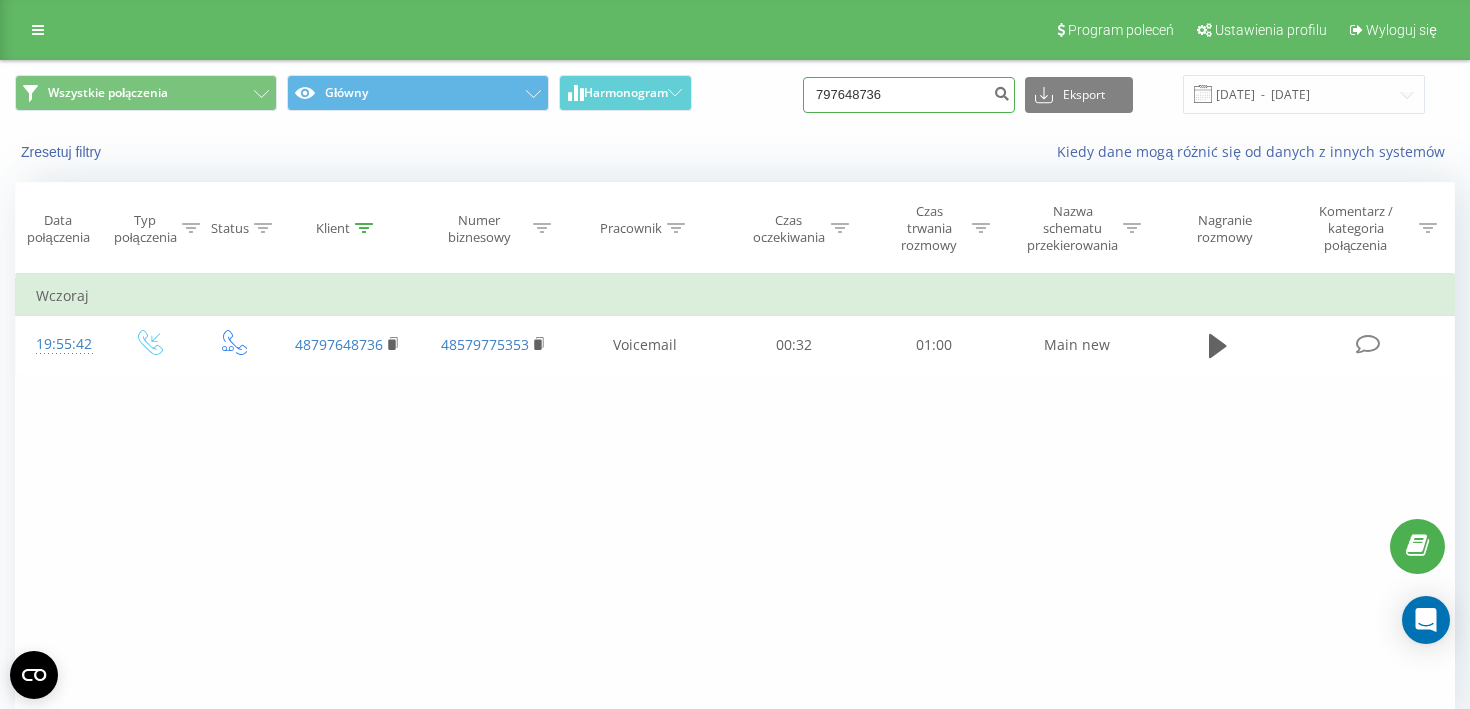 click on "797648736" at bounding box center (909, 95) 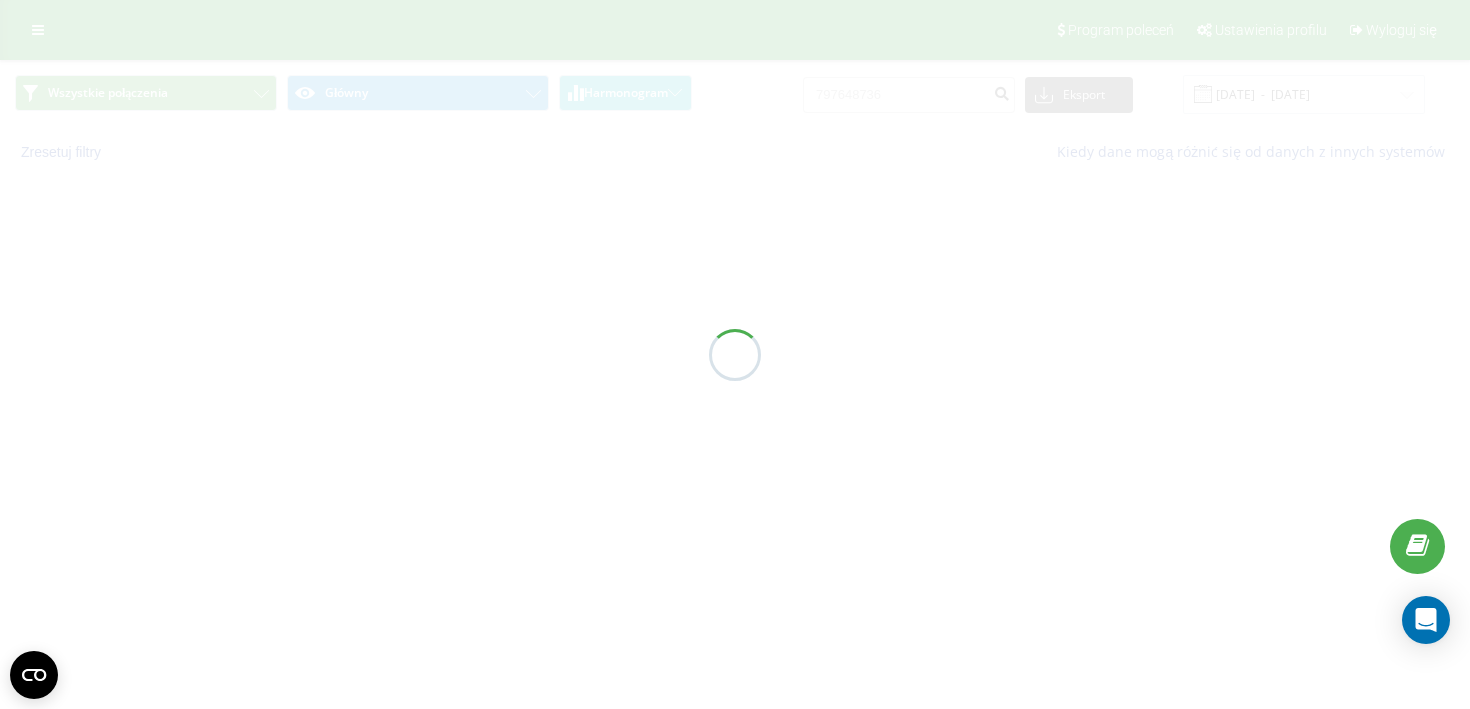 scroll, scrollTop: 0, scrollLeft: 0, axis: both 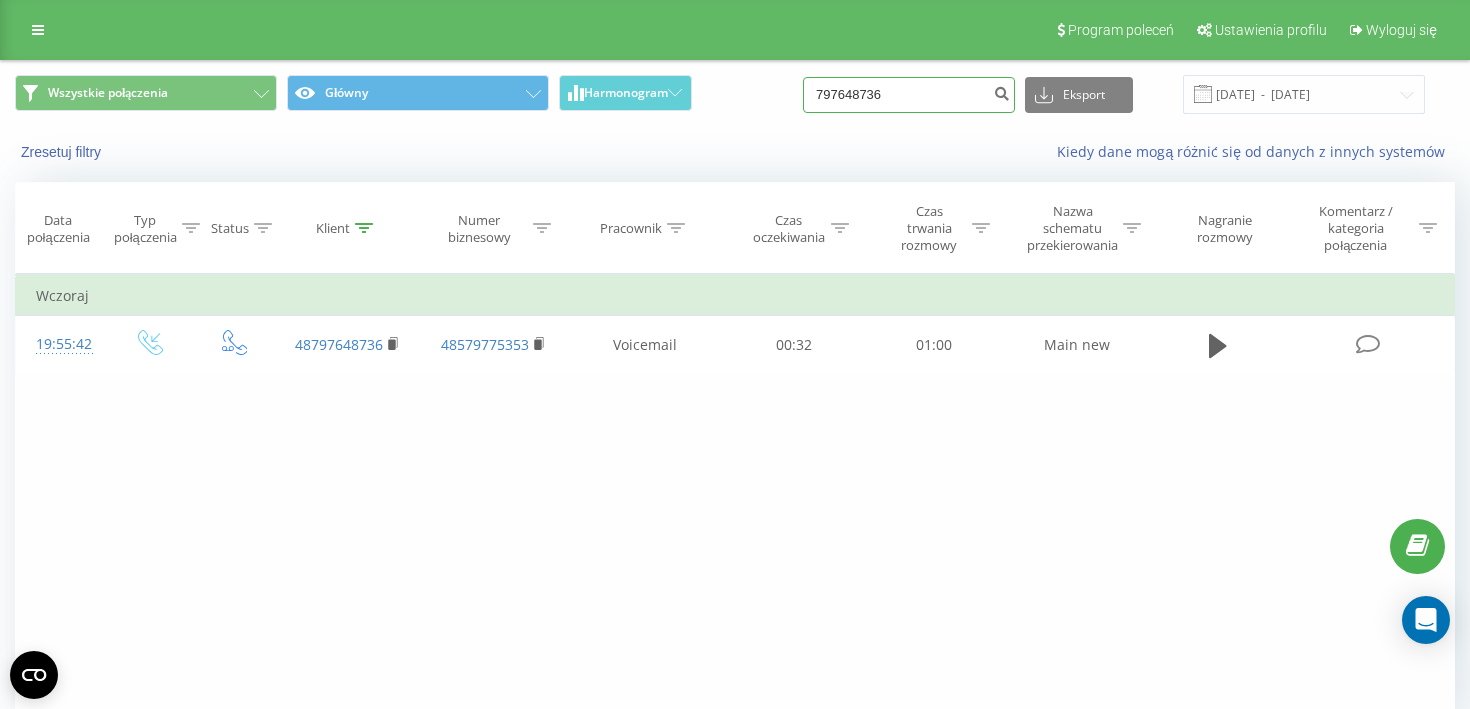 click on "797648736" at bounding box center (909, 95) 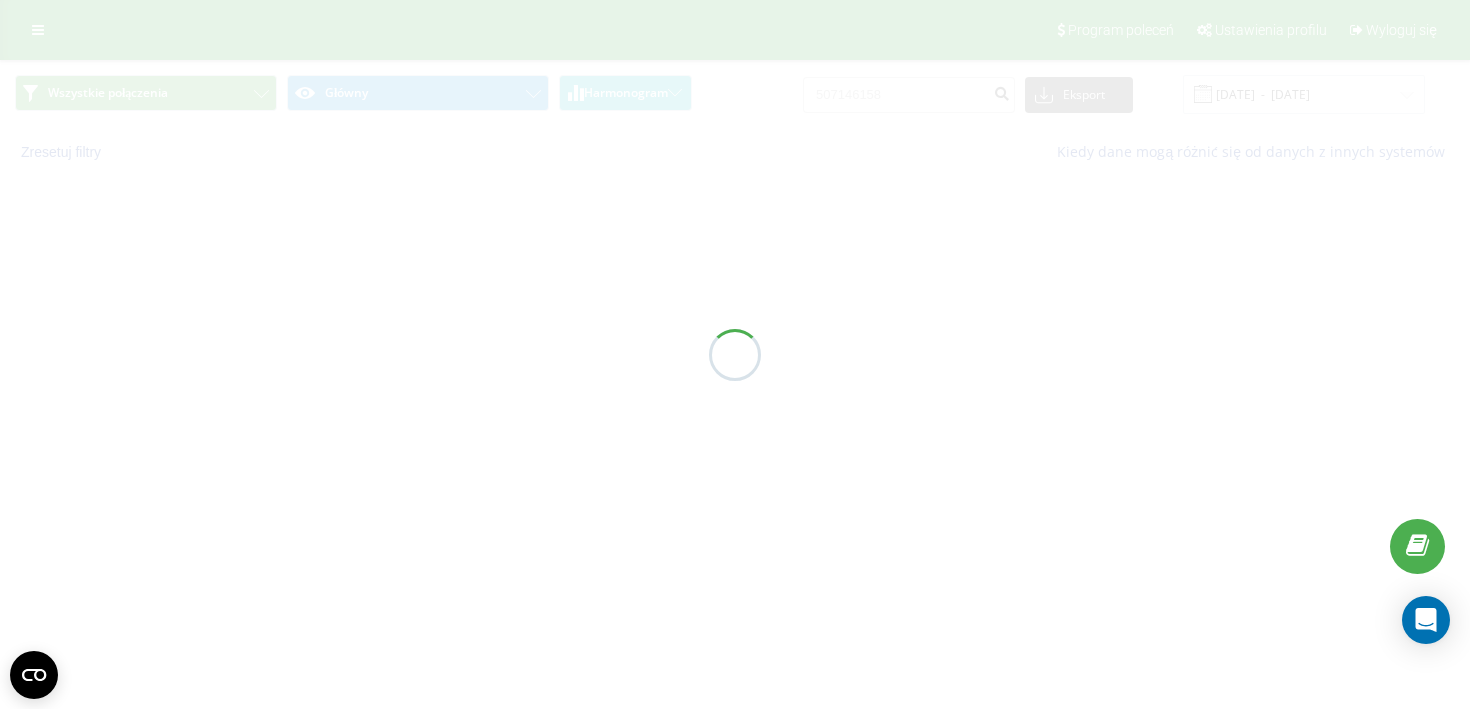 scroll, scrollTop: 0, scrollLeft: 0, axis: both 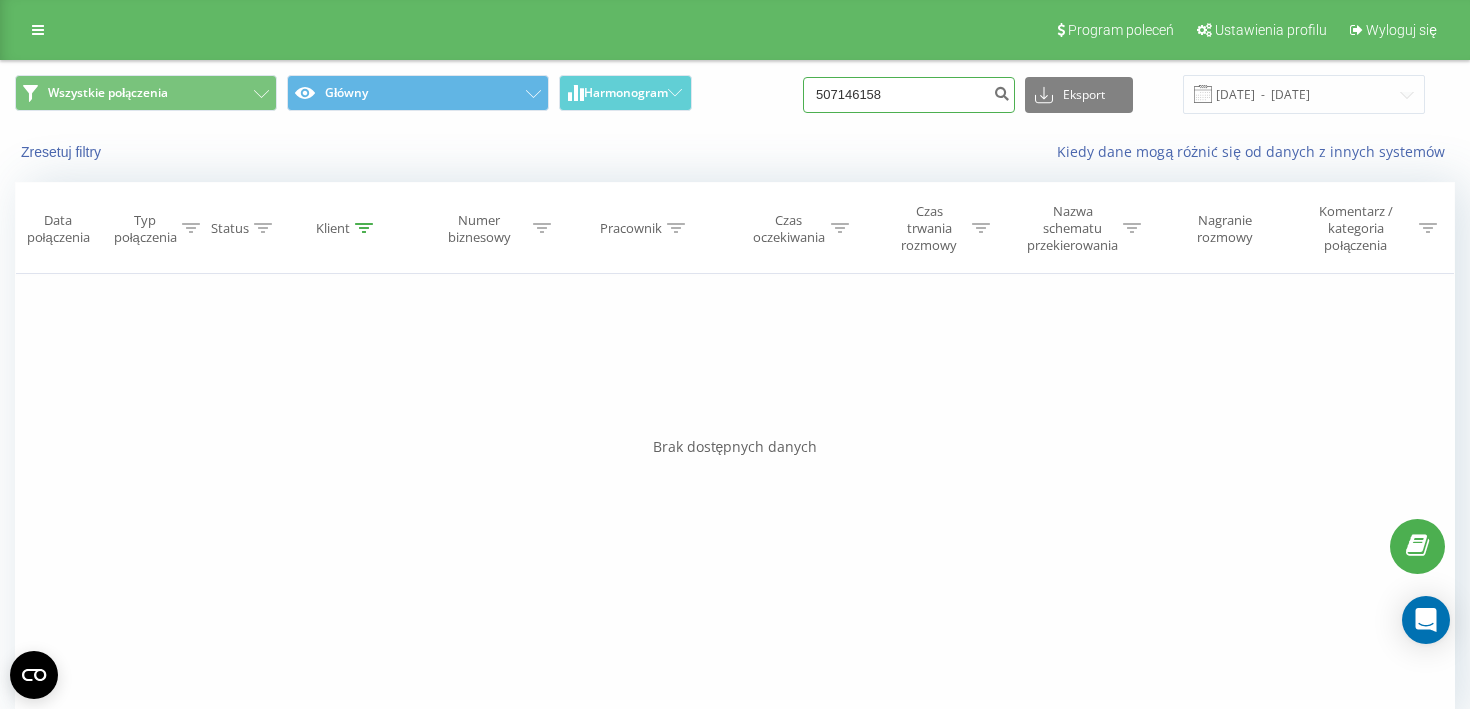 click on "507146158" at bounding box center [909, 95] 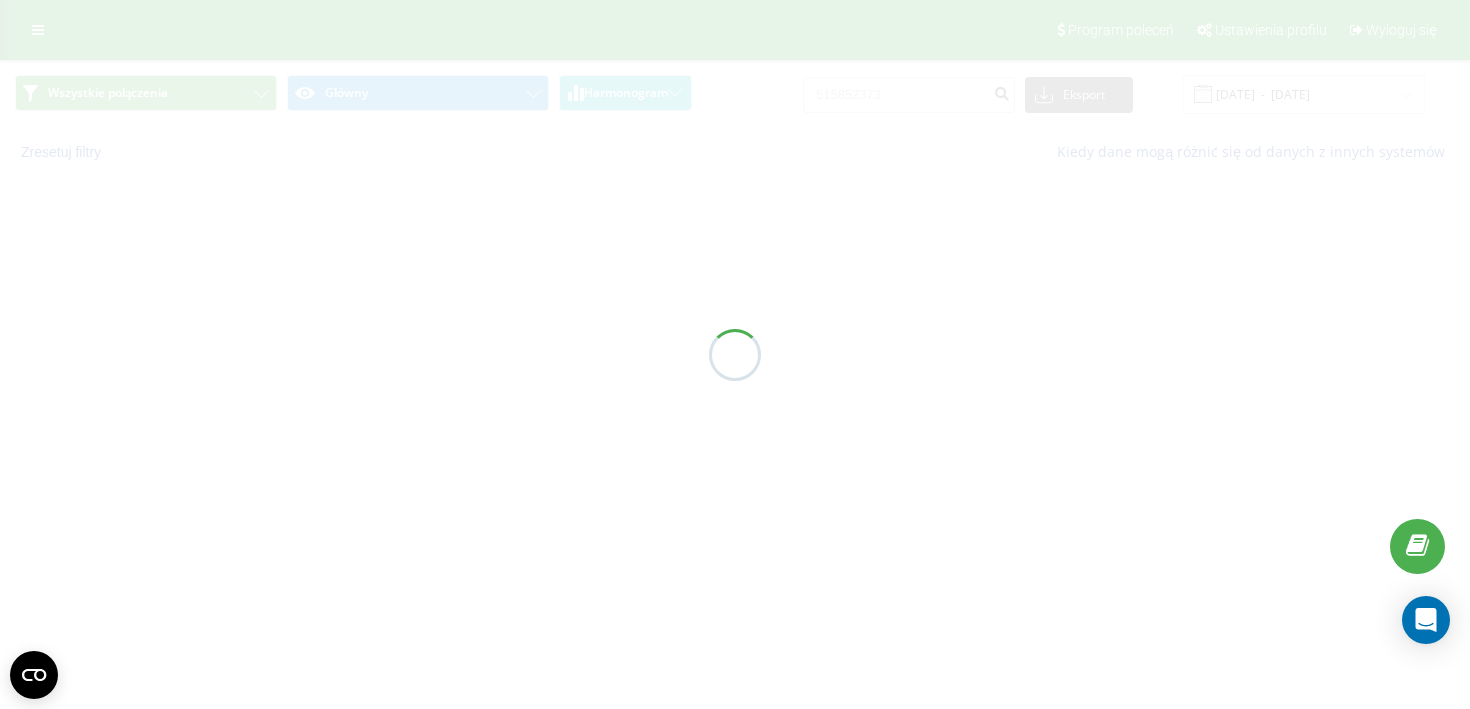 scroll, scrollTop: 0, scrollLeft: 0, axis: both 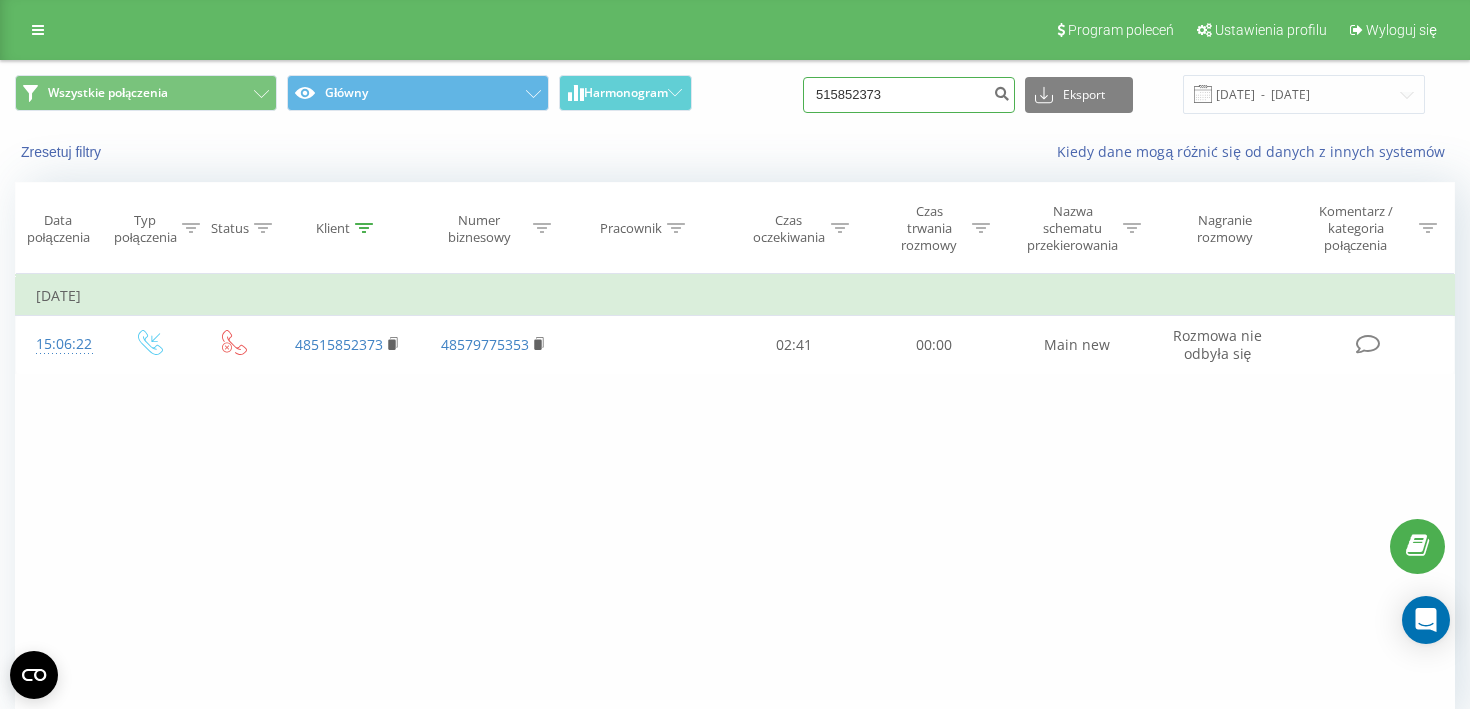 click on "515852373" at bounding box center (909, 95) 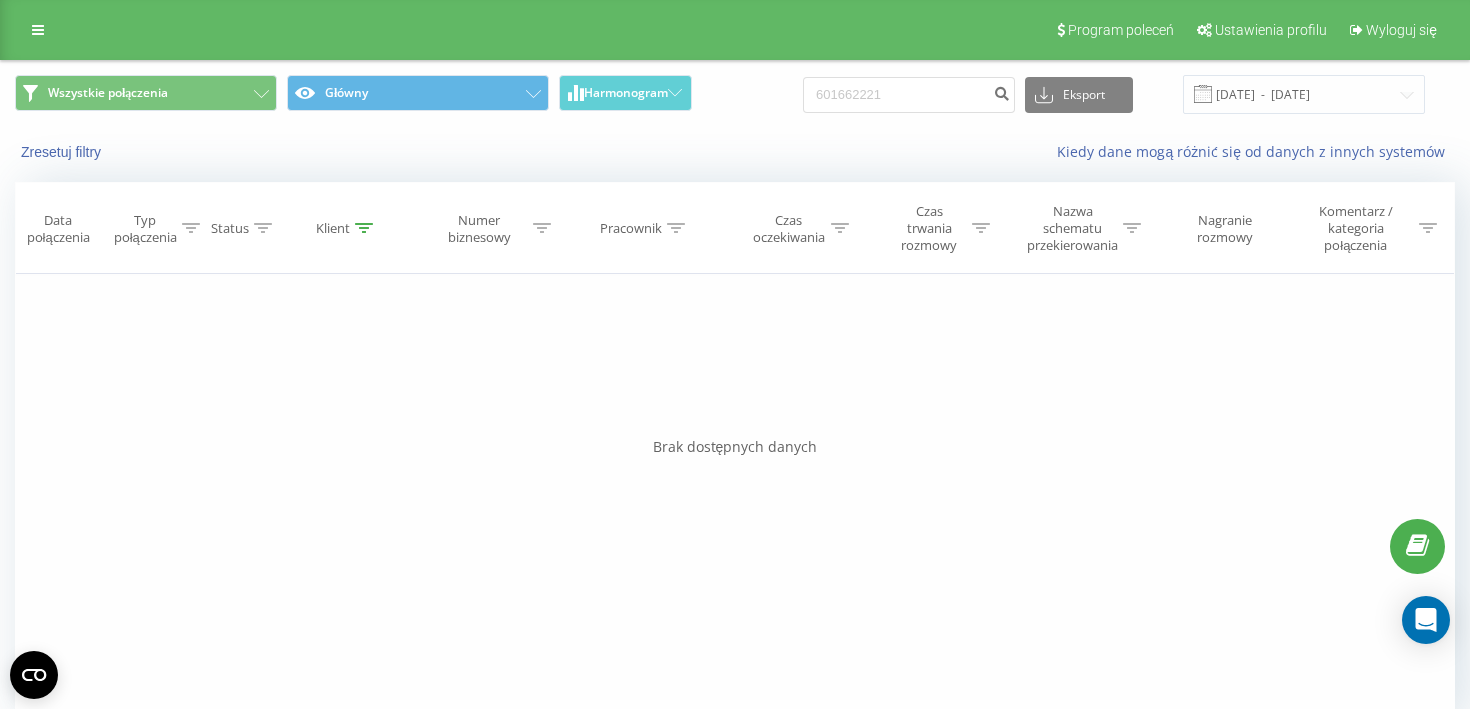 scroll, scrollTop: 0, scrollLeft: 0, axis: both 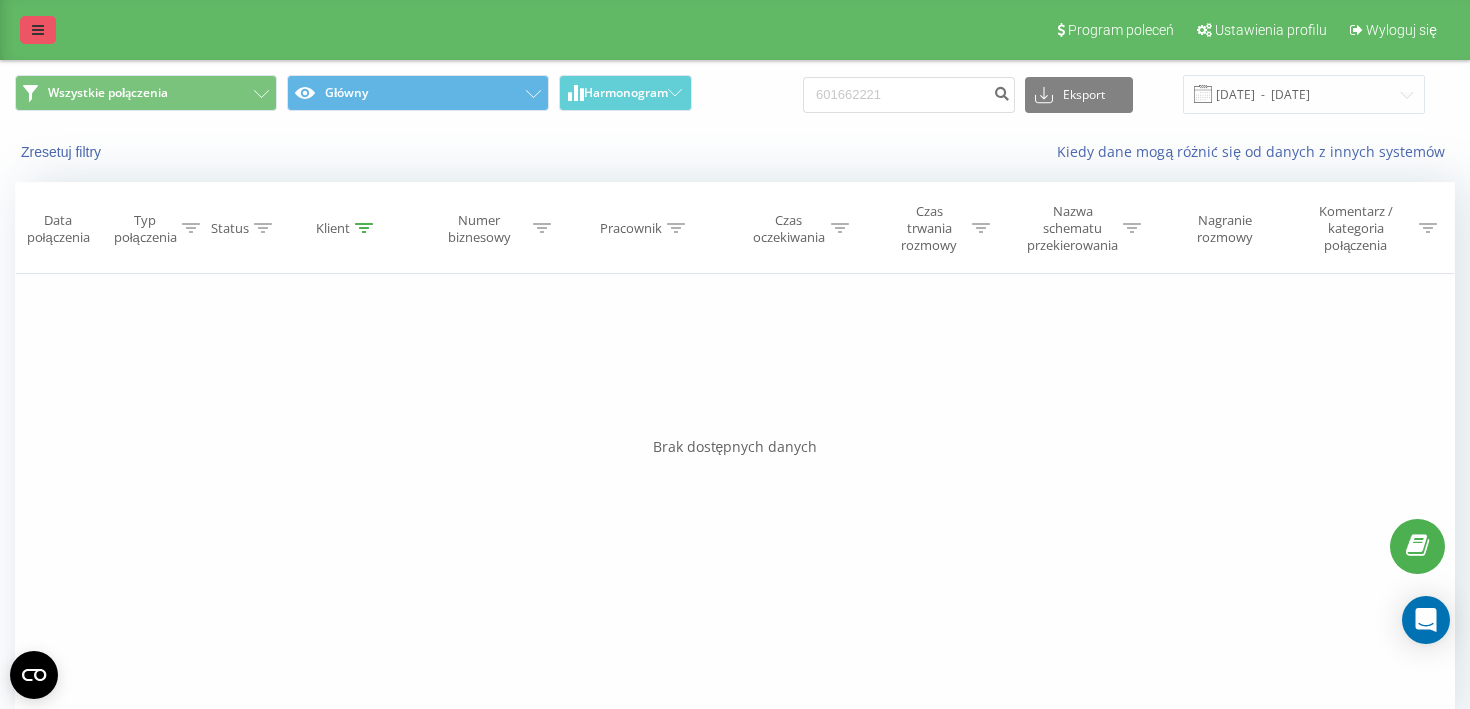 click at bounding box center (38, 30) 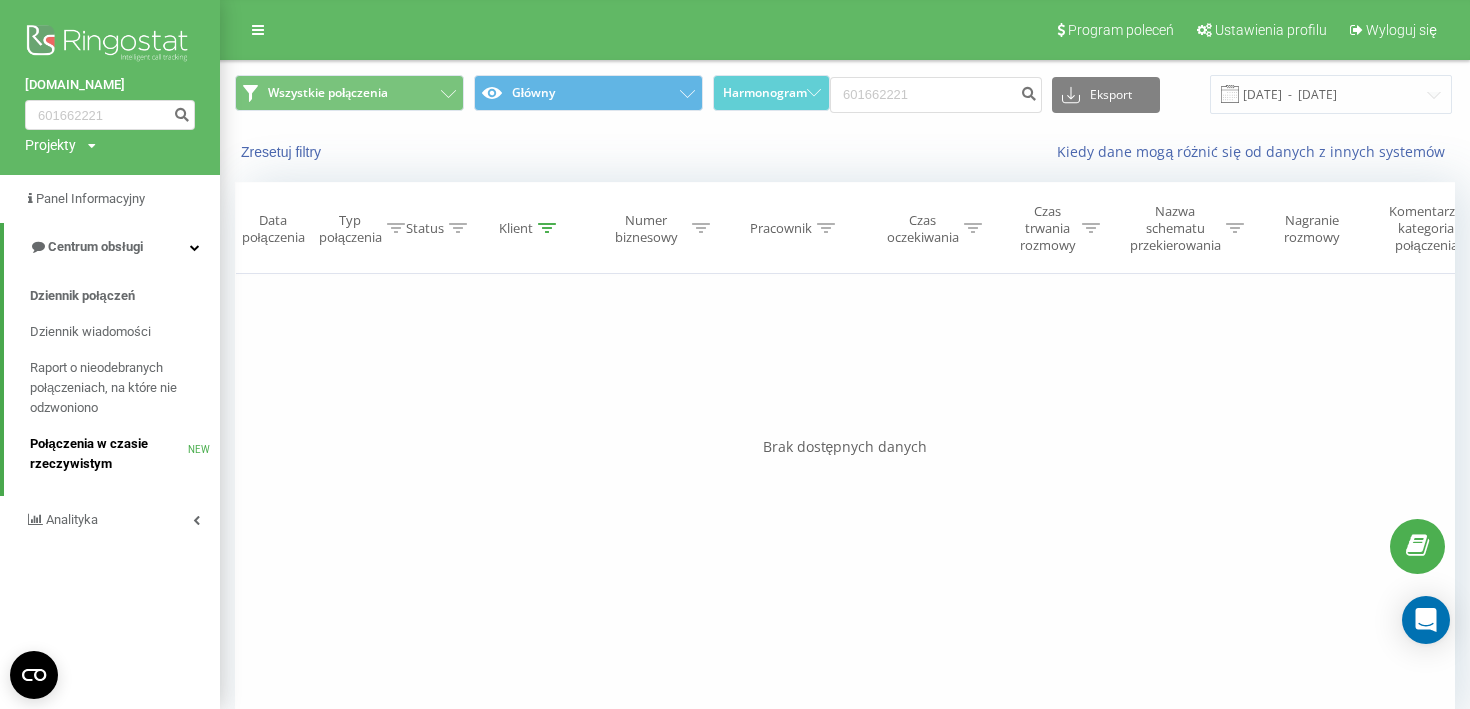 click on "Połączenia w czasie rzeczywistym" at bounding box center (109, 454) 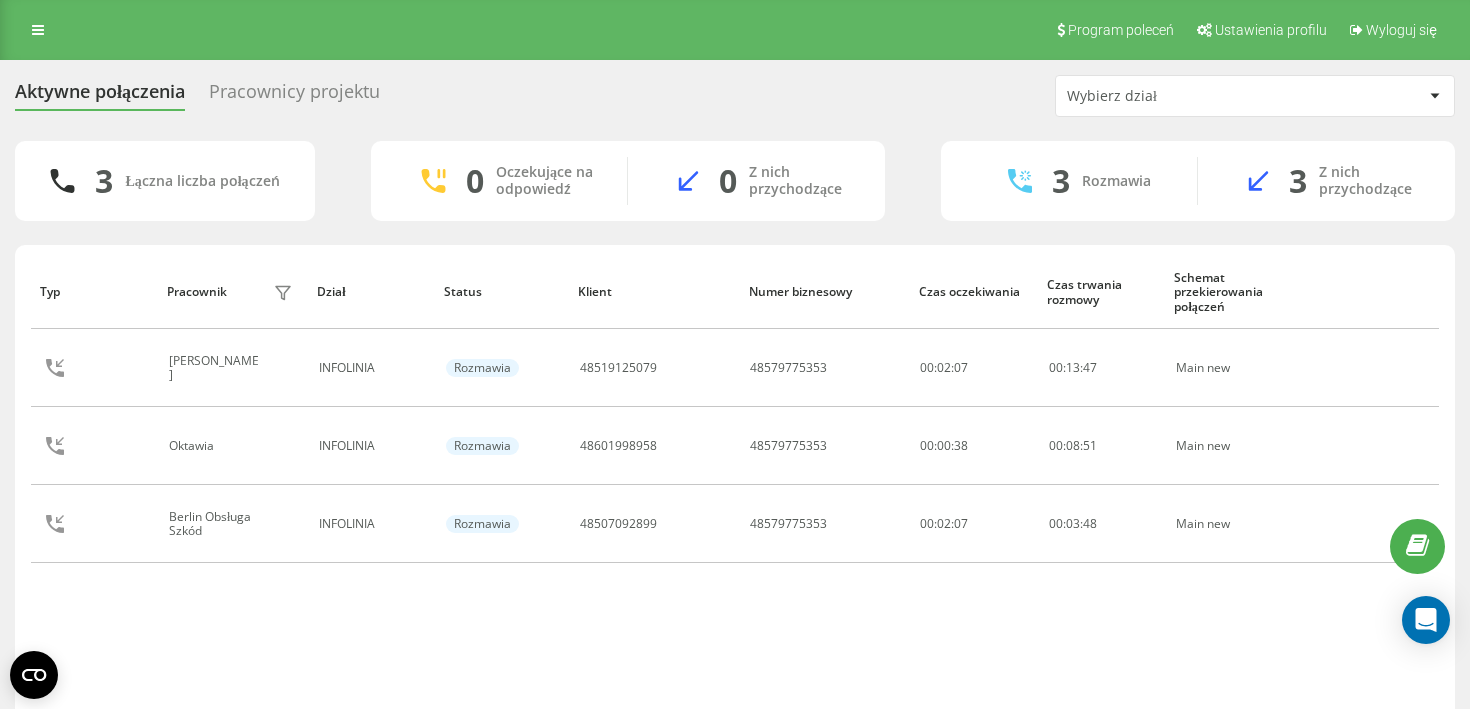 scroll, scrollTop: 0, scrollLeft: 0, axis: both 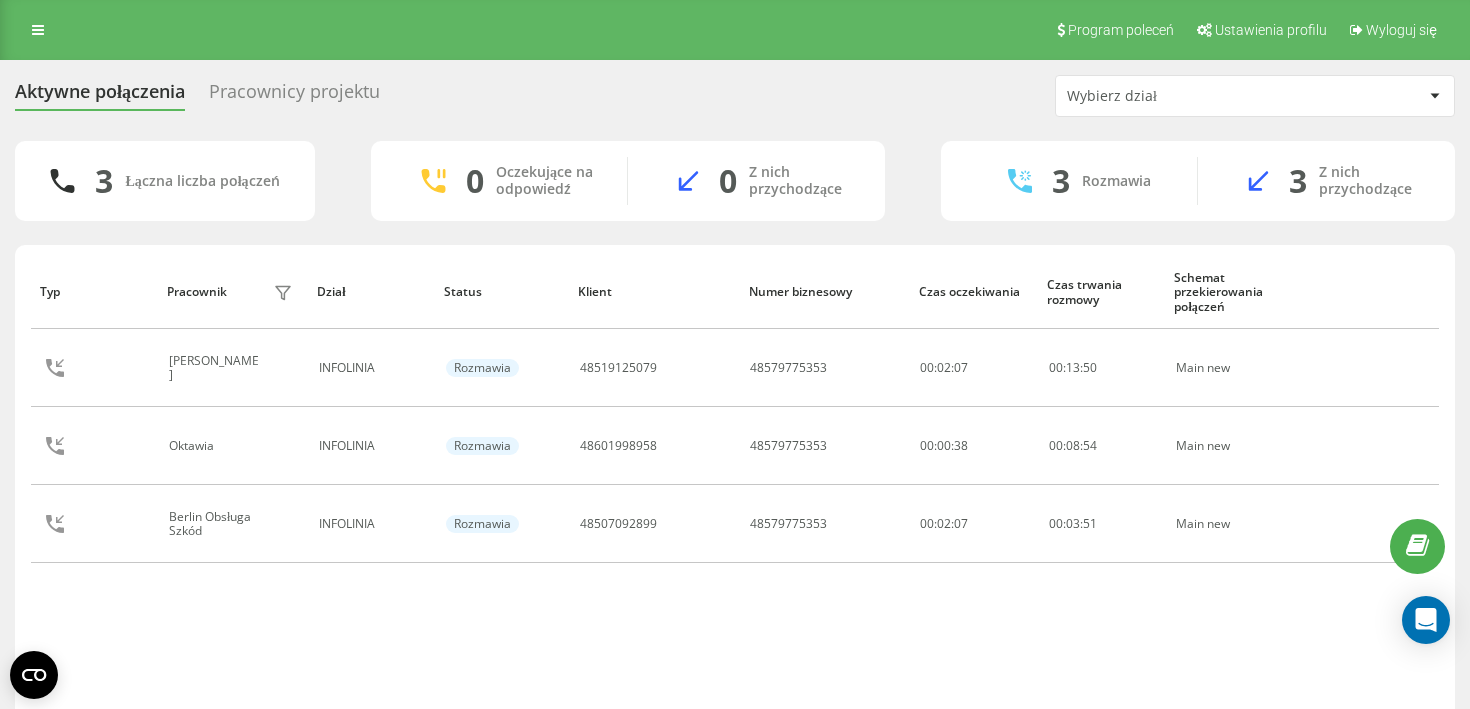 click on "Pracownicy projektu" at bounding box center (294, 96) 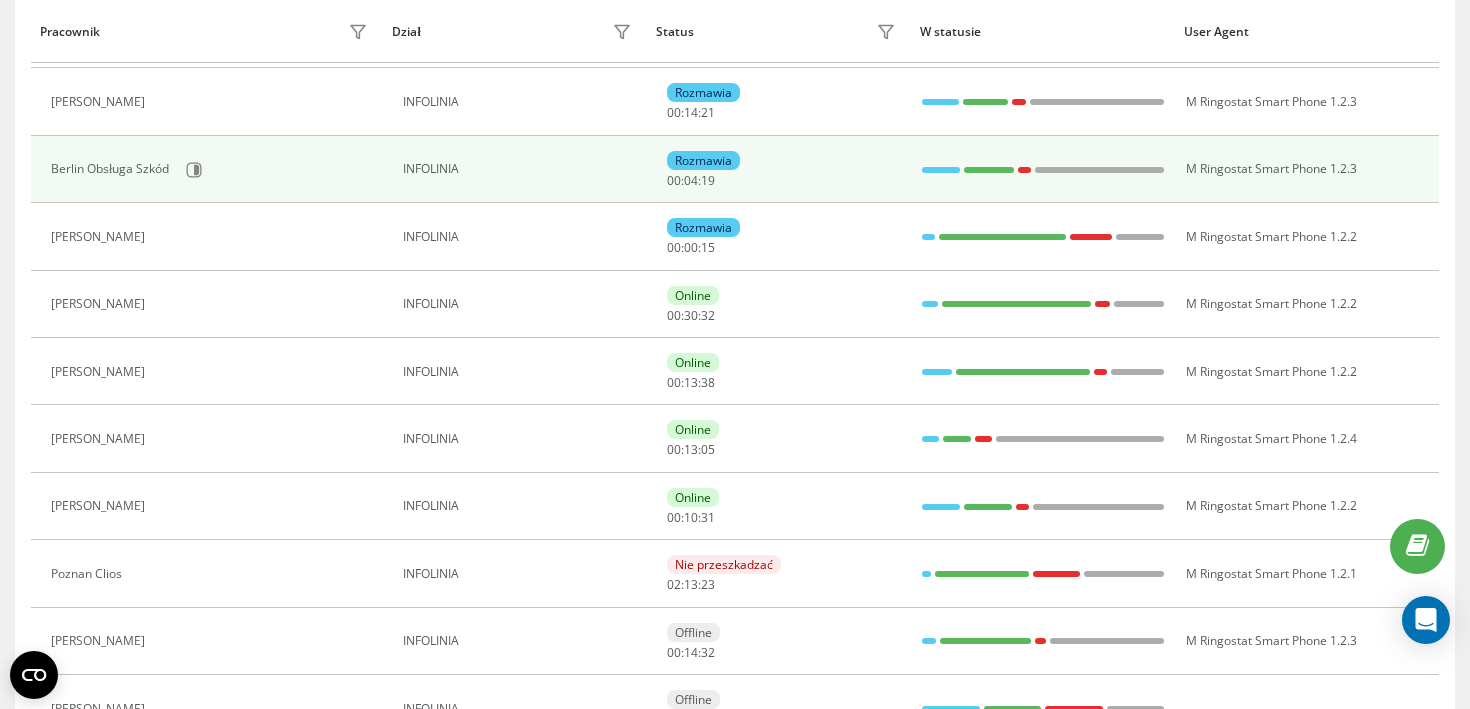 scroll, scrollTop: 426, scrollLeft: 0, axis: vertical 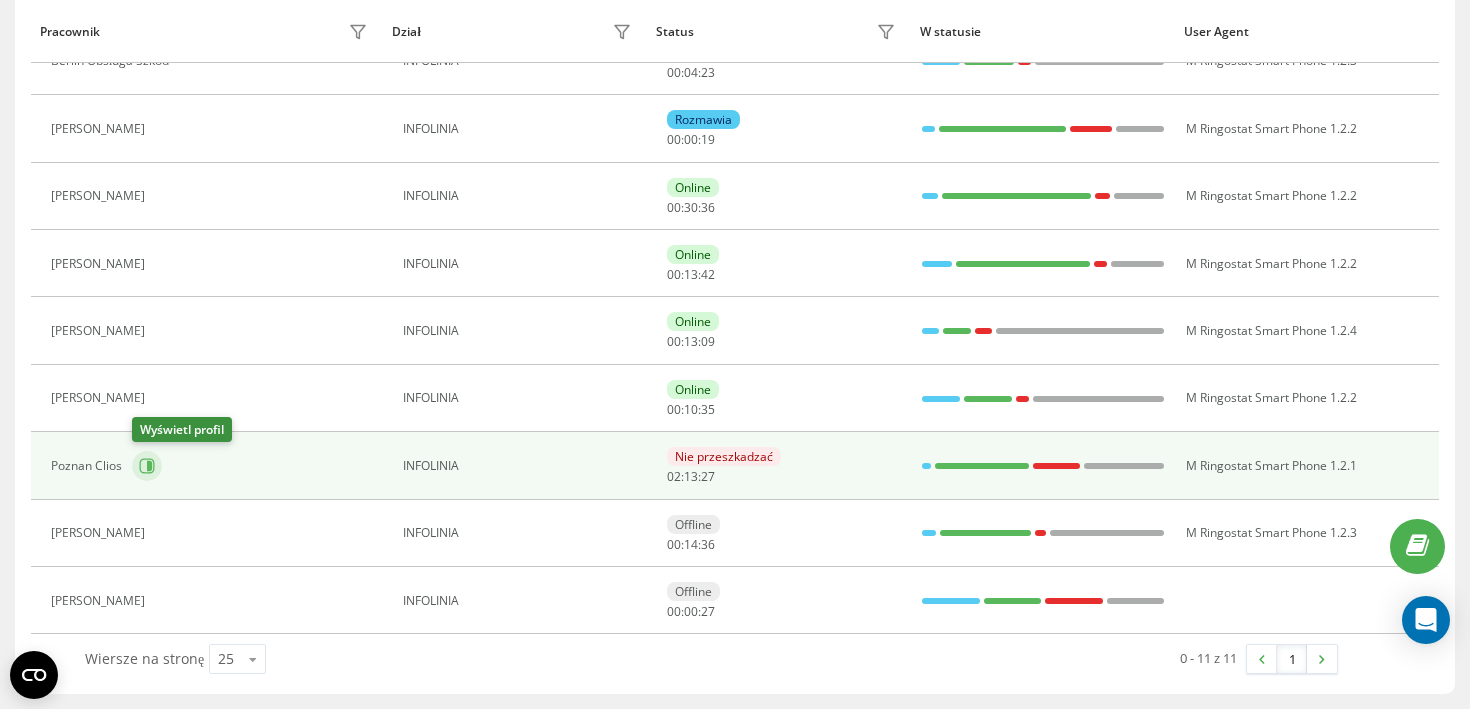 click 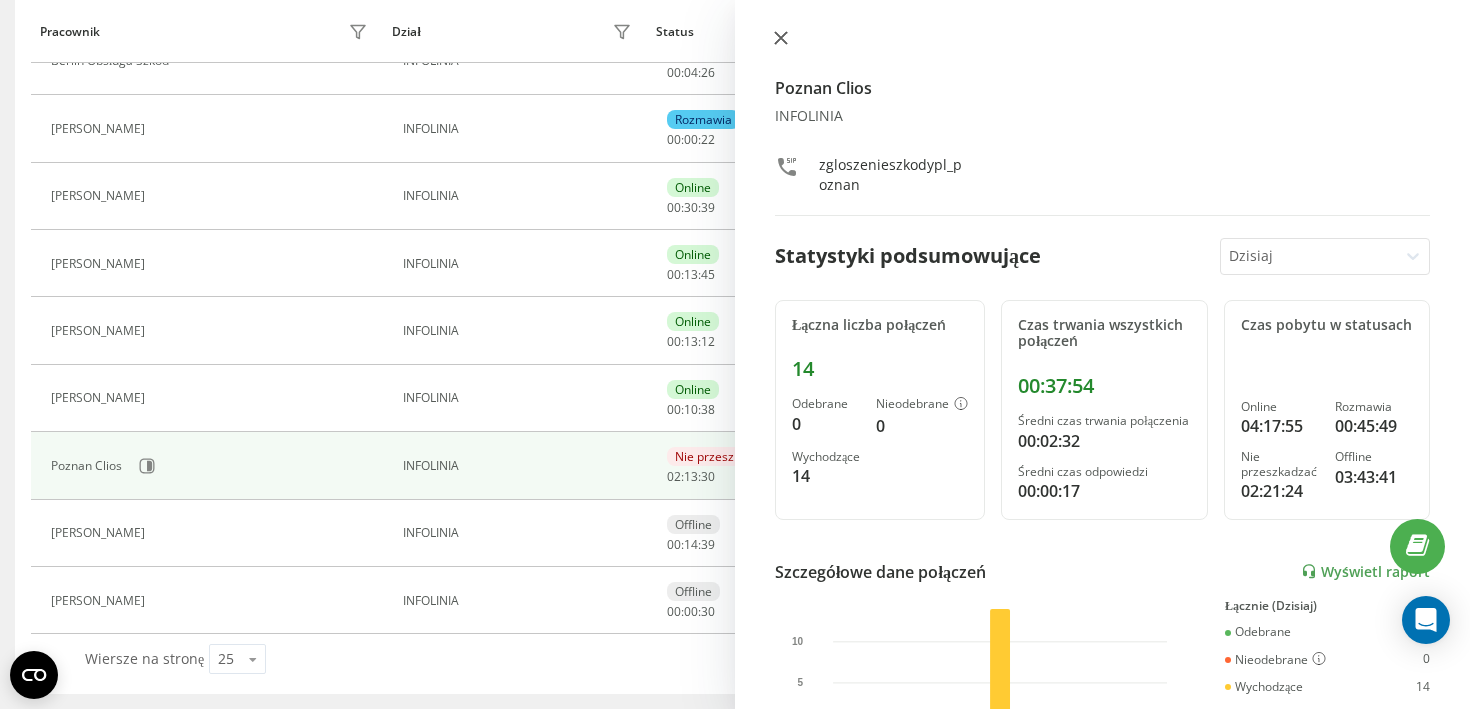 click 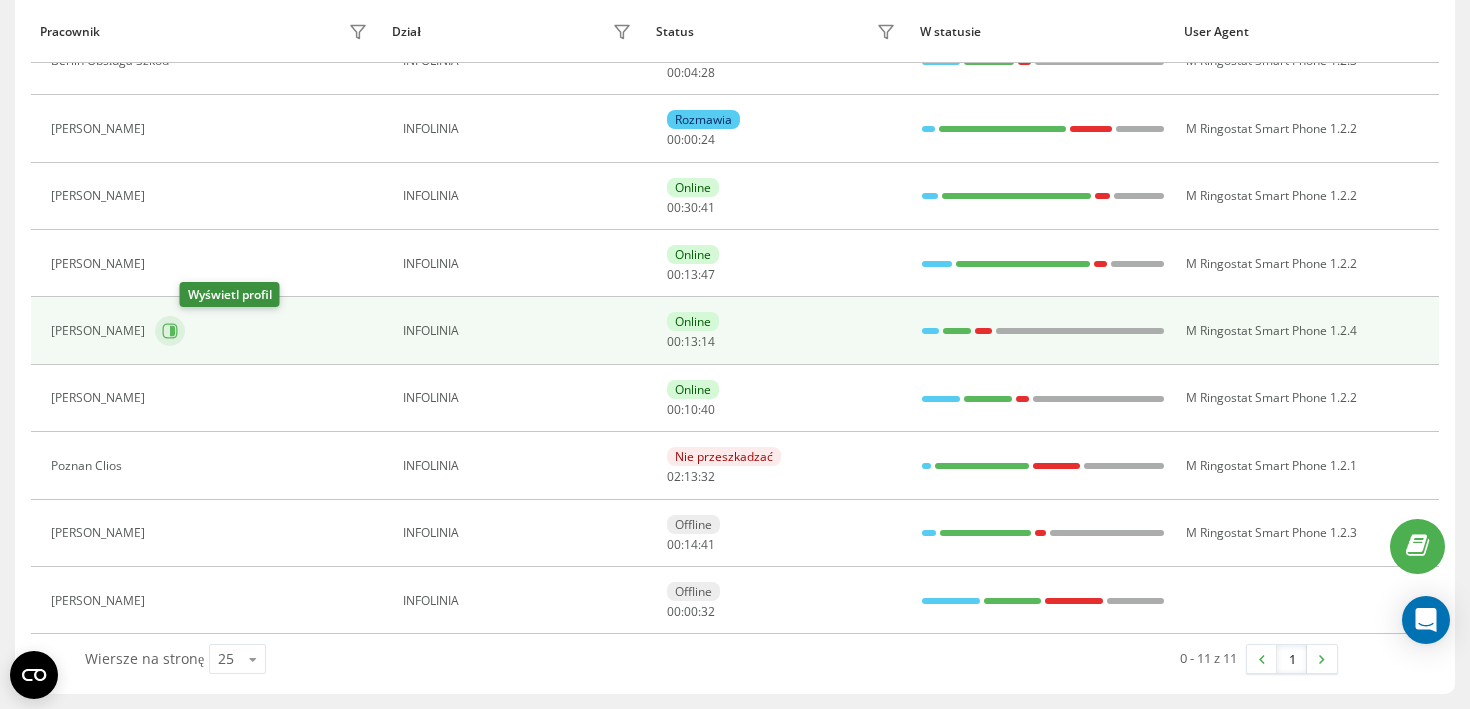 click 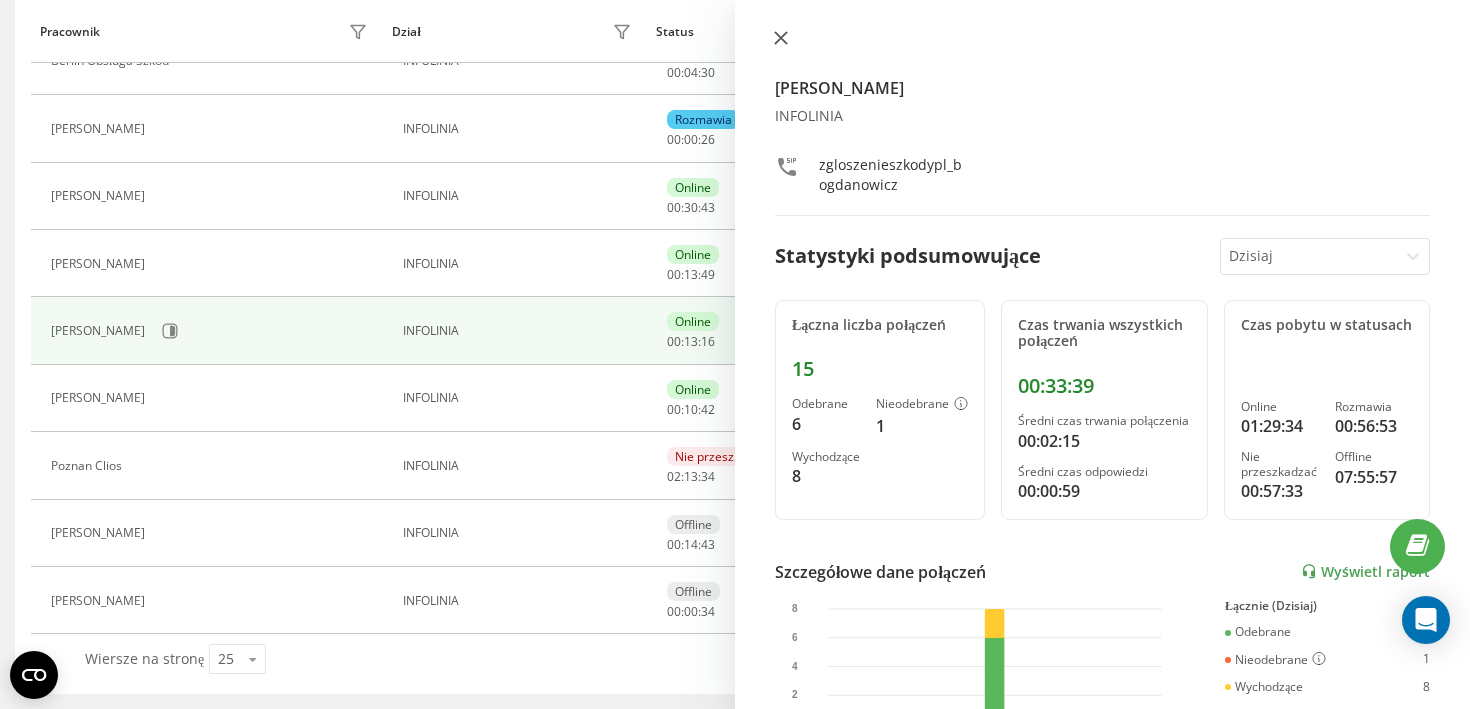 click 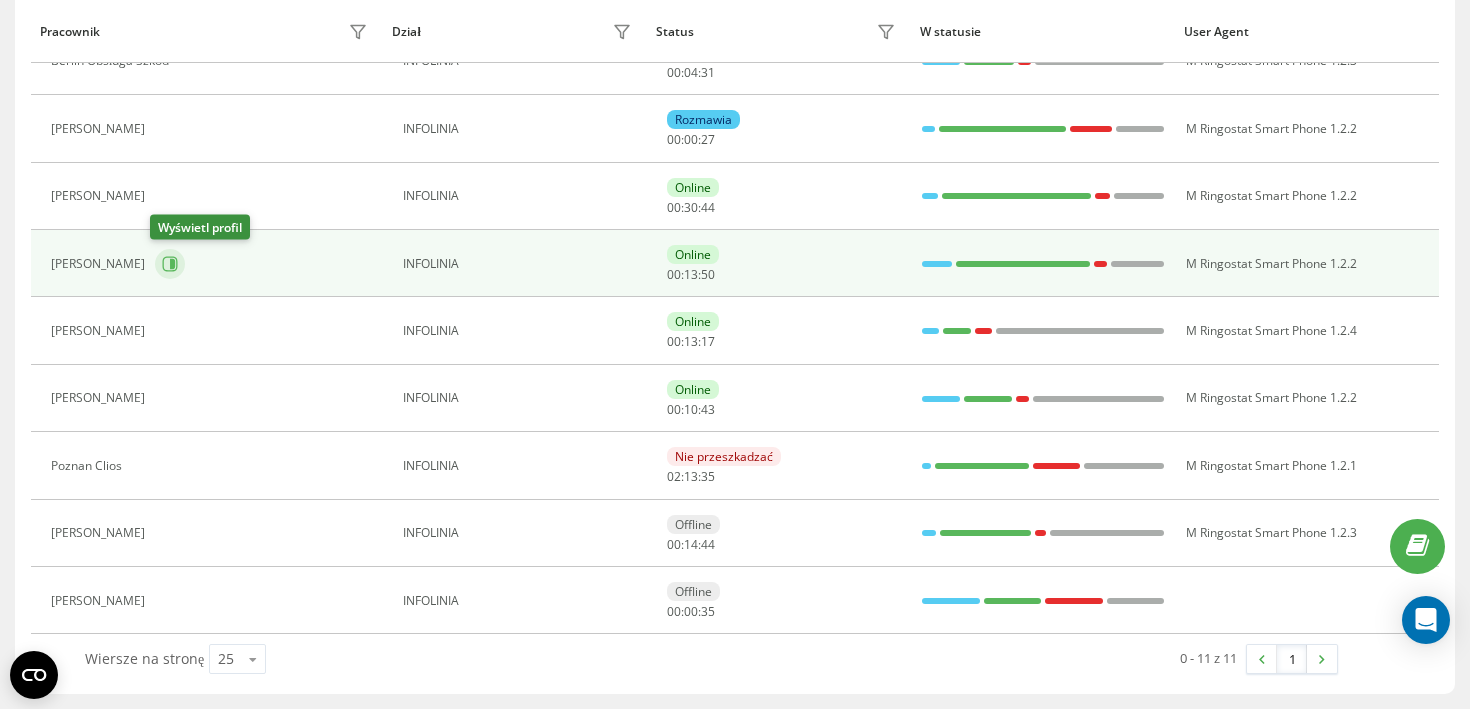 click at bounding box center (170, 264) 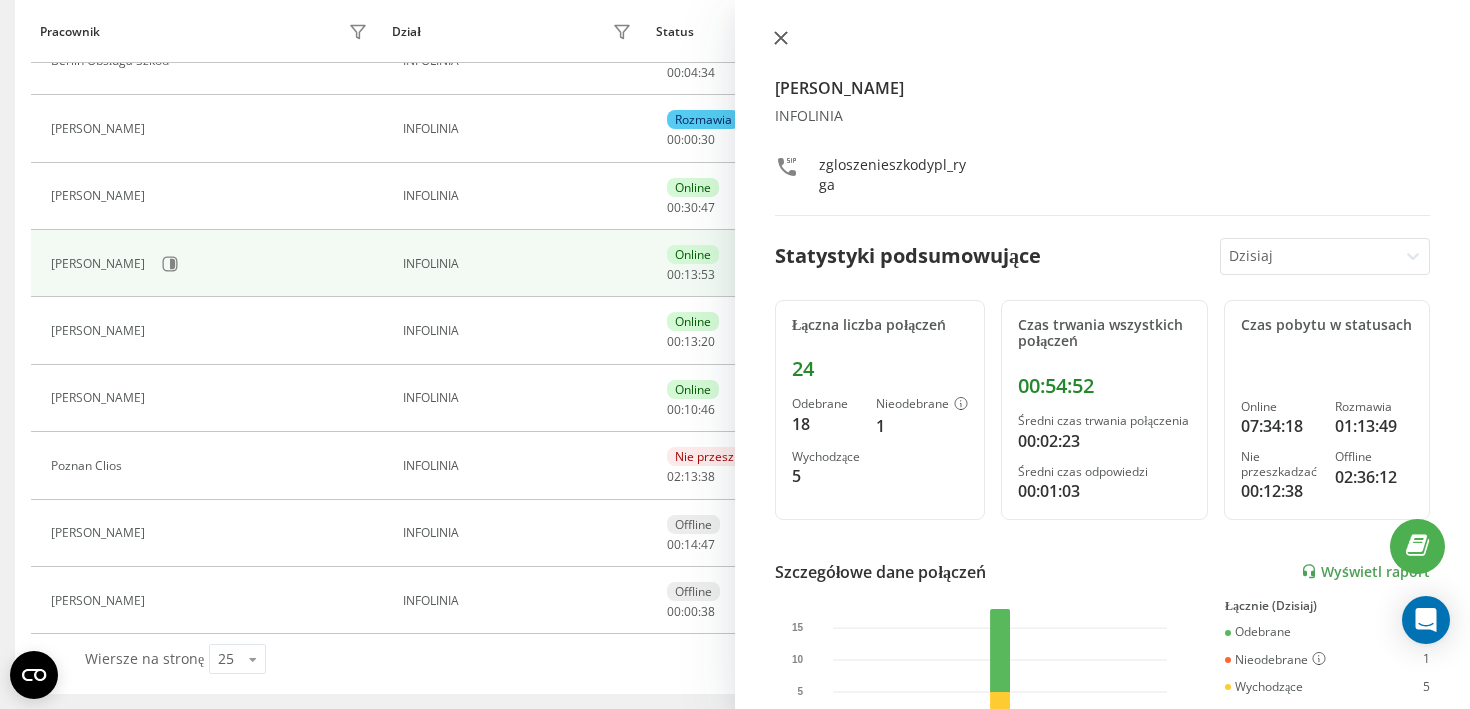 click 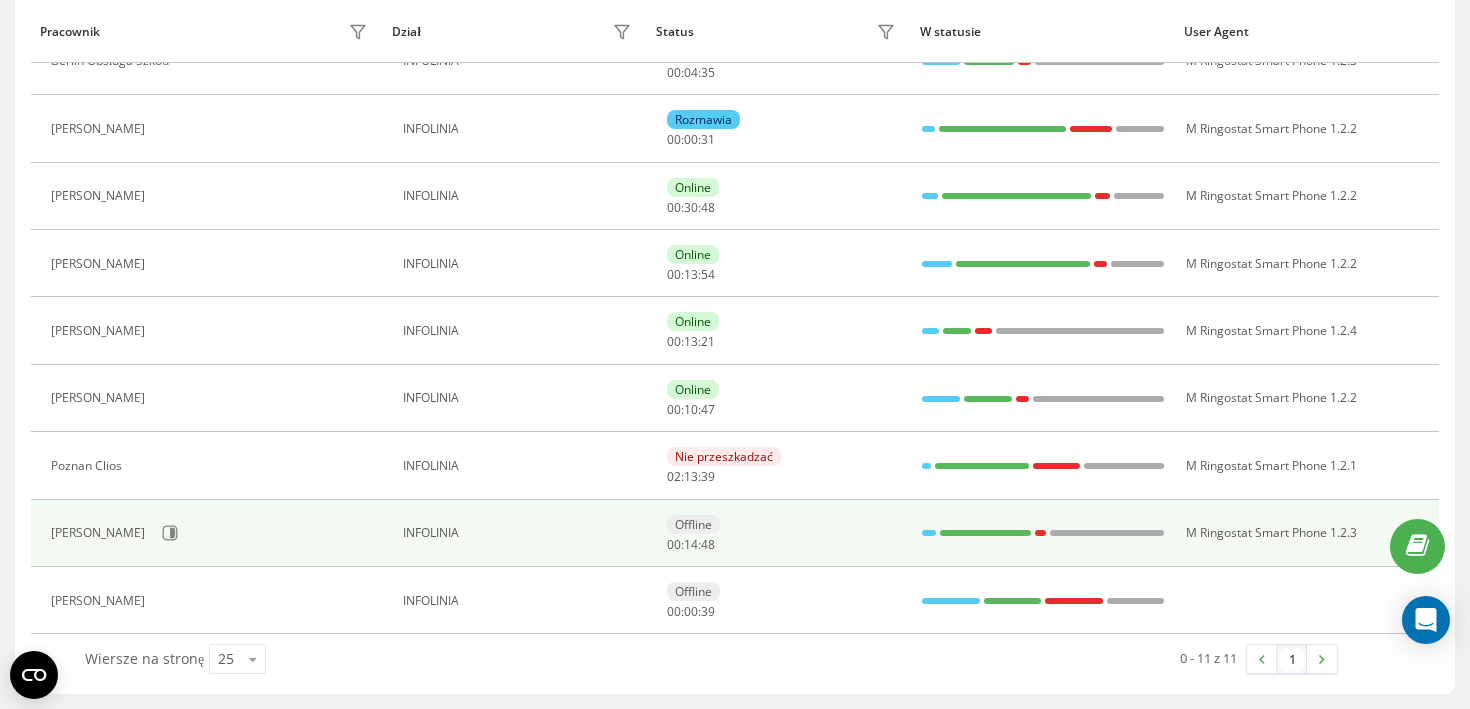 scroll, scrollTop: 0, scrollLeft: 0, axis: both 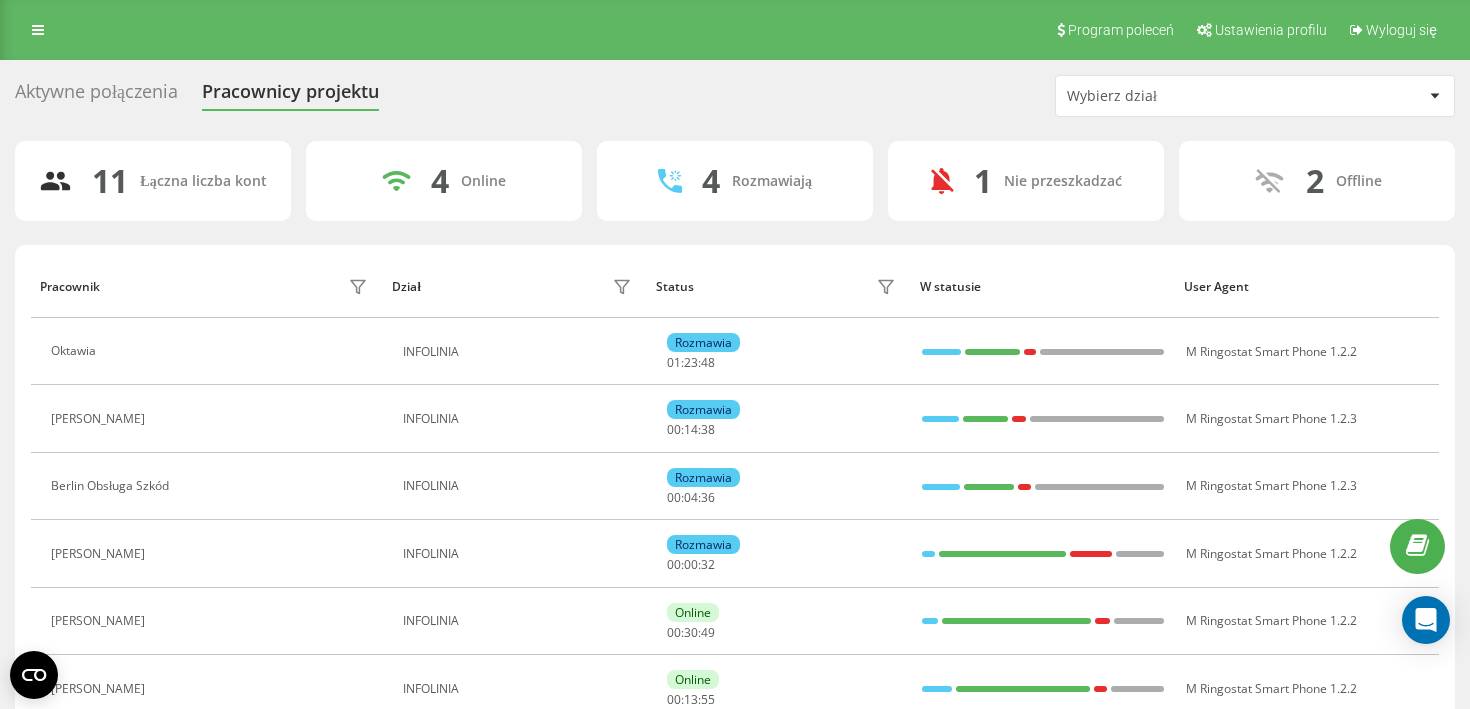 click on "Aktywne połączenia" at bounding box center (96, 96) 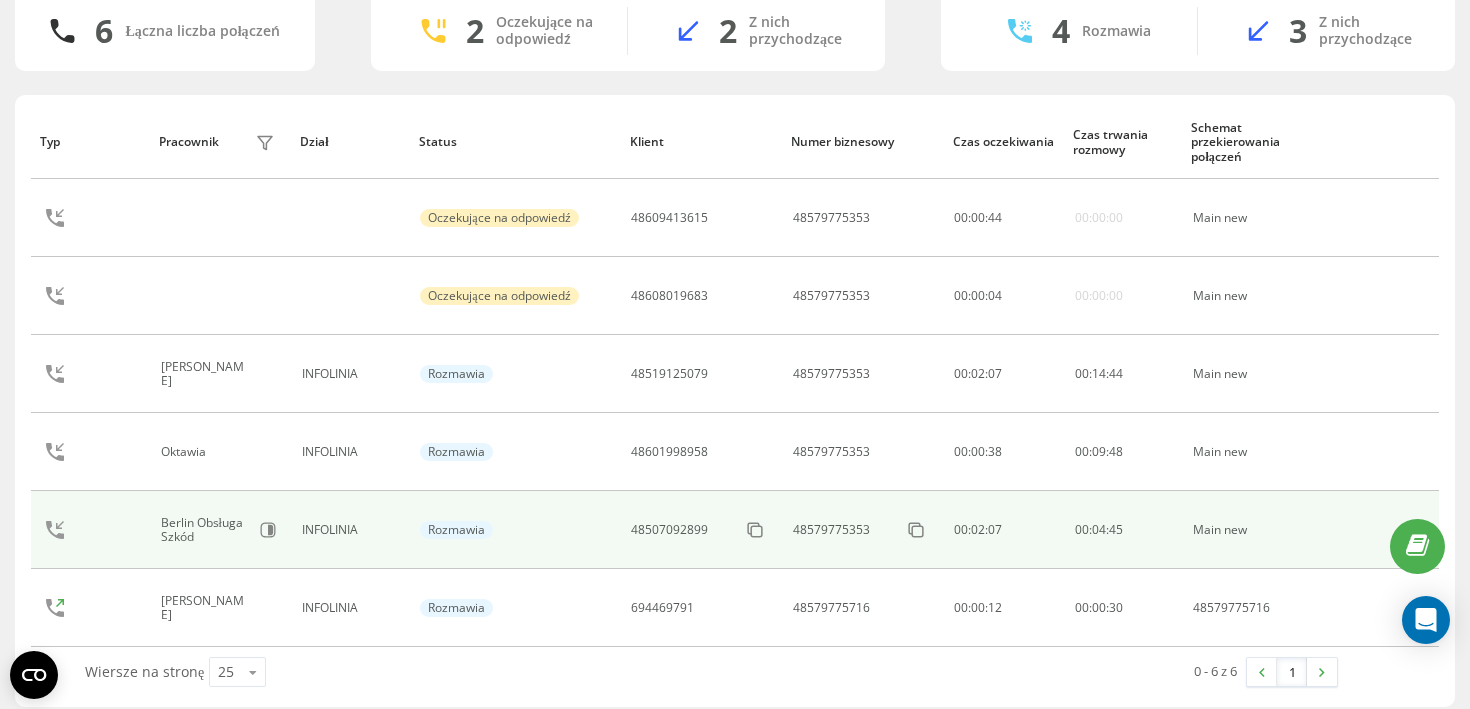 scroll, scrollTop: 0, scrollLeft: 0, axis: both 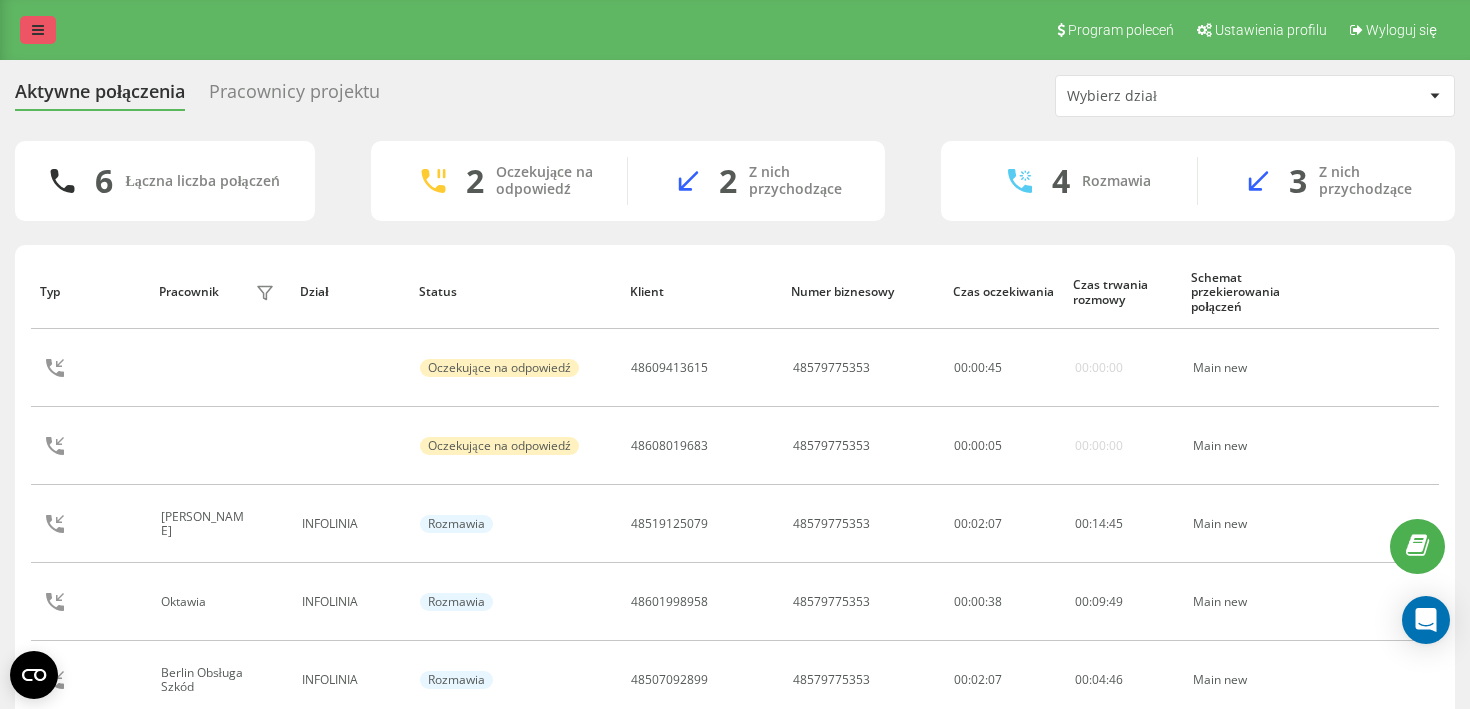 click at bounding box center (38, 30) 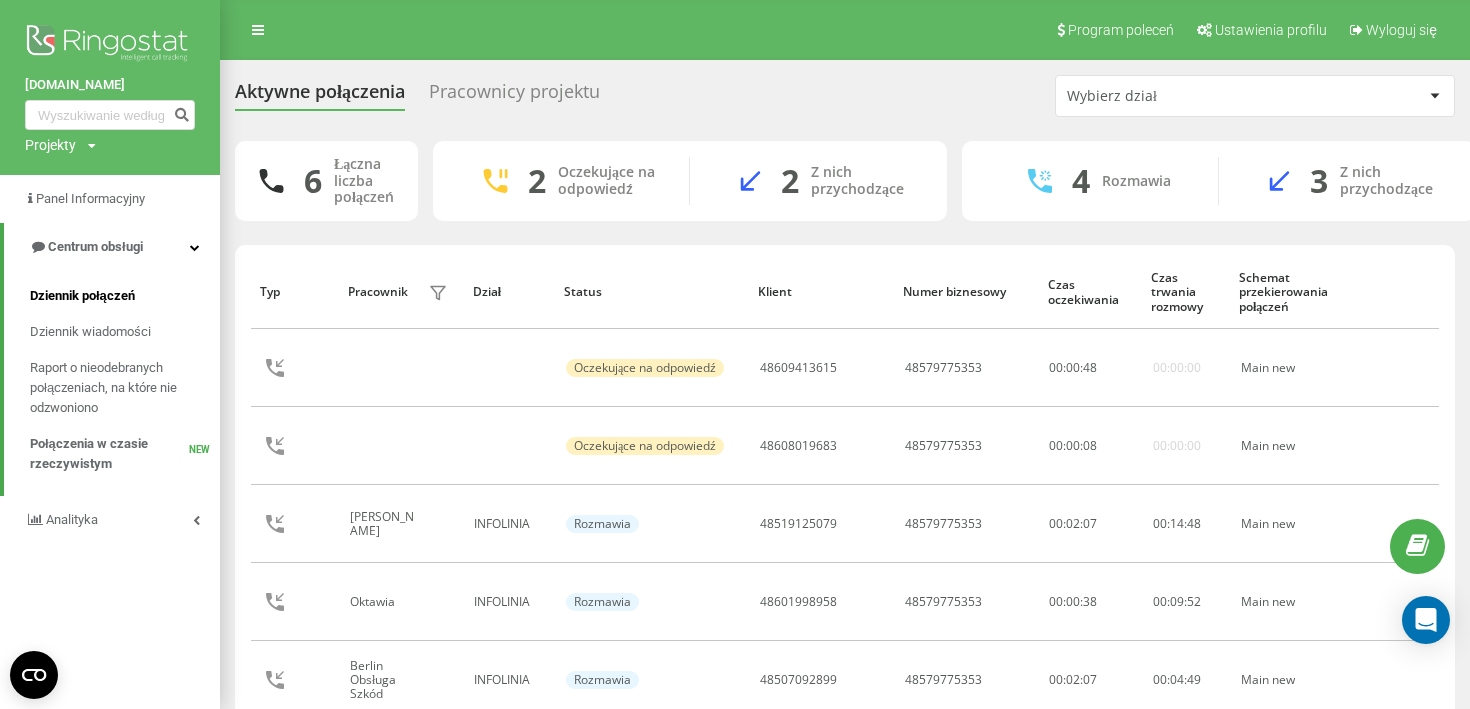 click on "Dziennik połączeń" at bounding box center [82, 296] 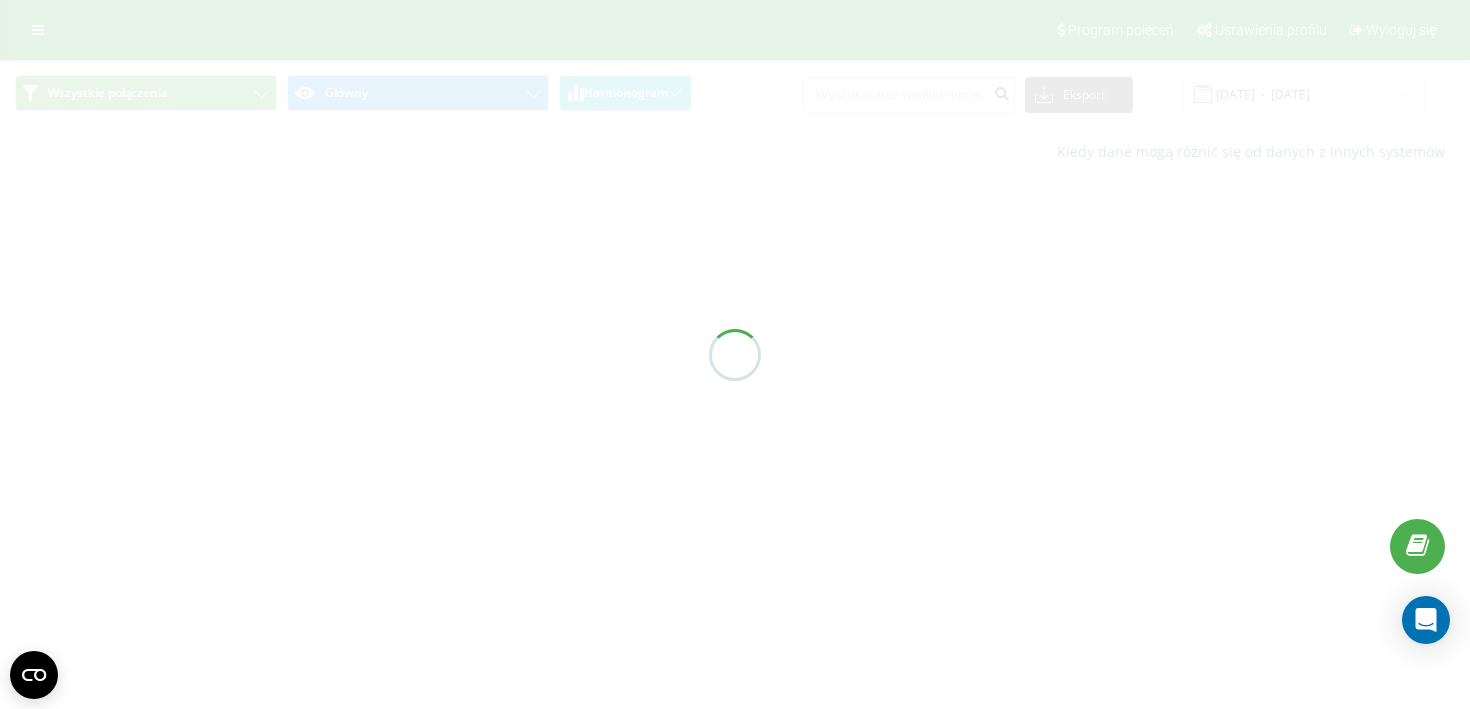 scroll, scrollTop: 0, scrollLeft: 0, axis: both 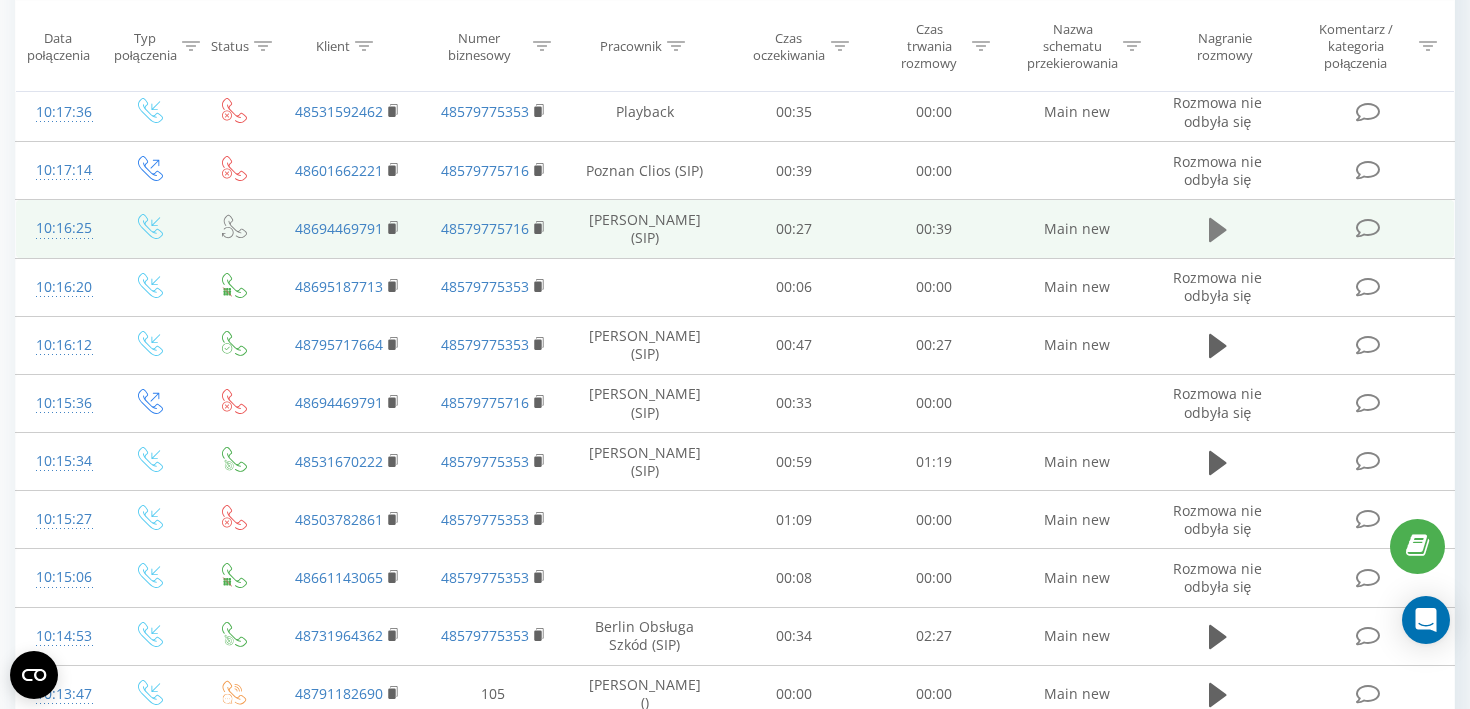 click 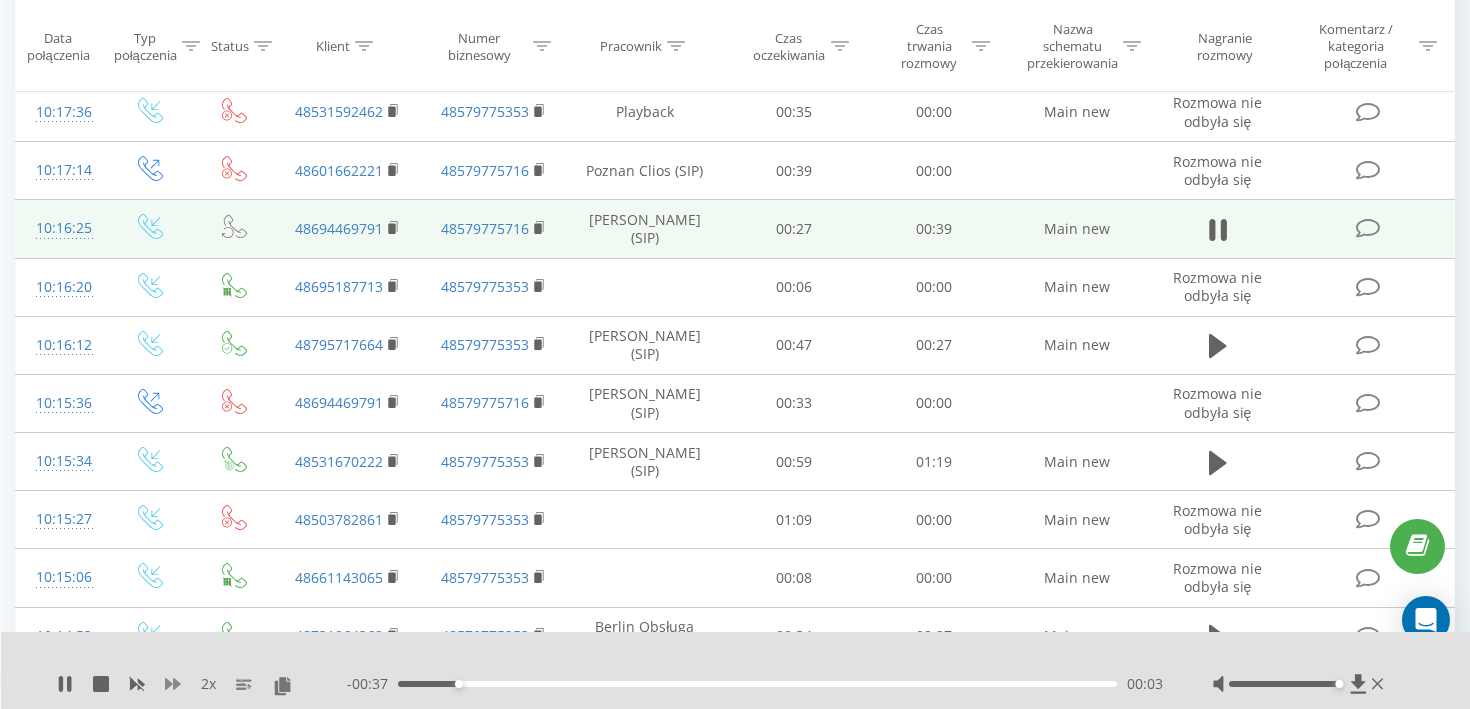click 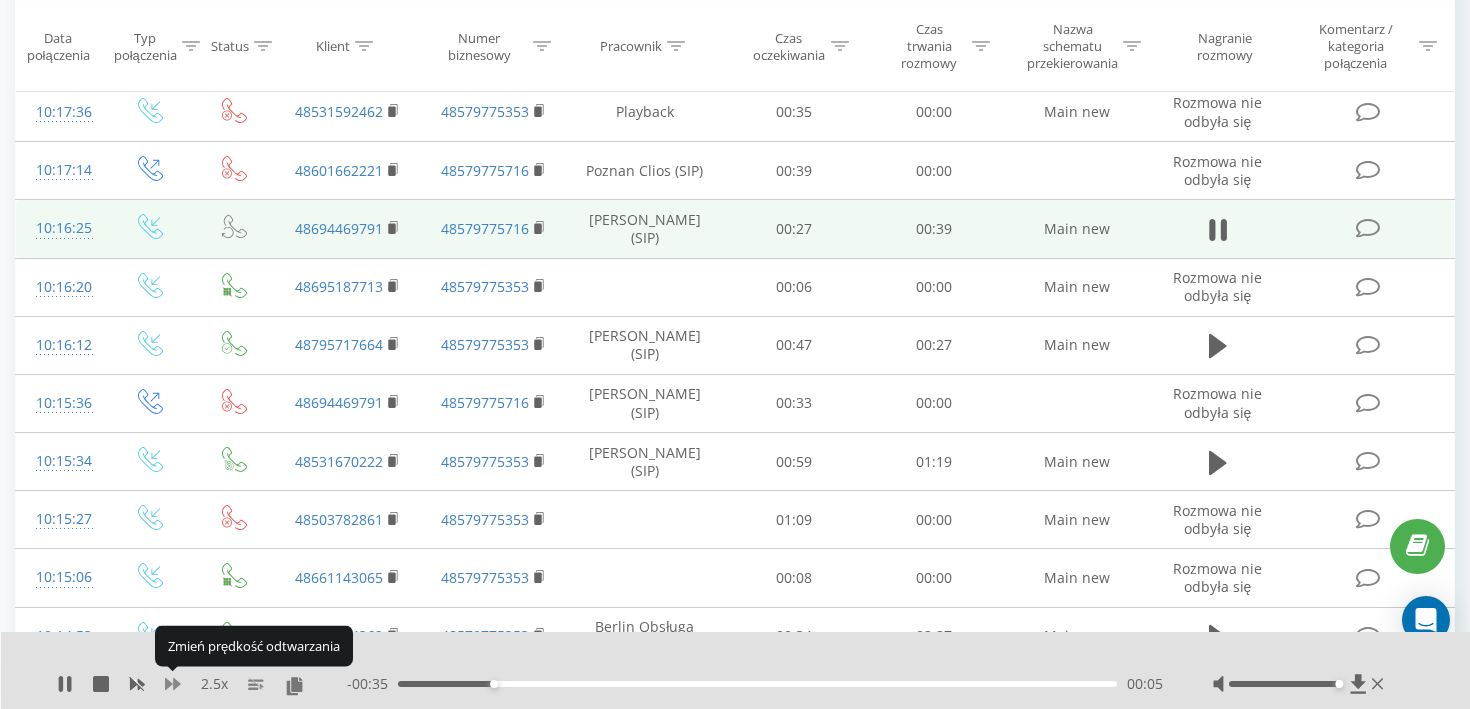 click 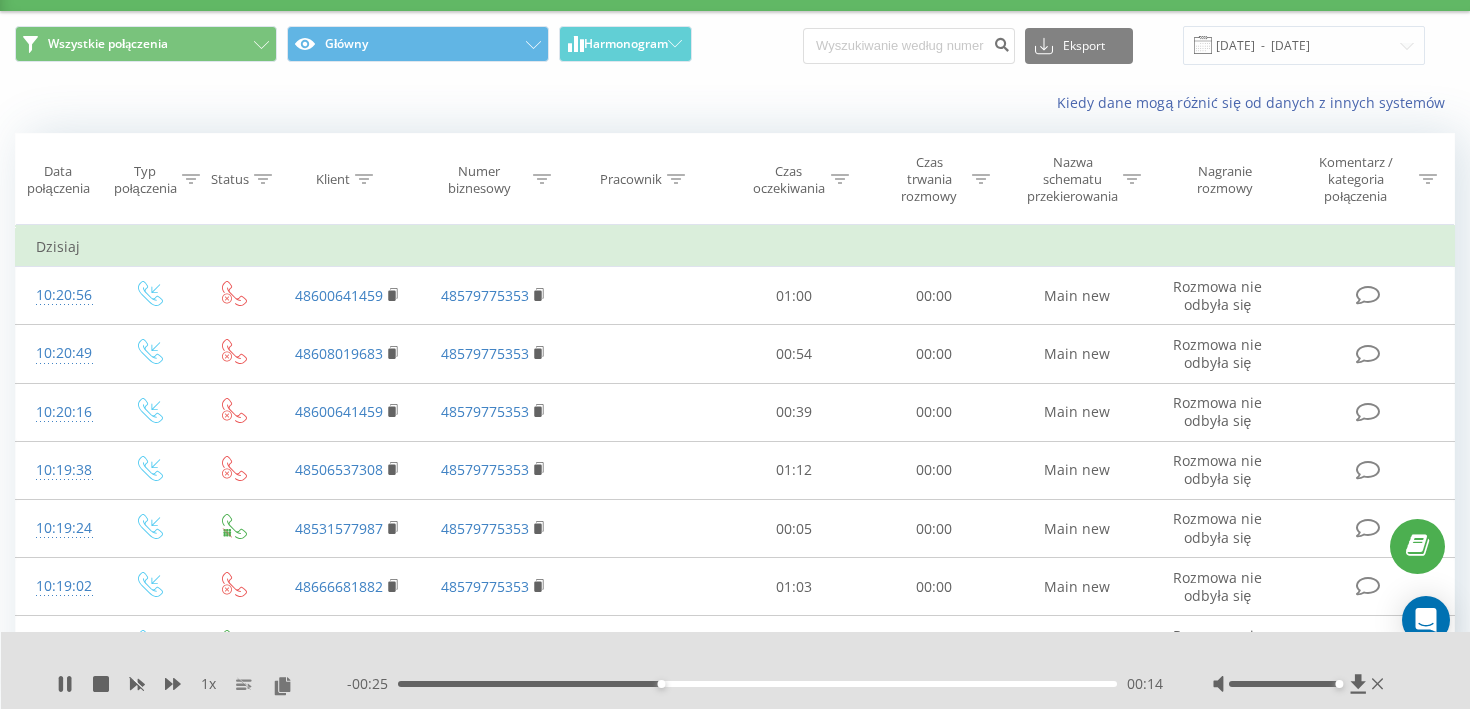scroll, scrollTop: 45, scrollLeft: 0, axis: vertical 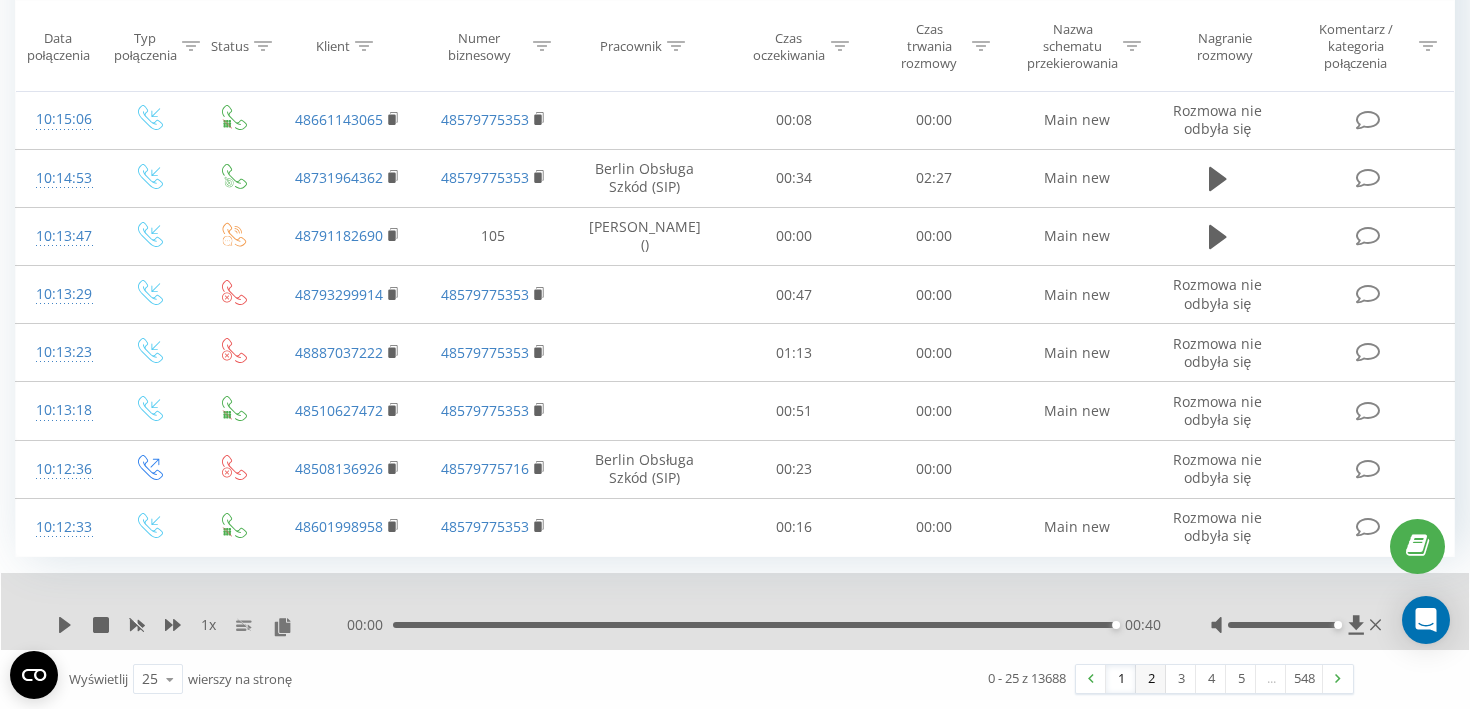 click on "2" at bounding box center [1151, 679] 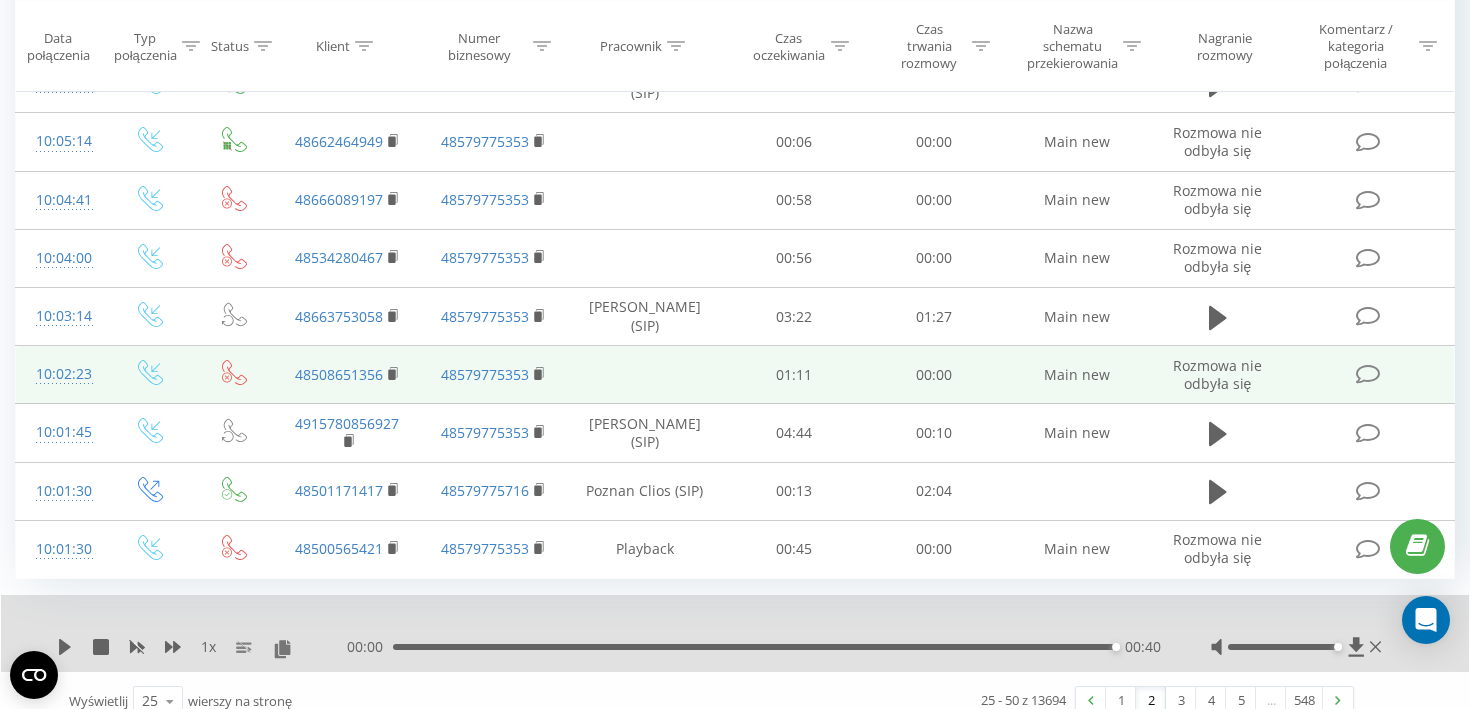 scroll, scrollTop: 1247, scrollLeft: 0, axis: vertical 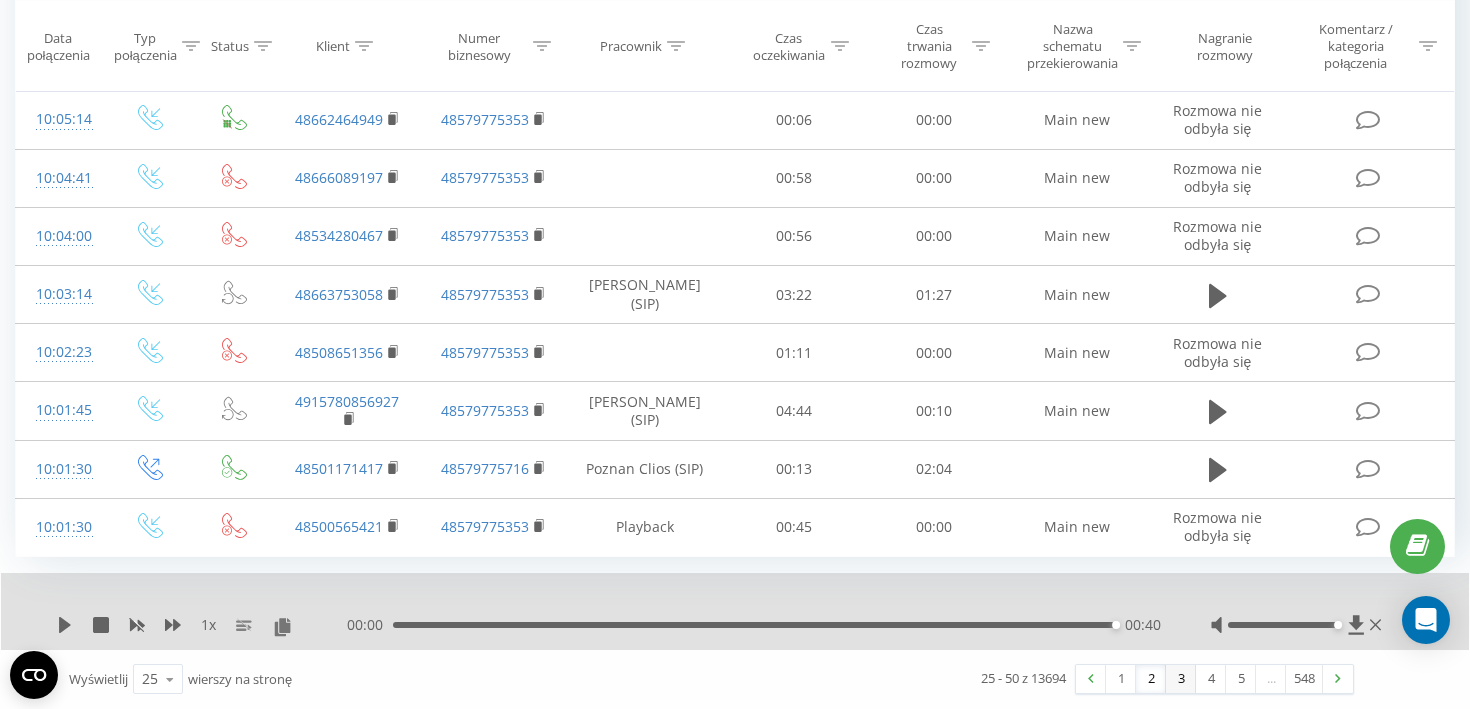 click on "3" at bounding box center (1181, 679) 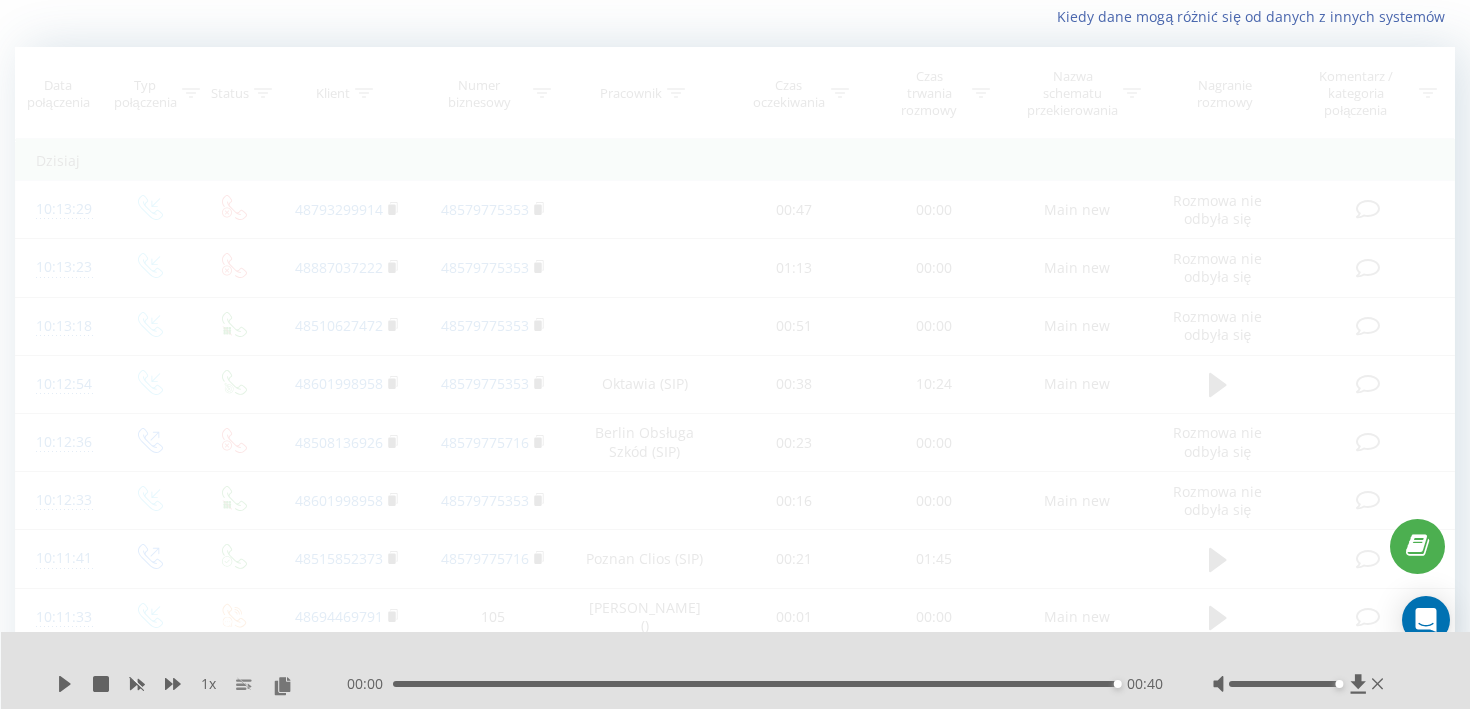 scroll, scrollTop: 134, scrollLeft: 0, axis: vertical 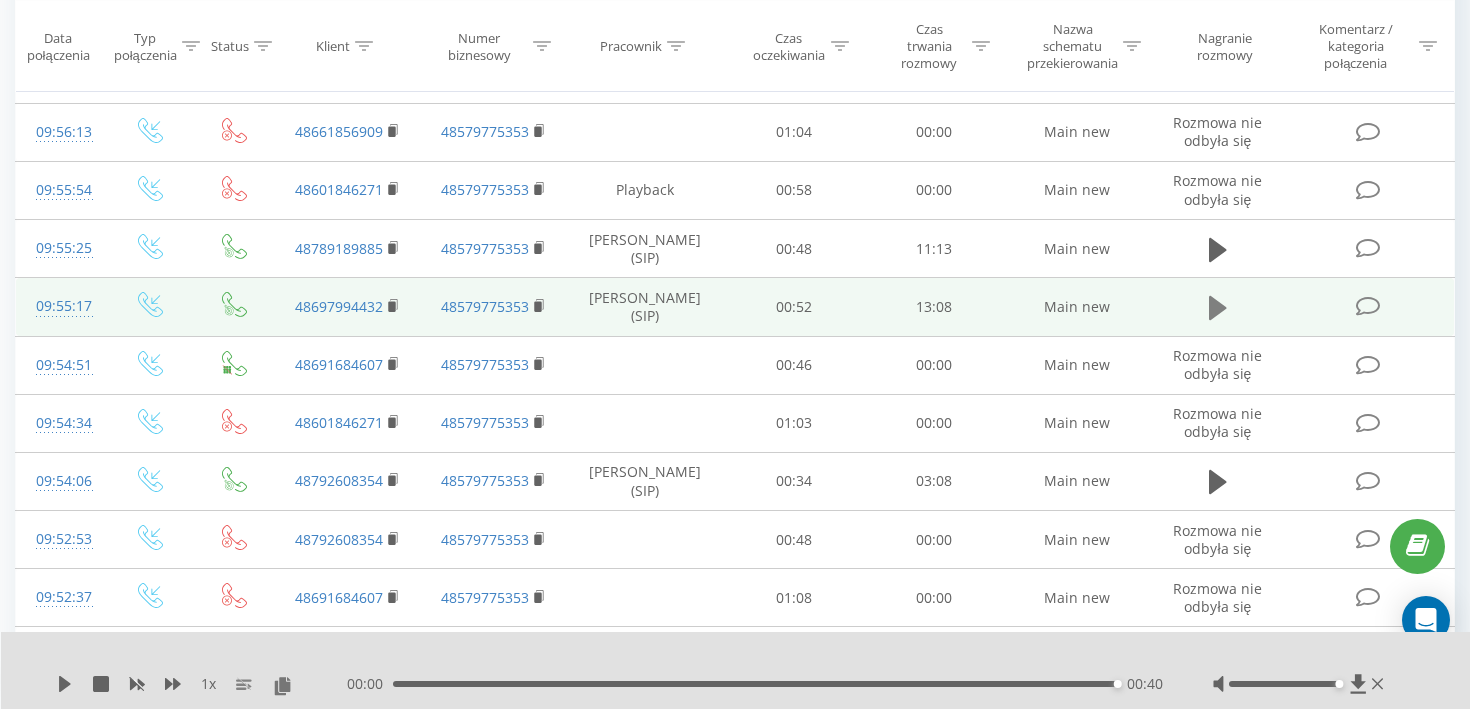 click 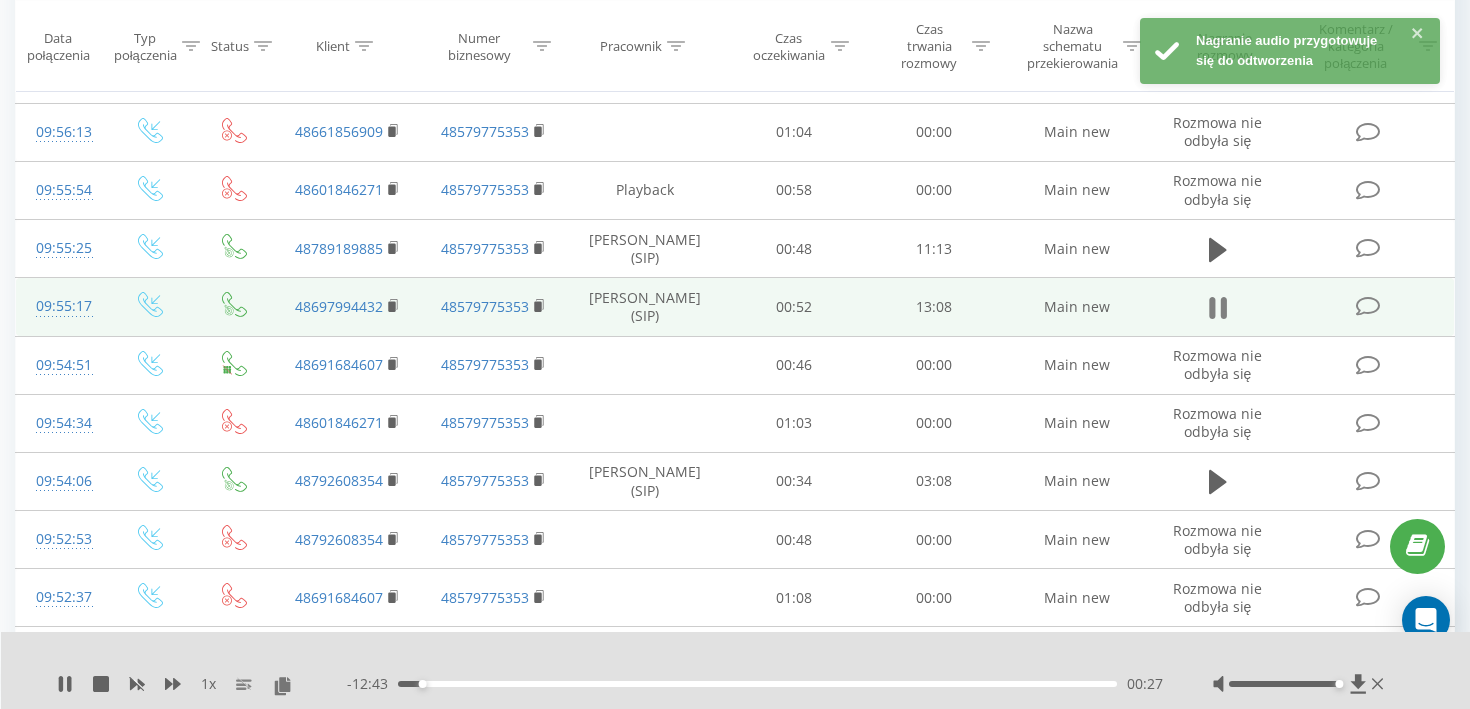 click 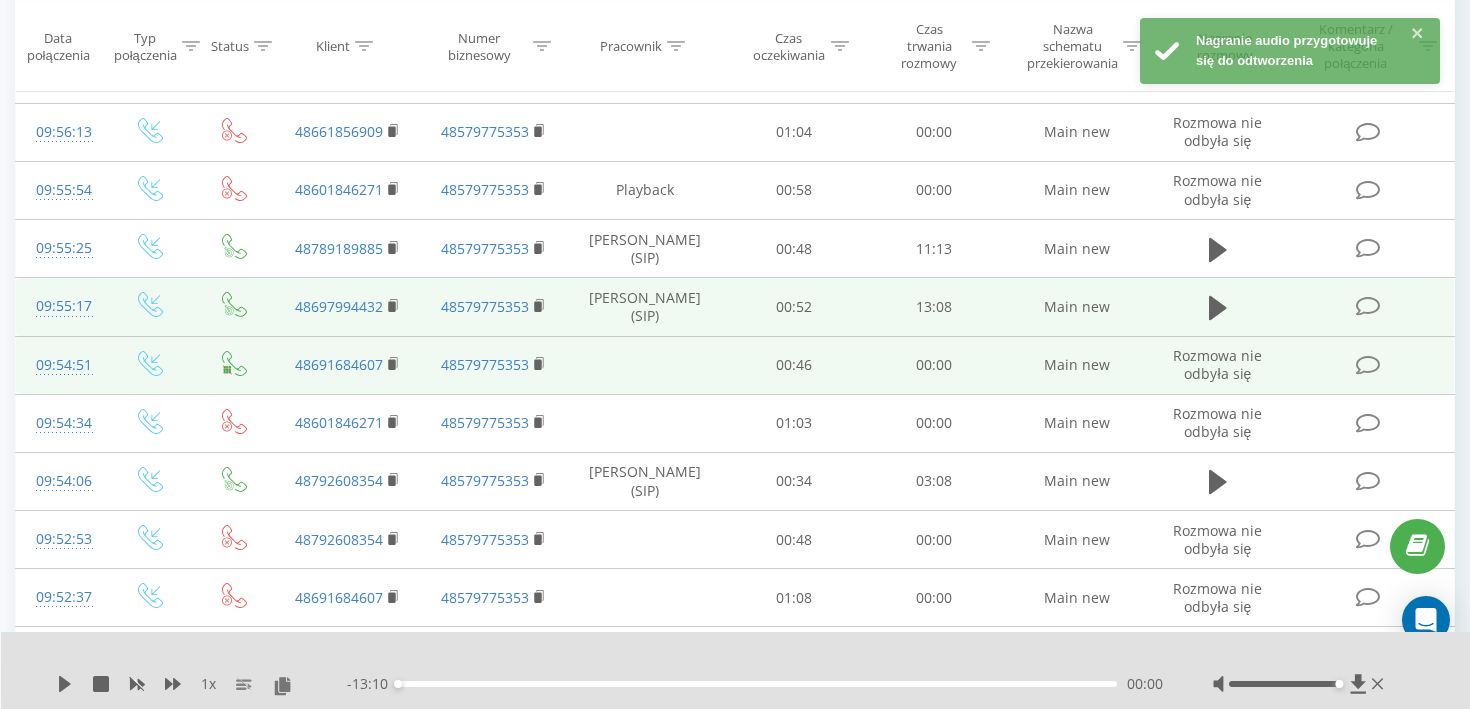 scroll, scrollTop: 0, scrollLeft: 0, axis: both 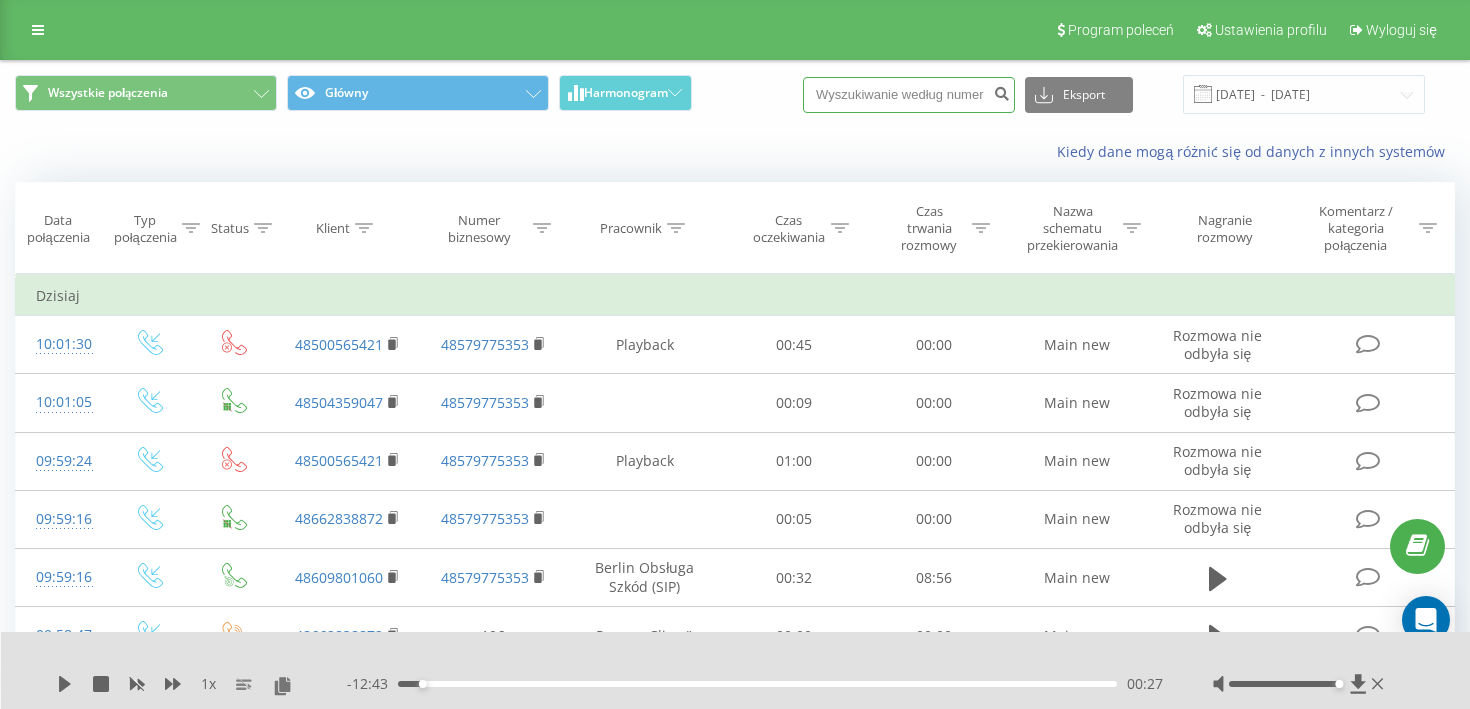 click at bounding box center [909, 95] 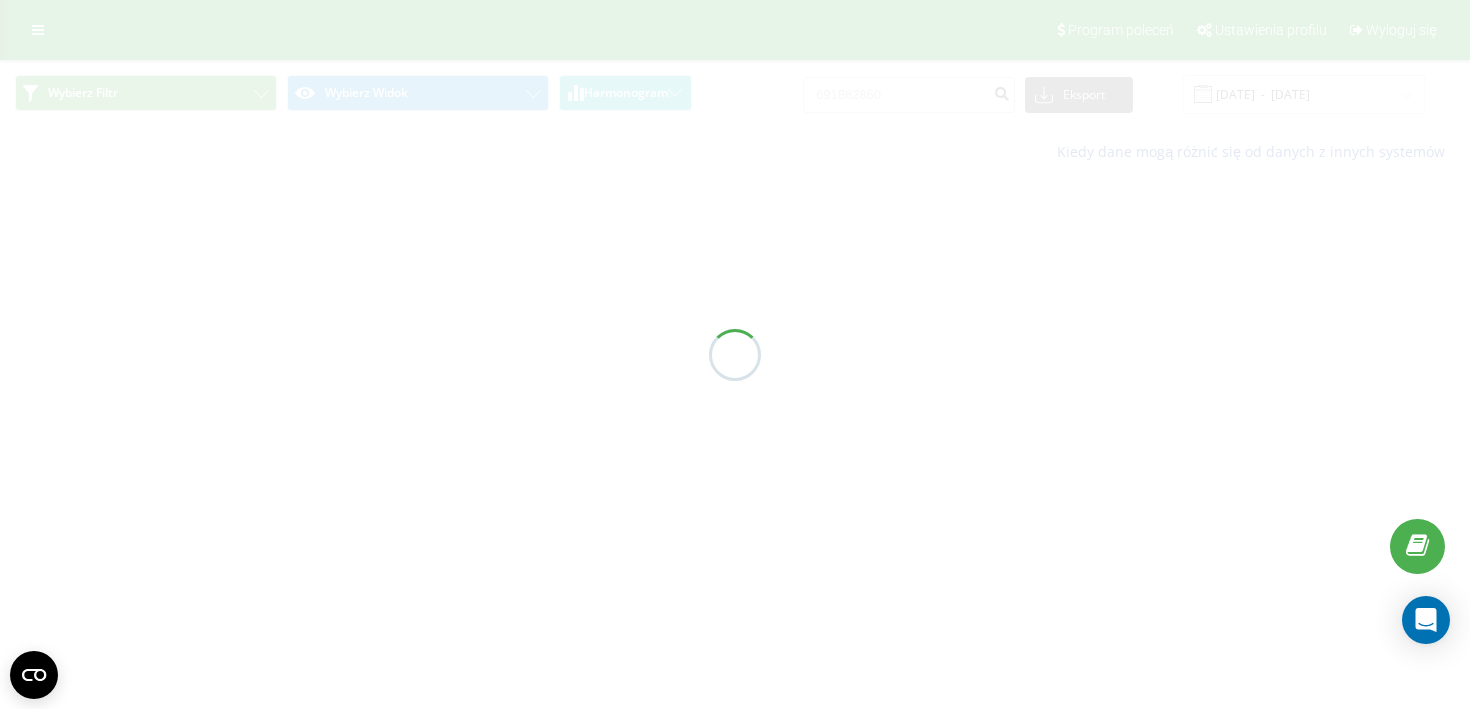 scroll, scrollTop: 0, scrollLeft: 0, axis: both 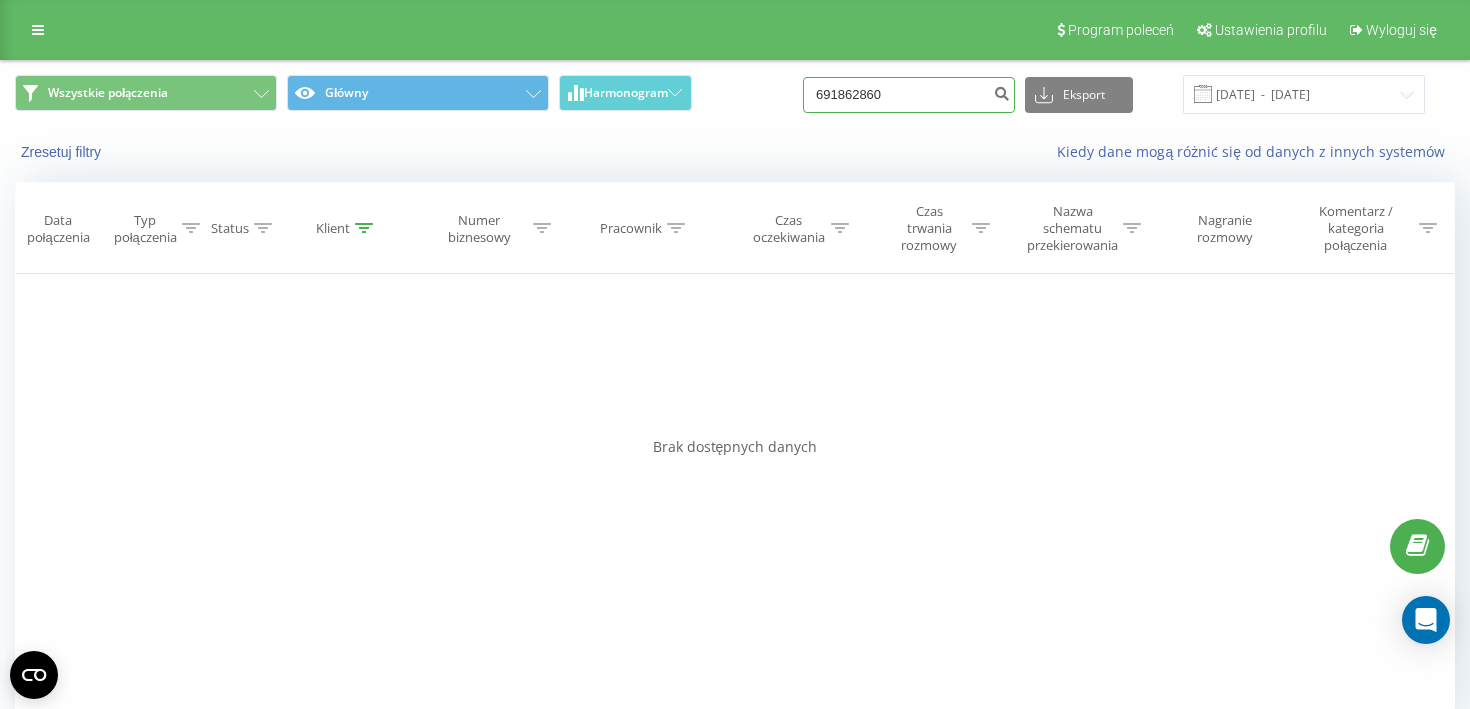 click on "691862860" at bounding box center [909, 95] 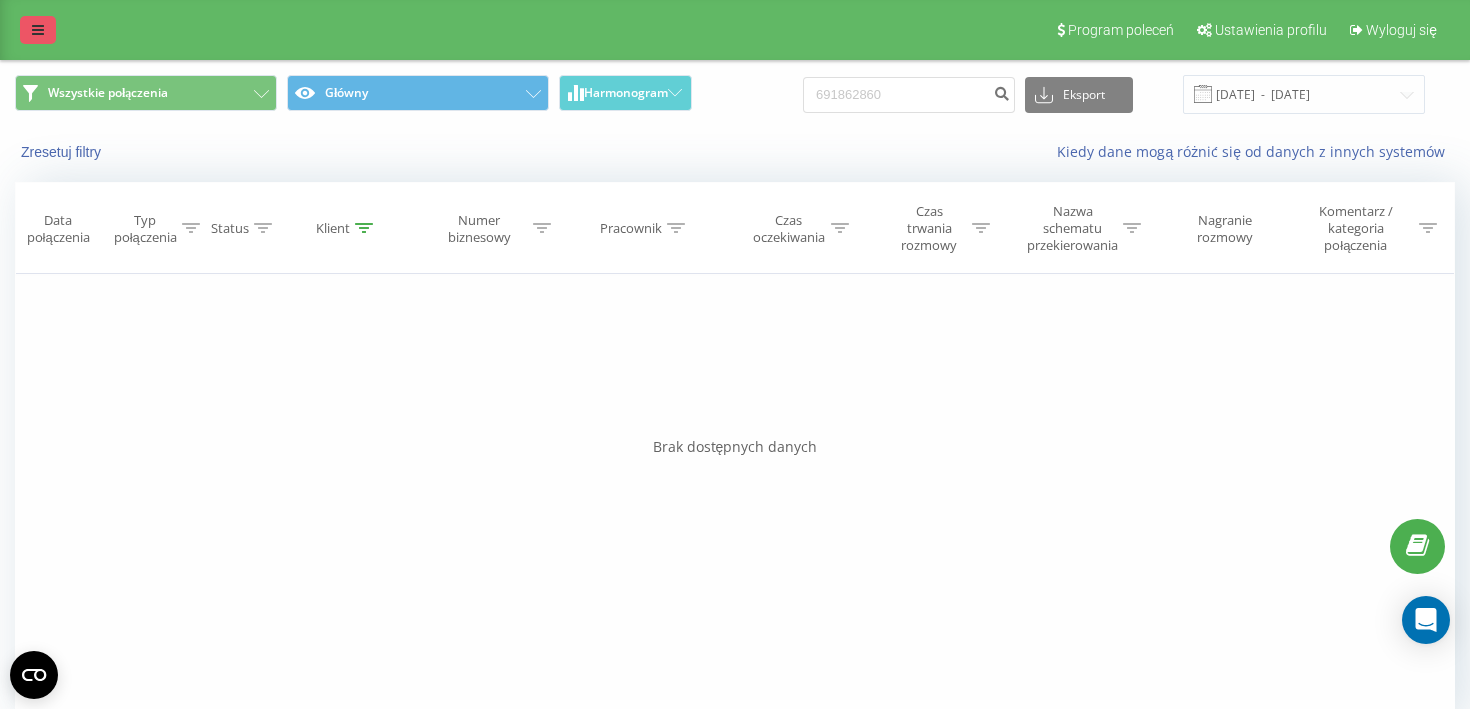 click at bounding box center [38, 30] 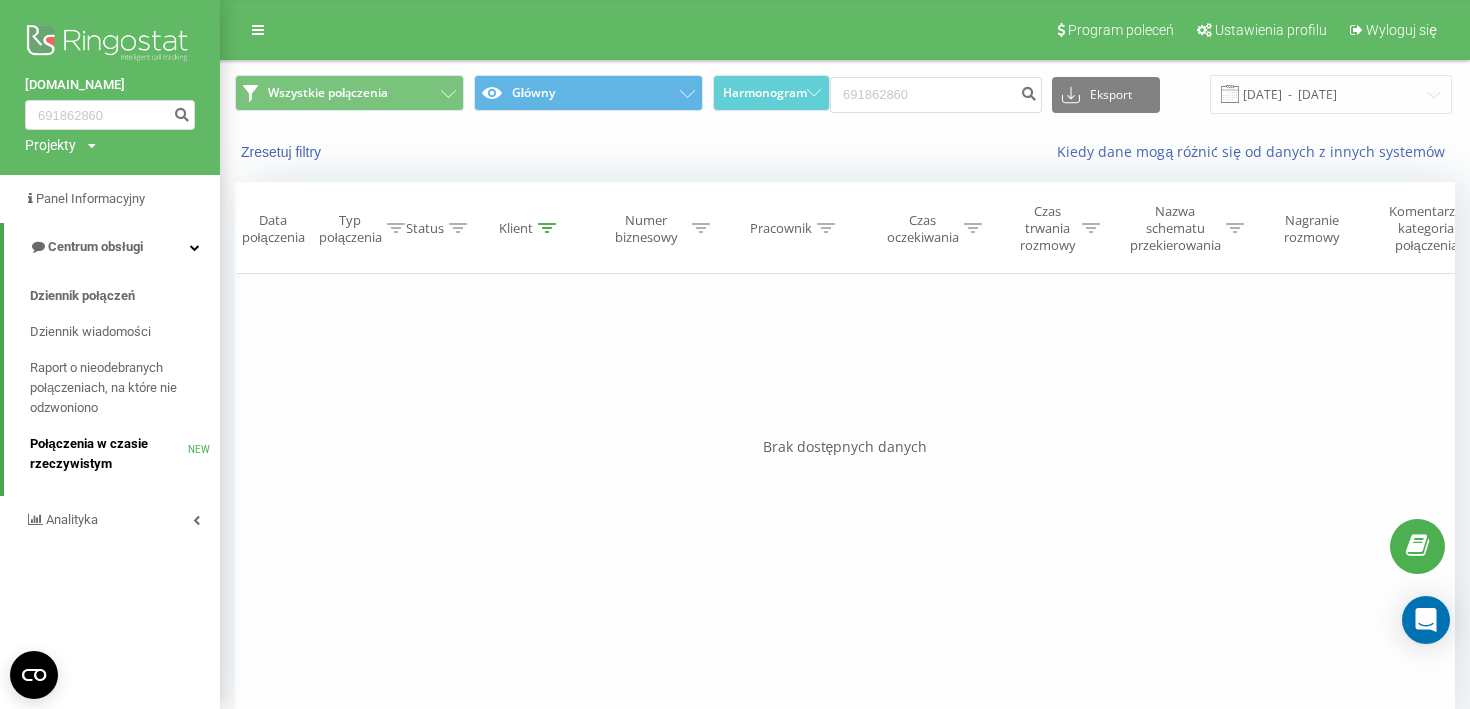 click on "Połączenia w czasie rzeczywistym" at bounding box center (109, 454) 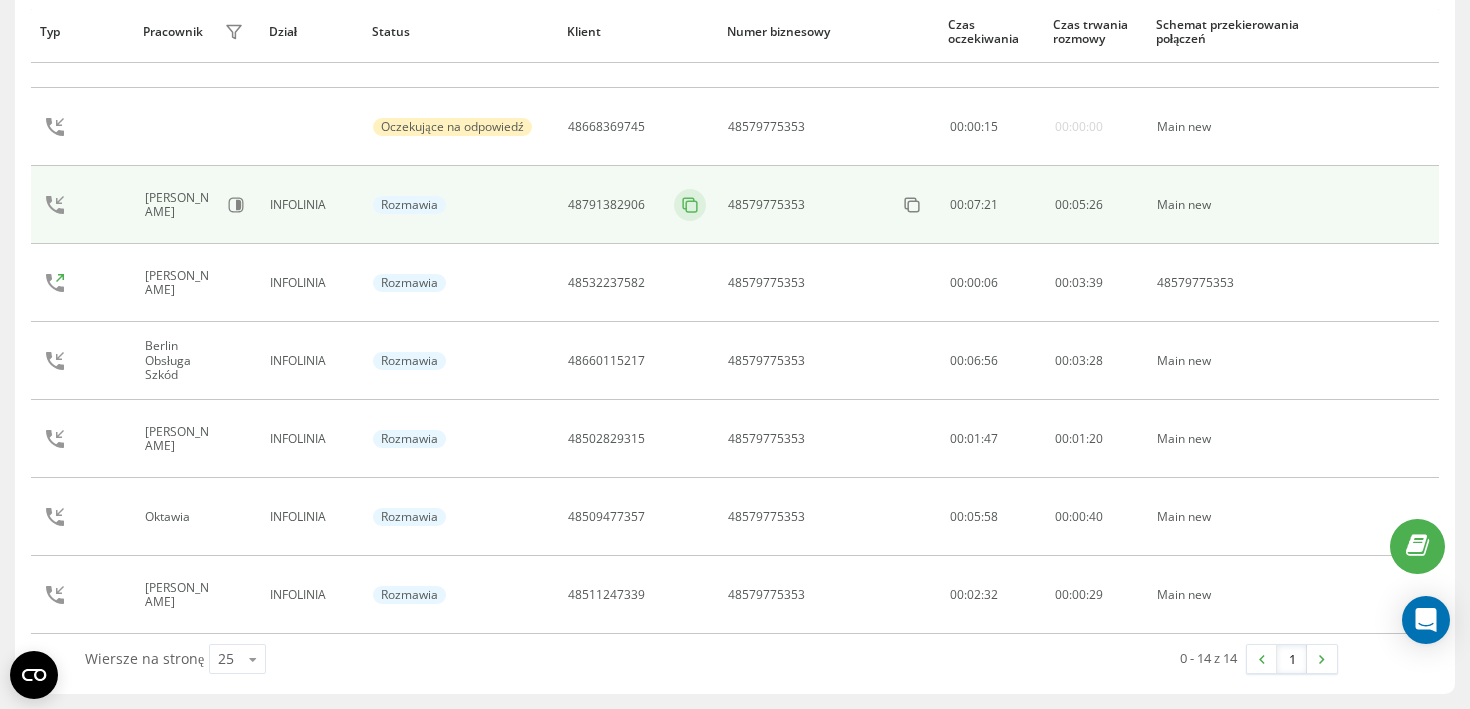 scroll, scrollTop: 725, scrollLeft: 0, axis: vertical 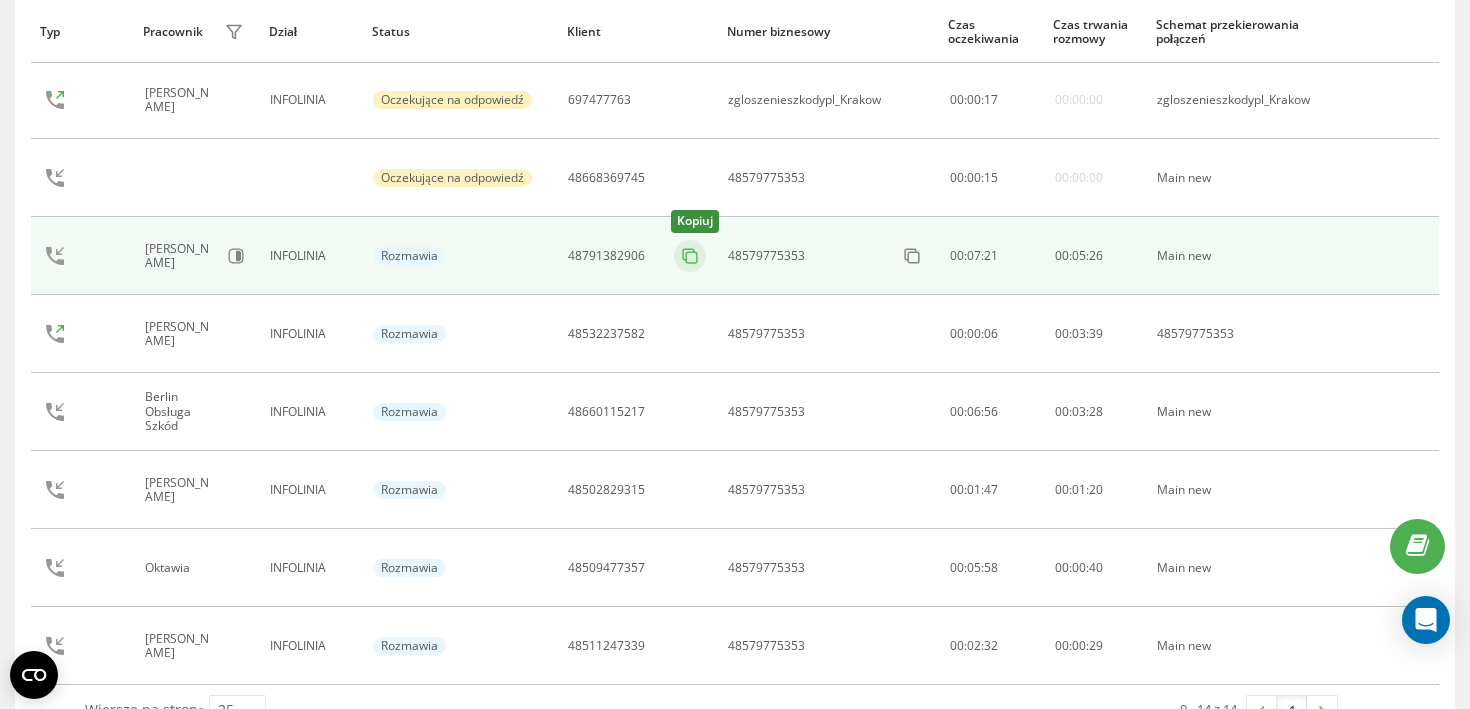 click 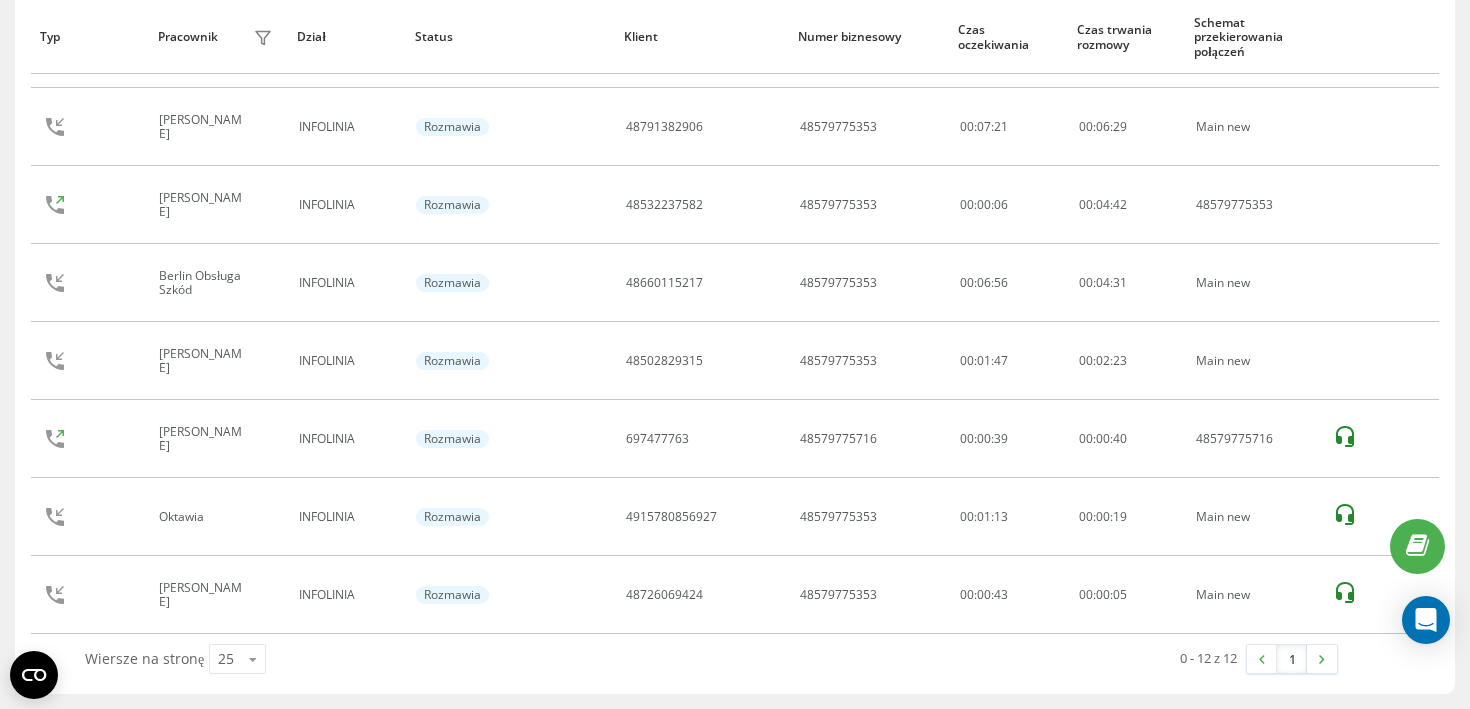 scroll, scrollTop: 397, scrollLeft: 0, axis: vertical 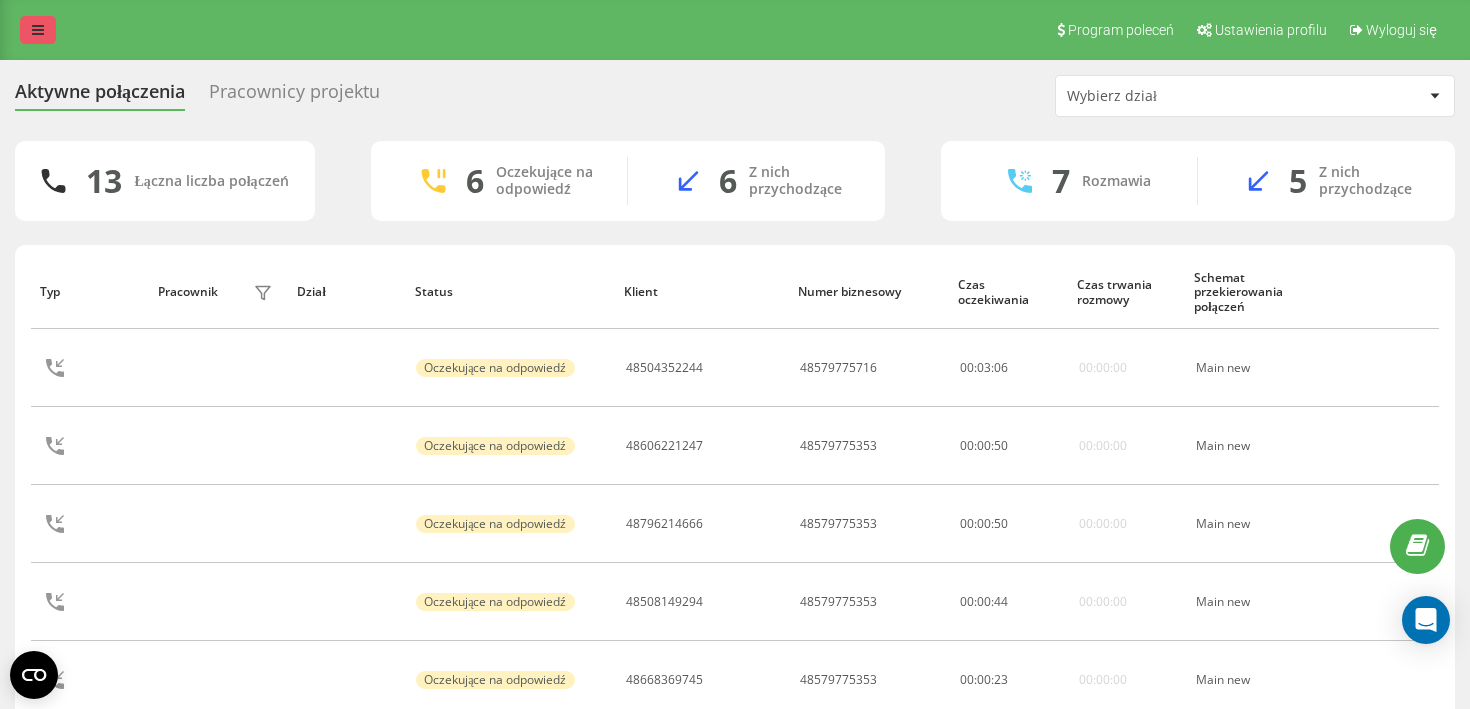 click at bounding box center [38, 30] 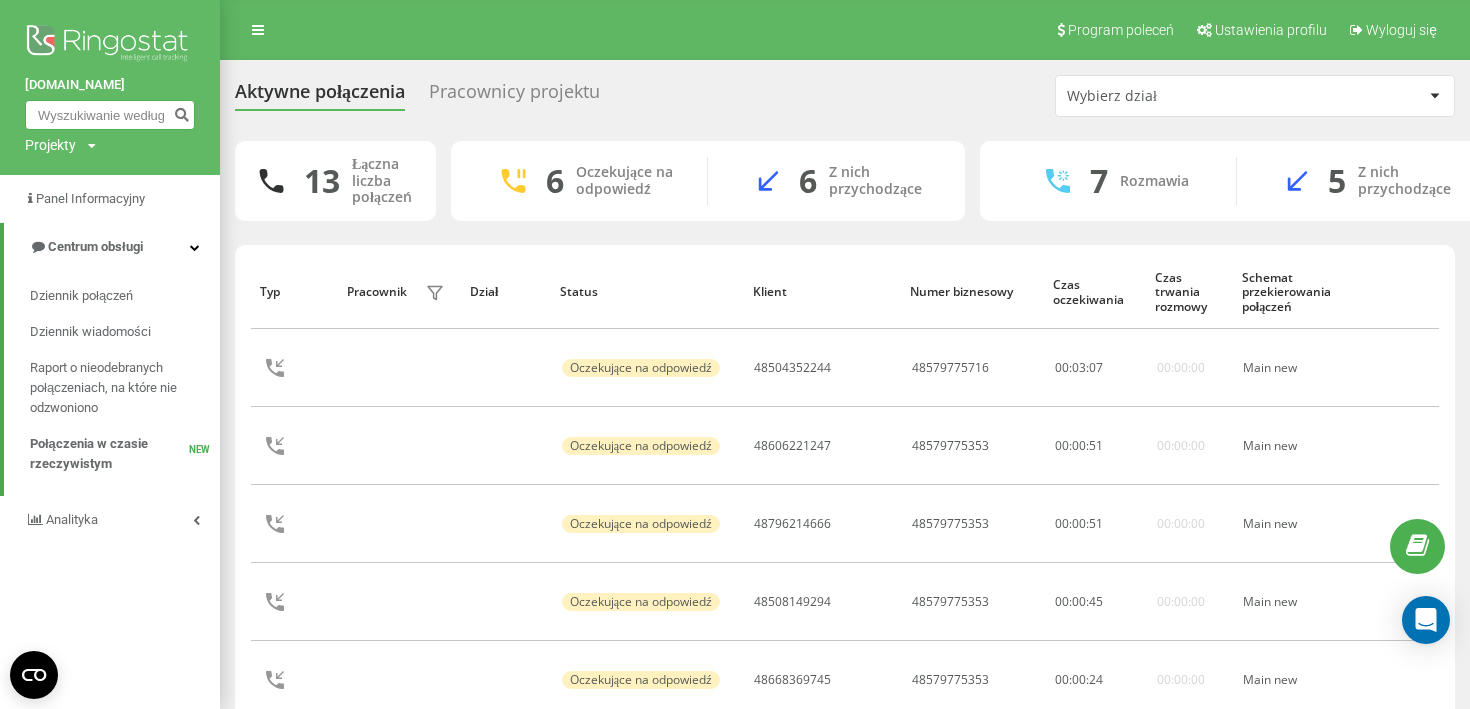 click at bounding box center (110, 115) 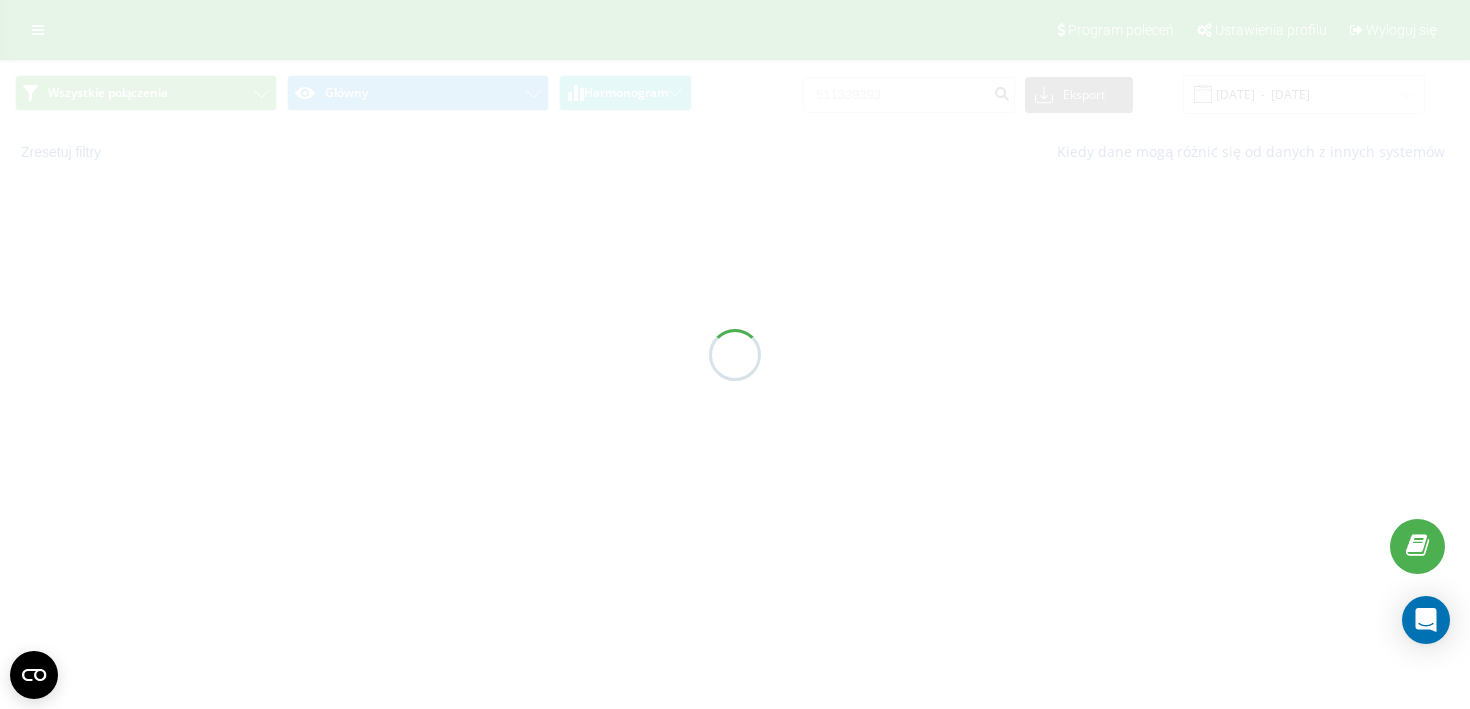 scroll, scrollTop: 0, scrollLeft: 0, axis: both 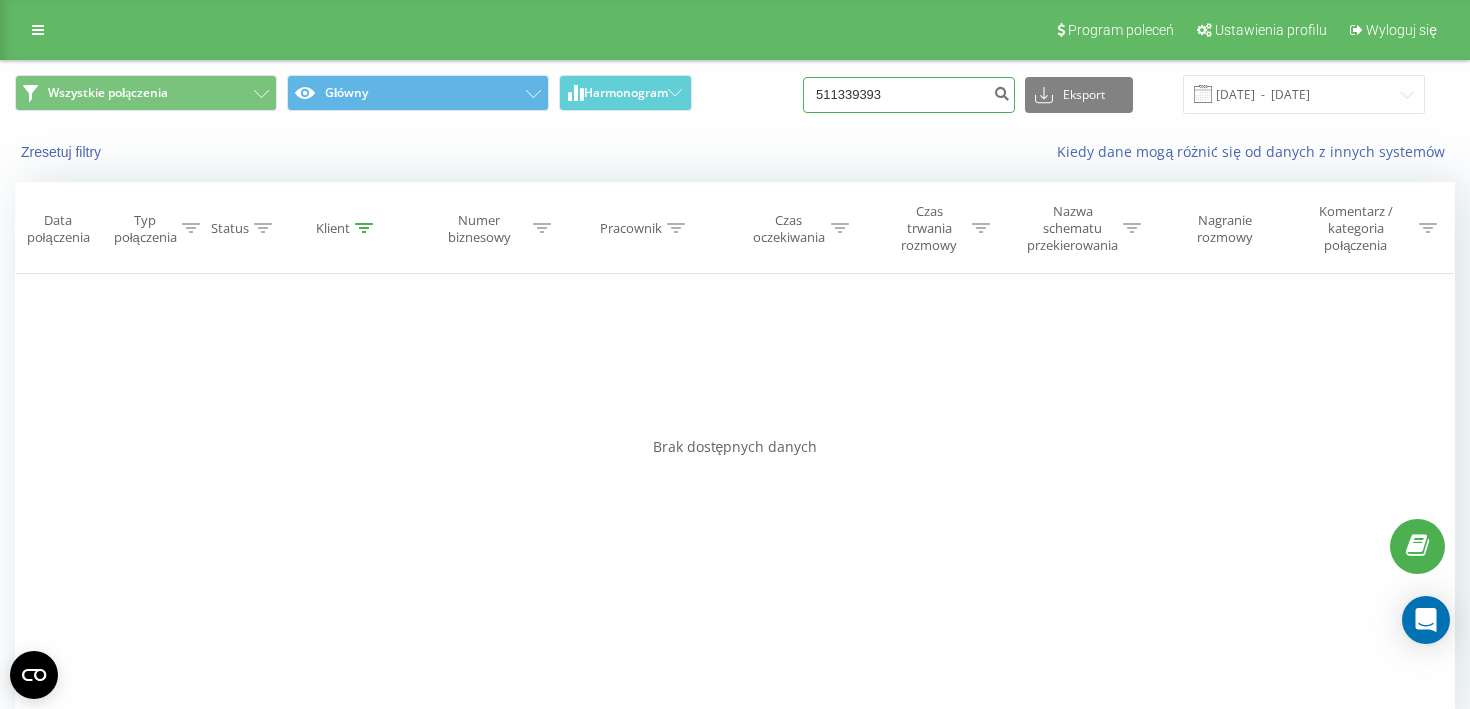 click on "511339393" at bounding box center (909, 95) 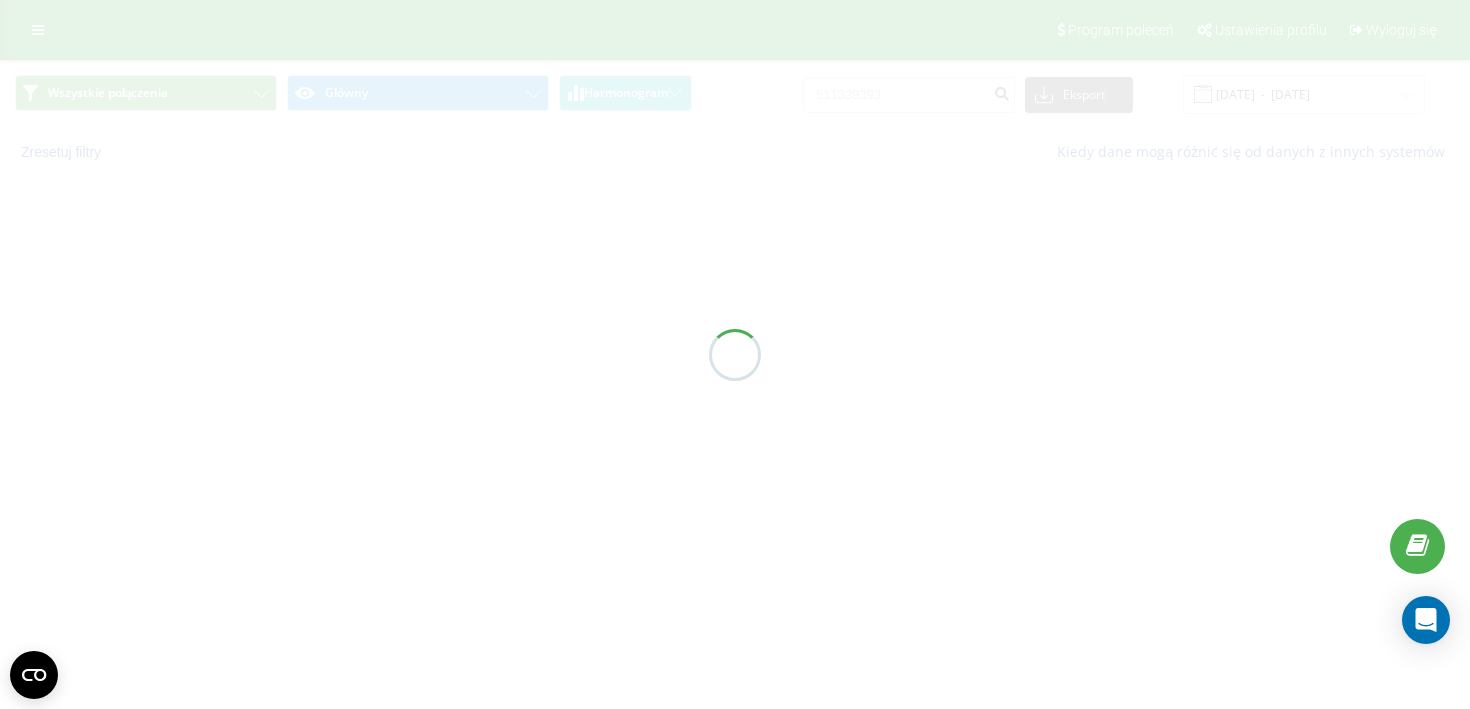 scroll, scrollTop: 0, scrollLeft: 0, axis: both 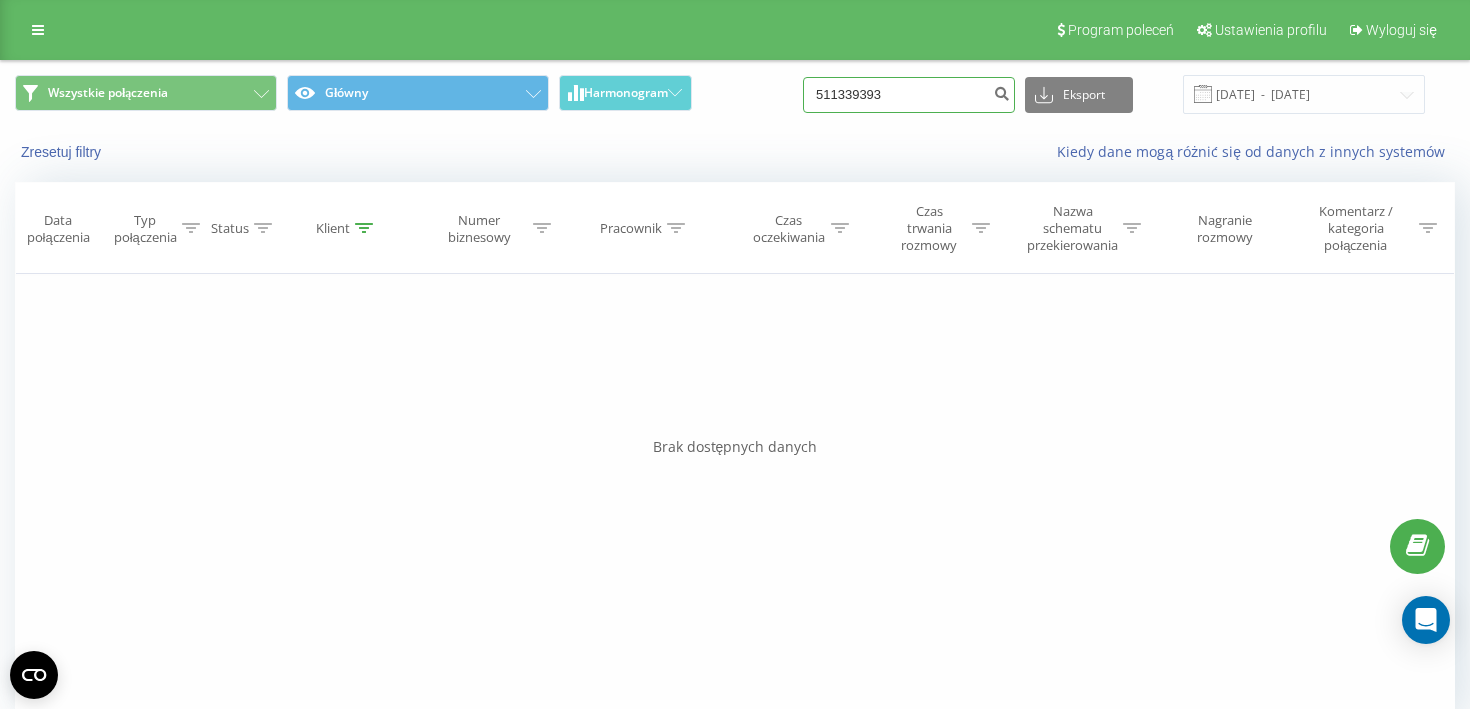 click on "511339393" at bounding box center (909, 95) 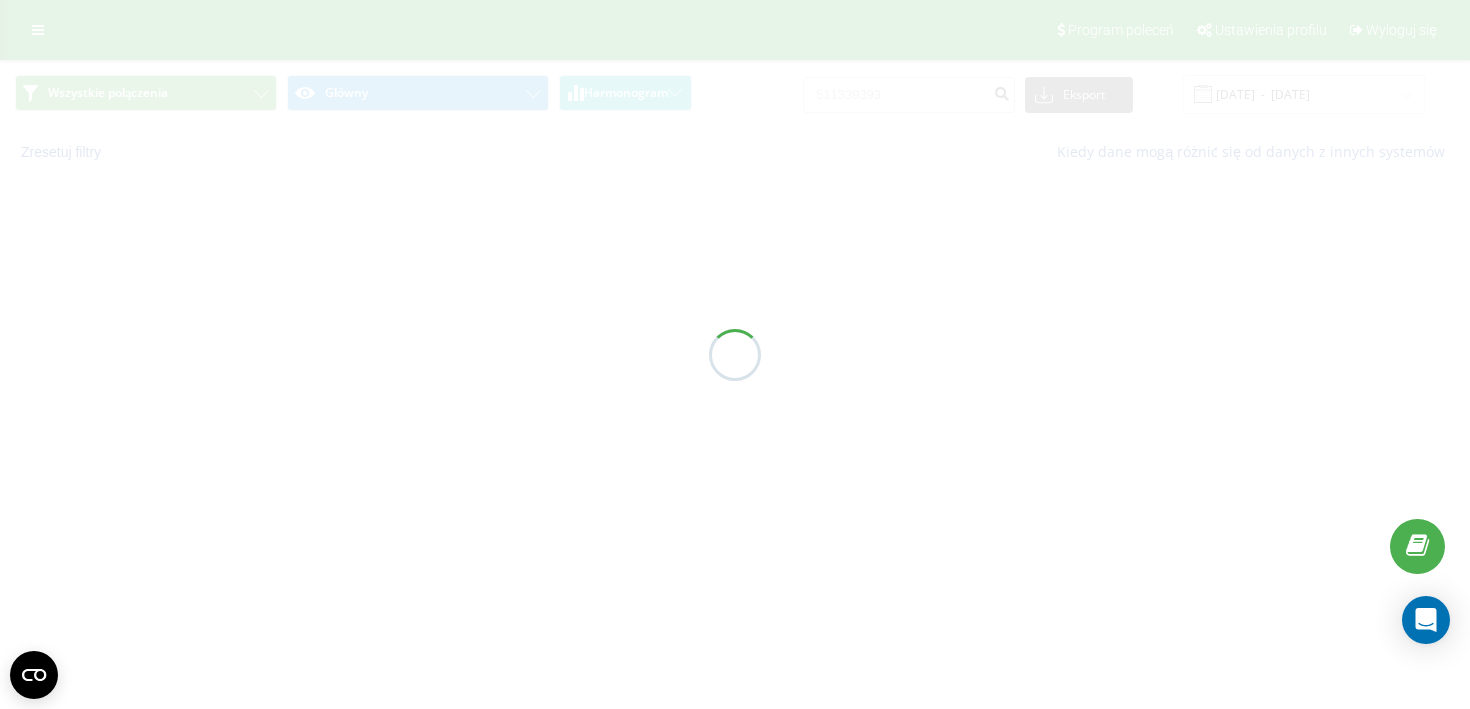 scroll, scrollTop: 0, scrollLeft: 0, axis: both 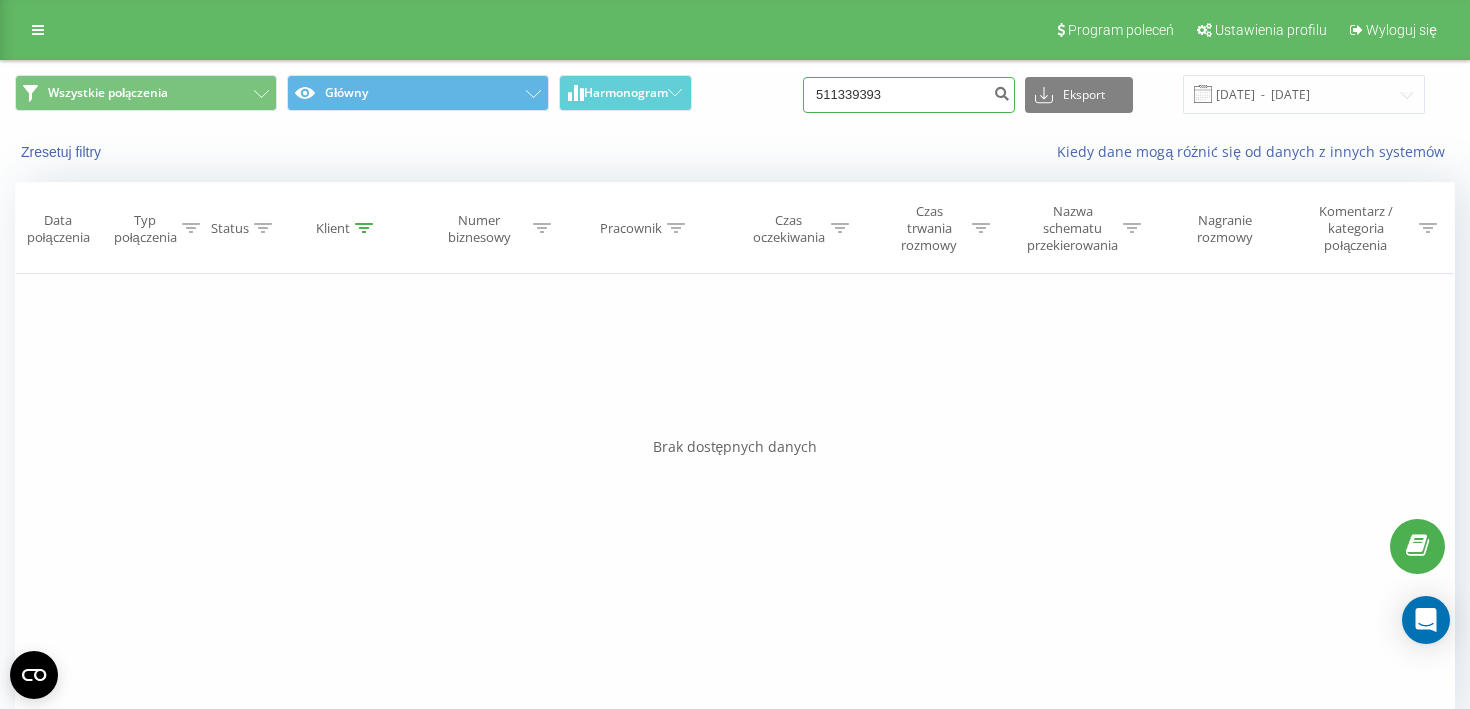 click on "511339393" at bounding box center [909, 95] 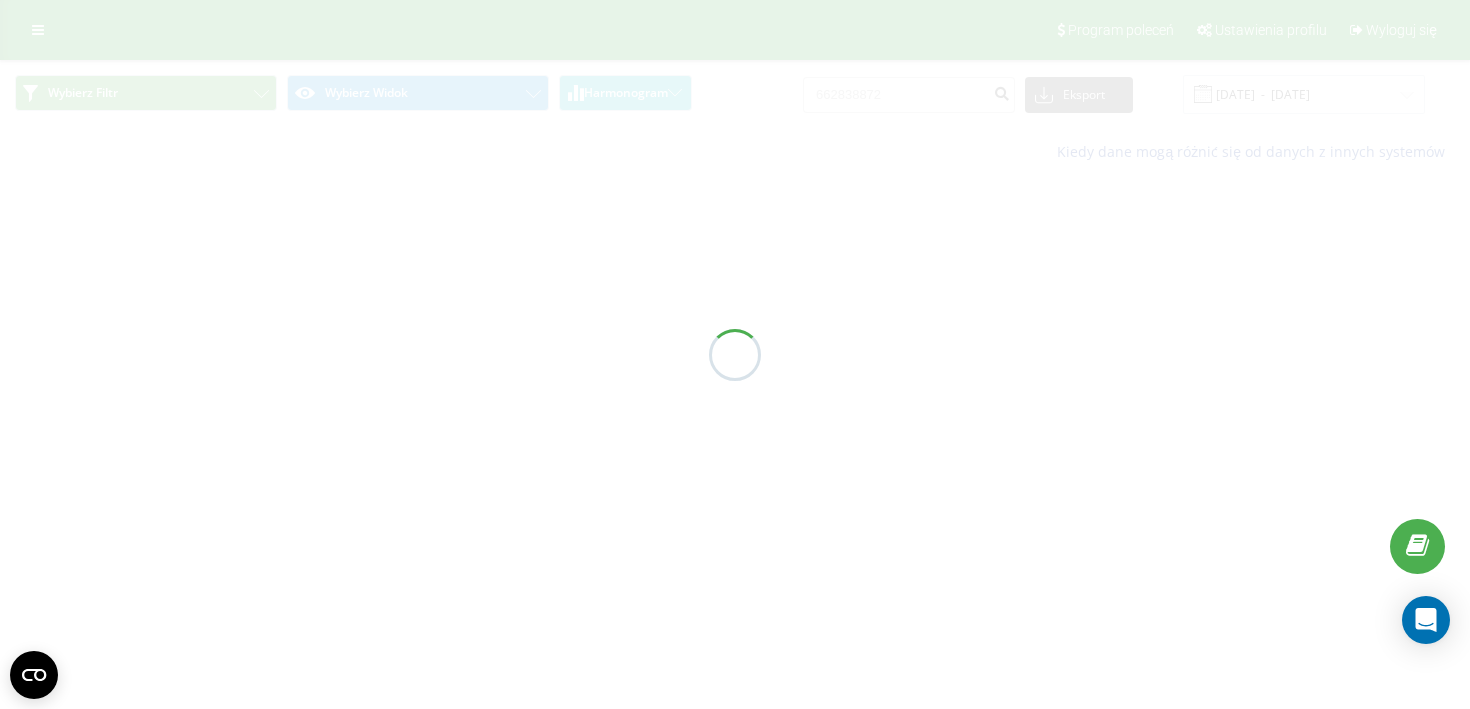 scroll, scrollTop: 0, scrollLeft: 0, axis: both 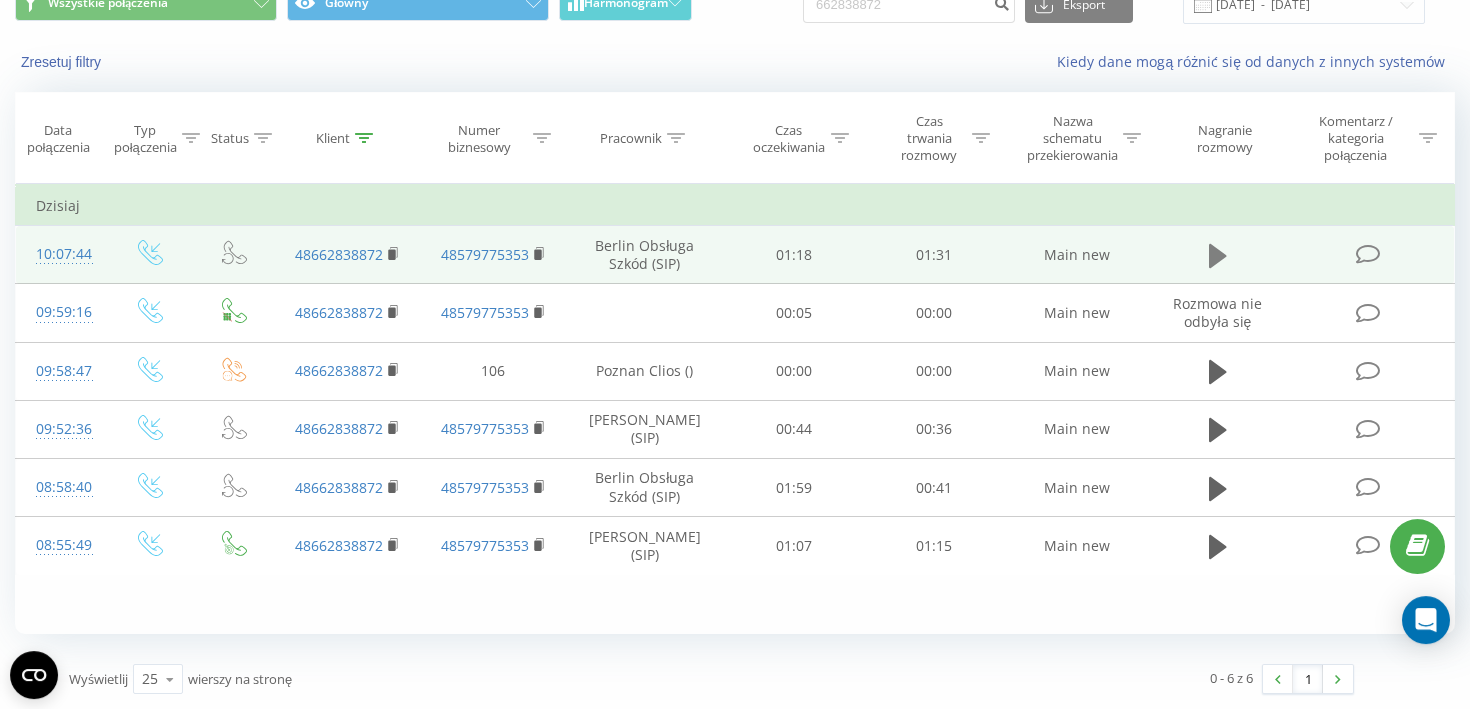 click 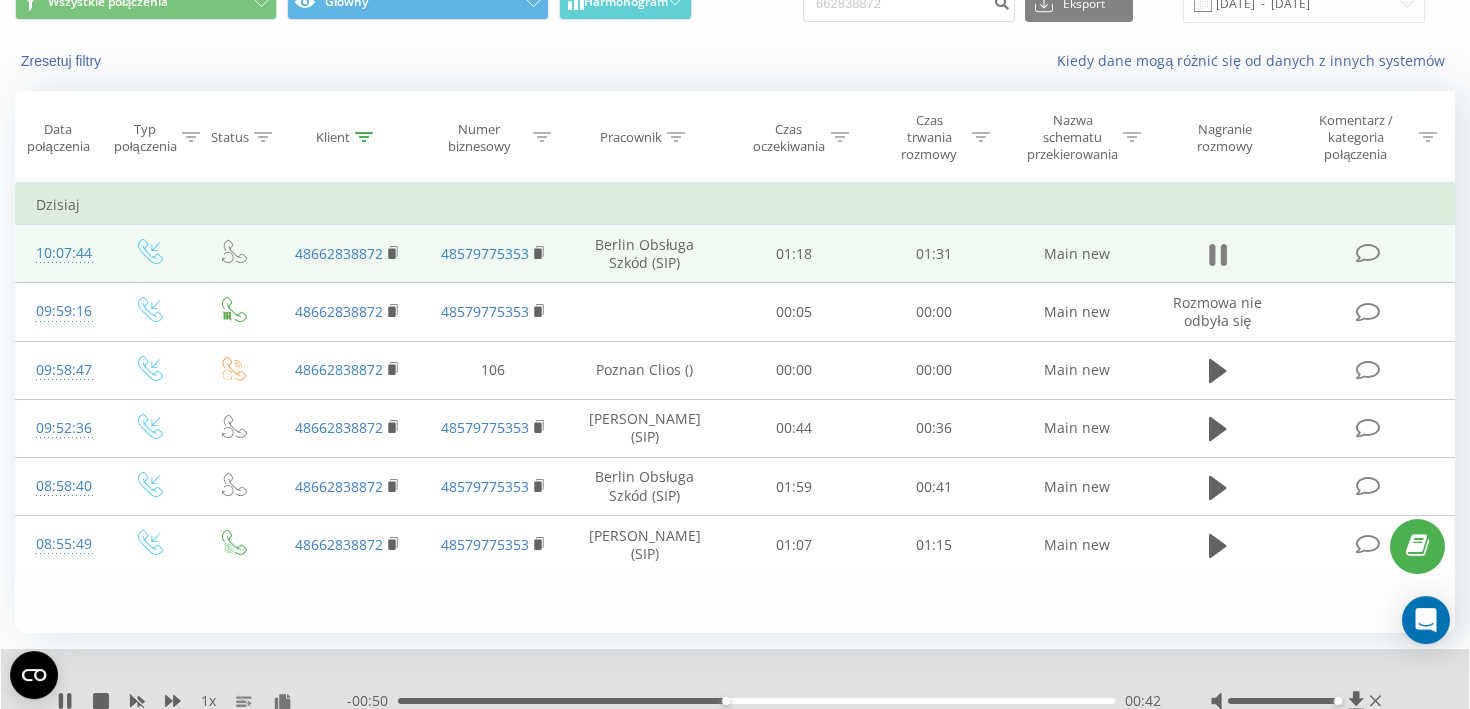 click 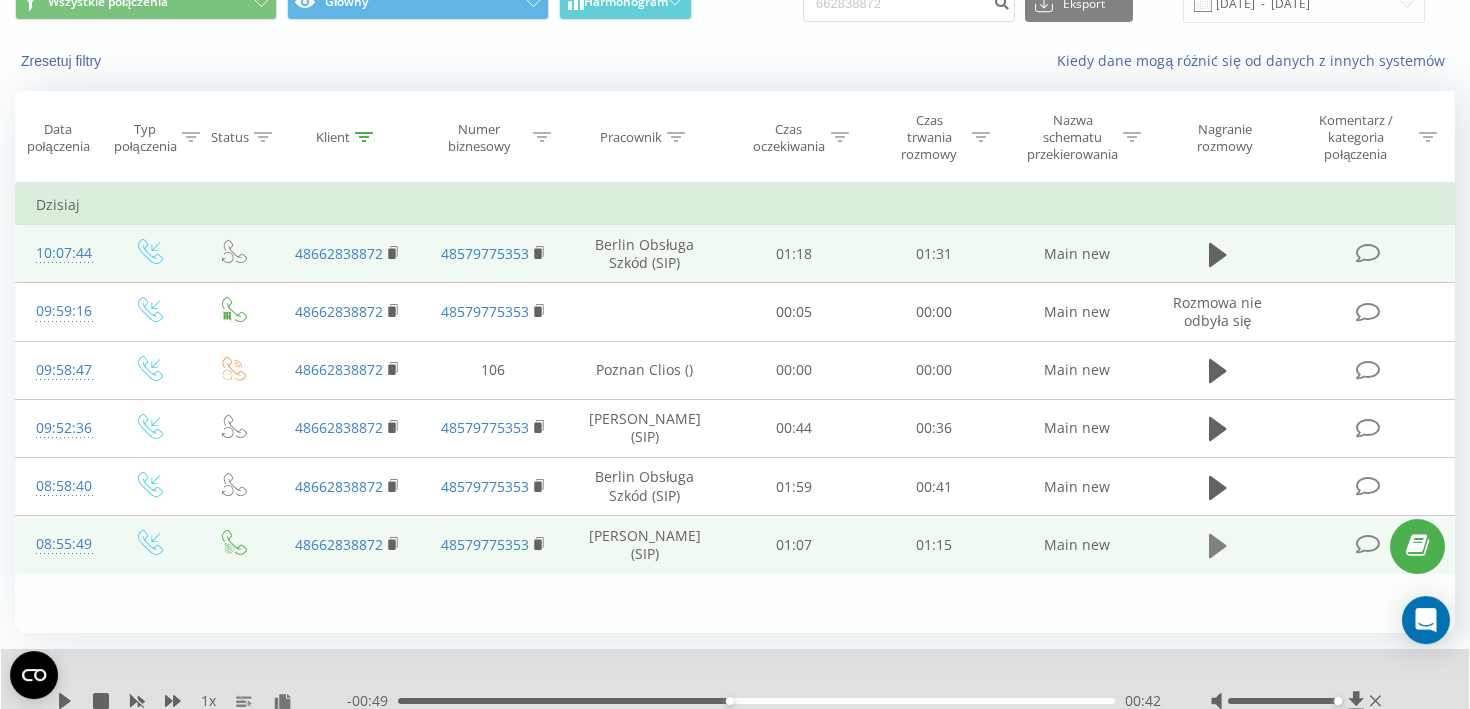 click 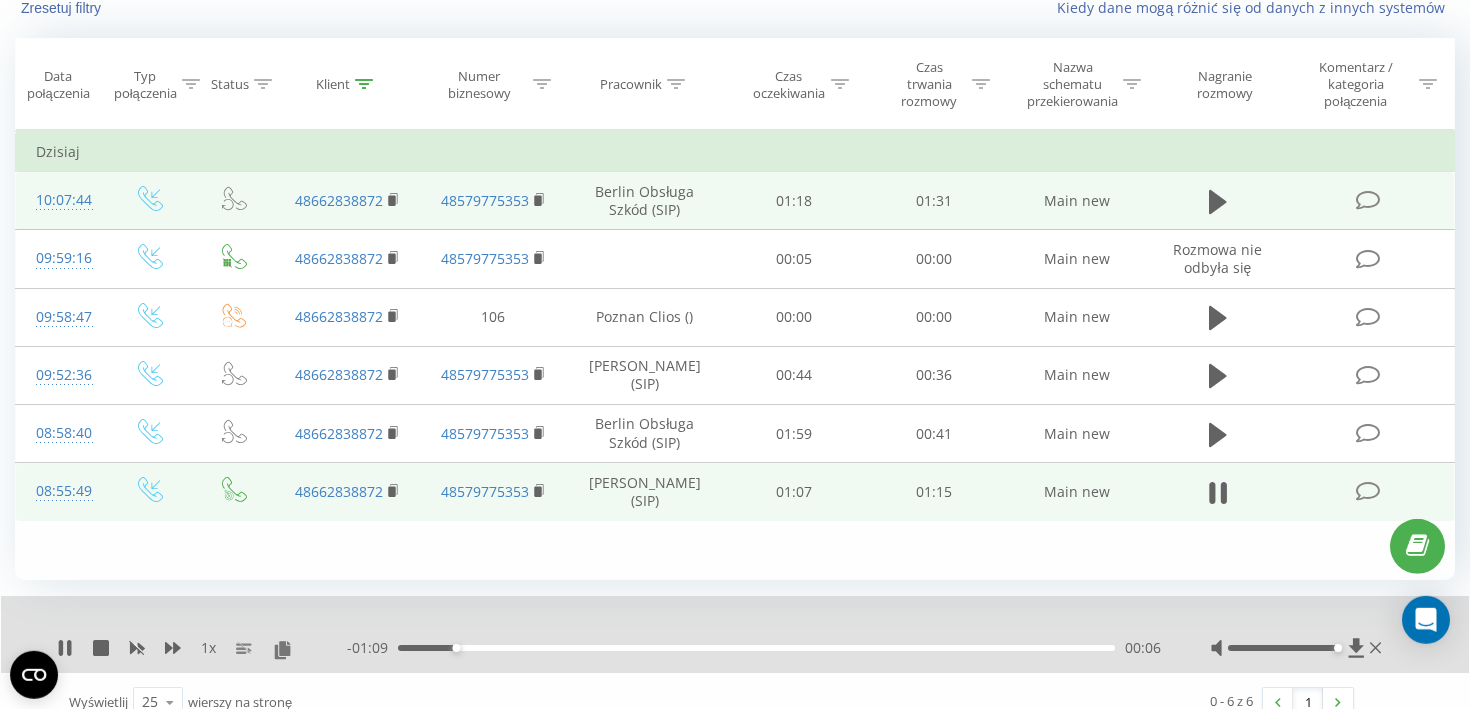 scroll, scrollTop: 130, scrollLeft: 0, axis: vertical 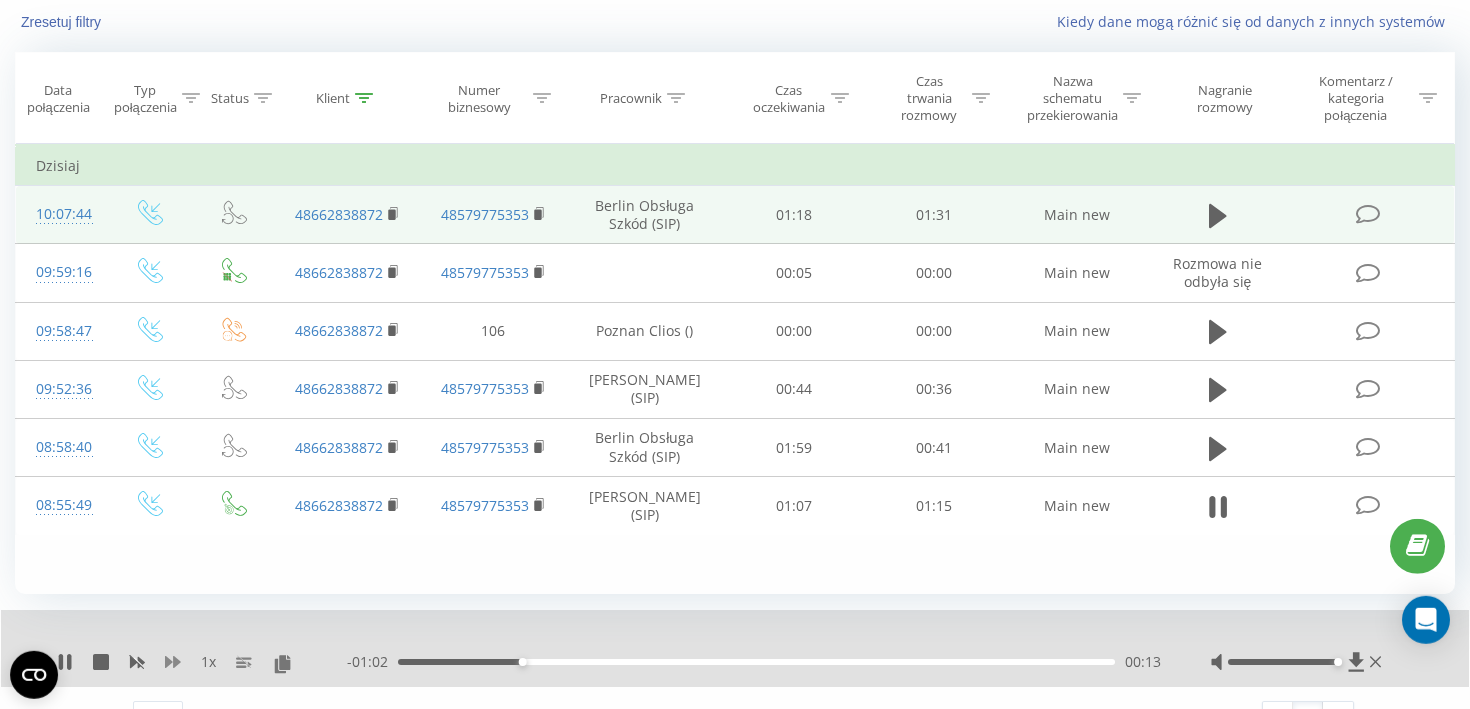click 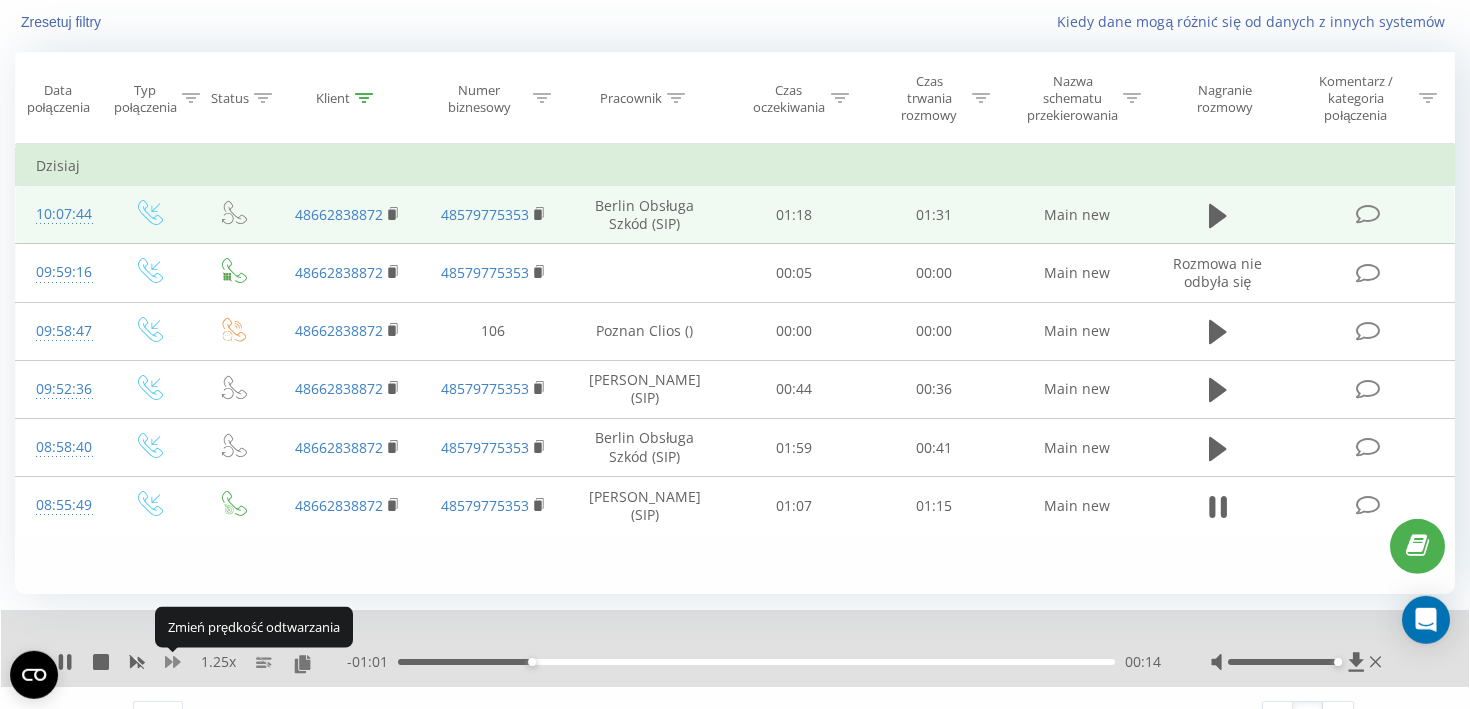 click 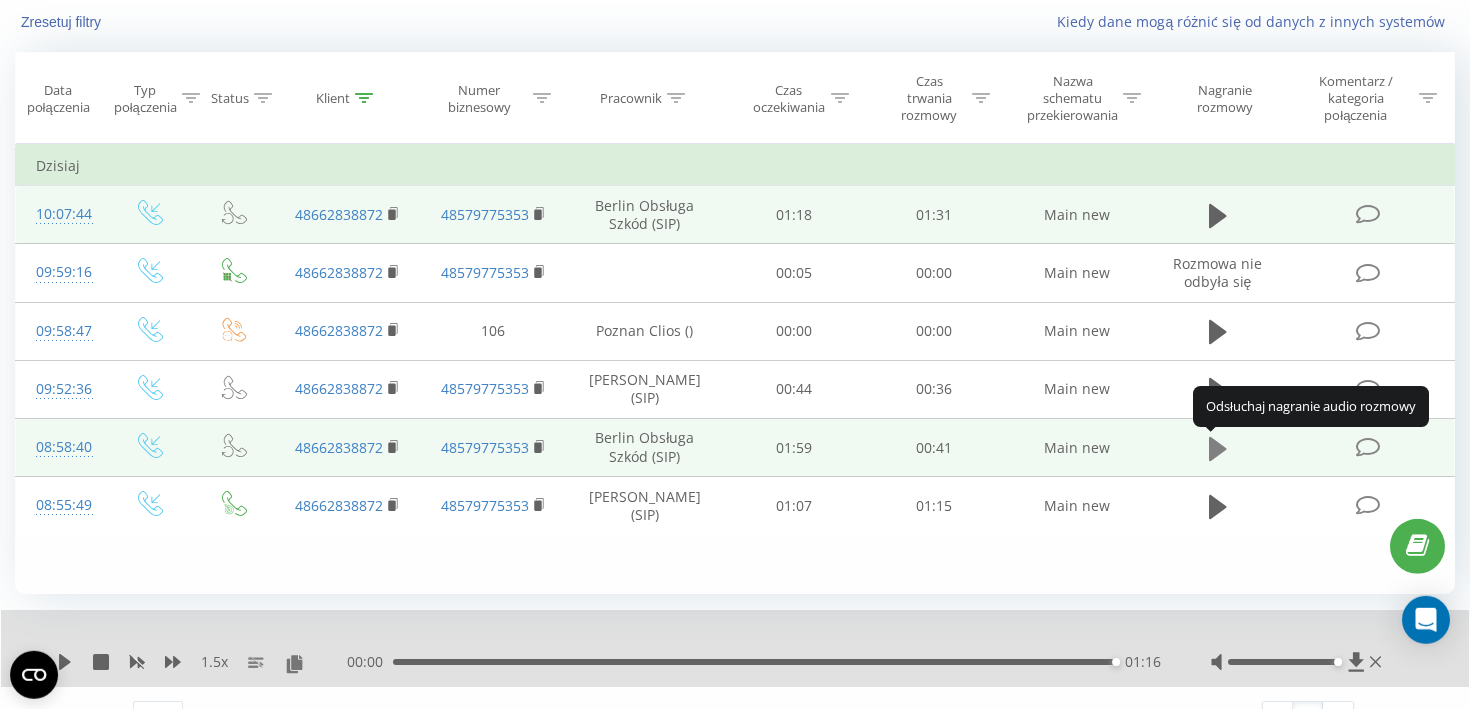click 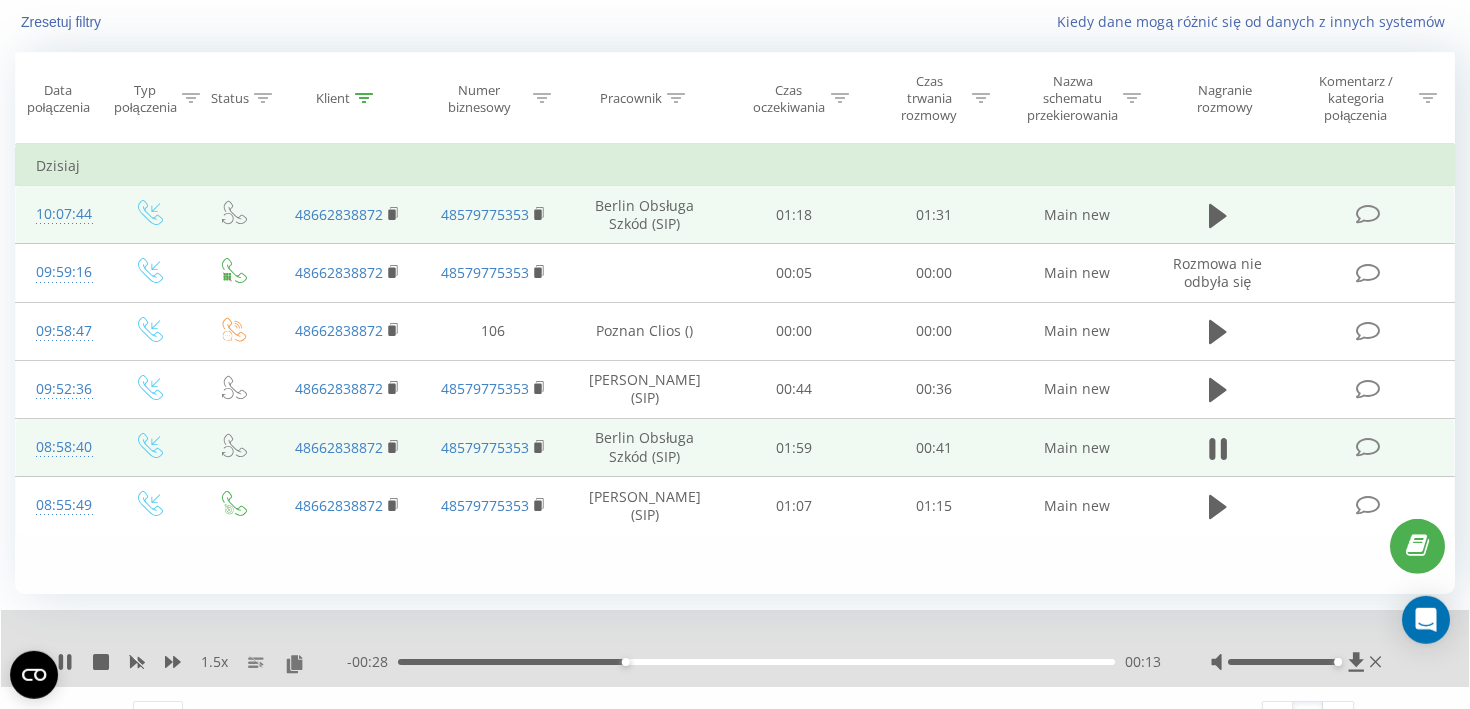 click on "00:13" at bounding box center (756, 662) 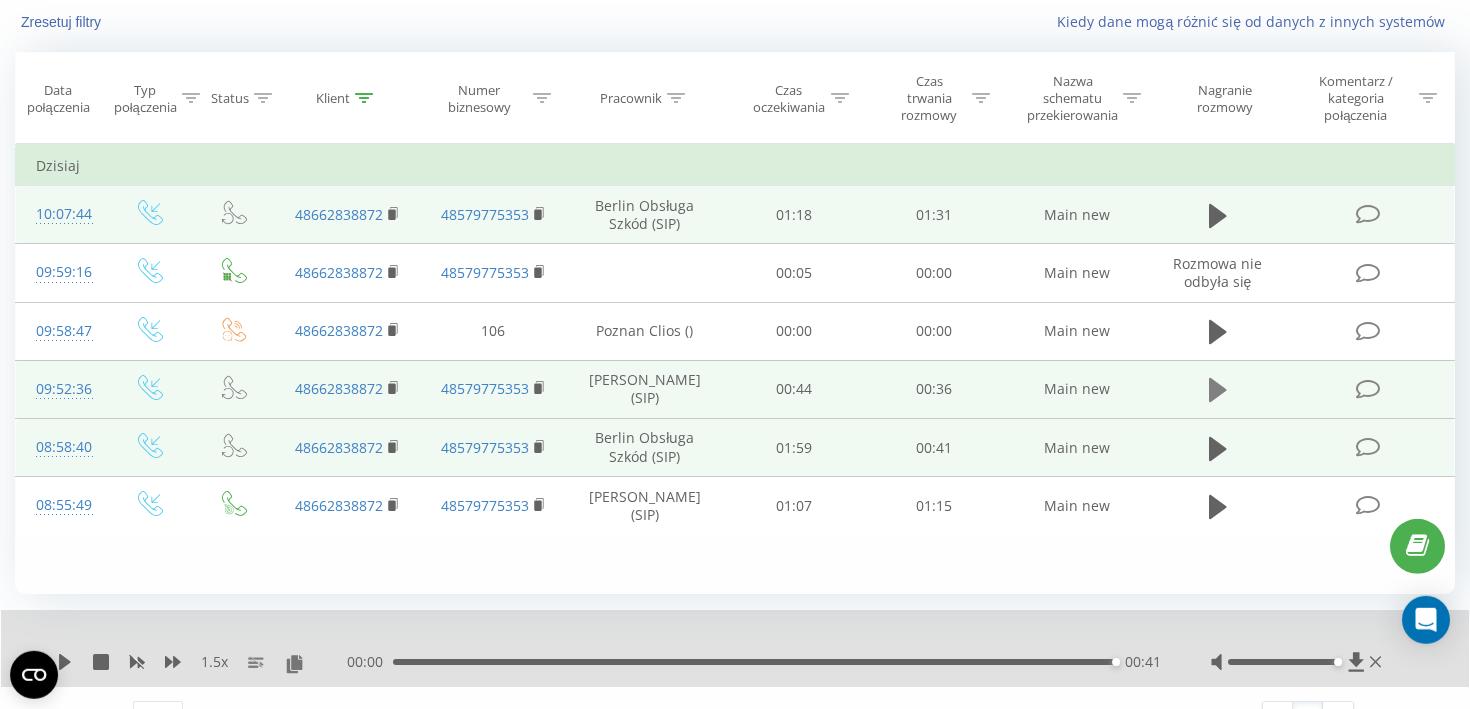 click 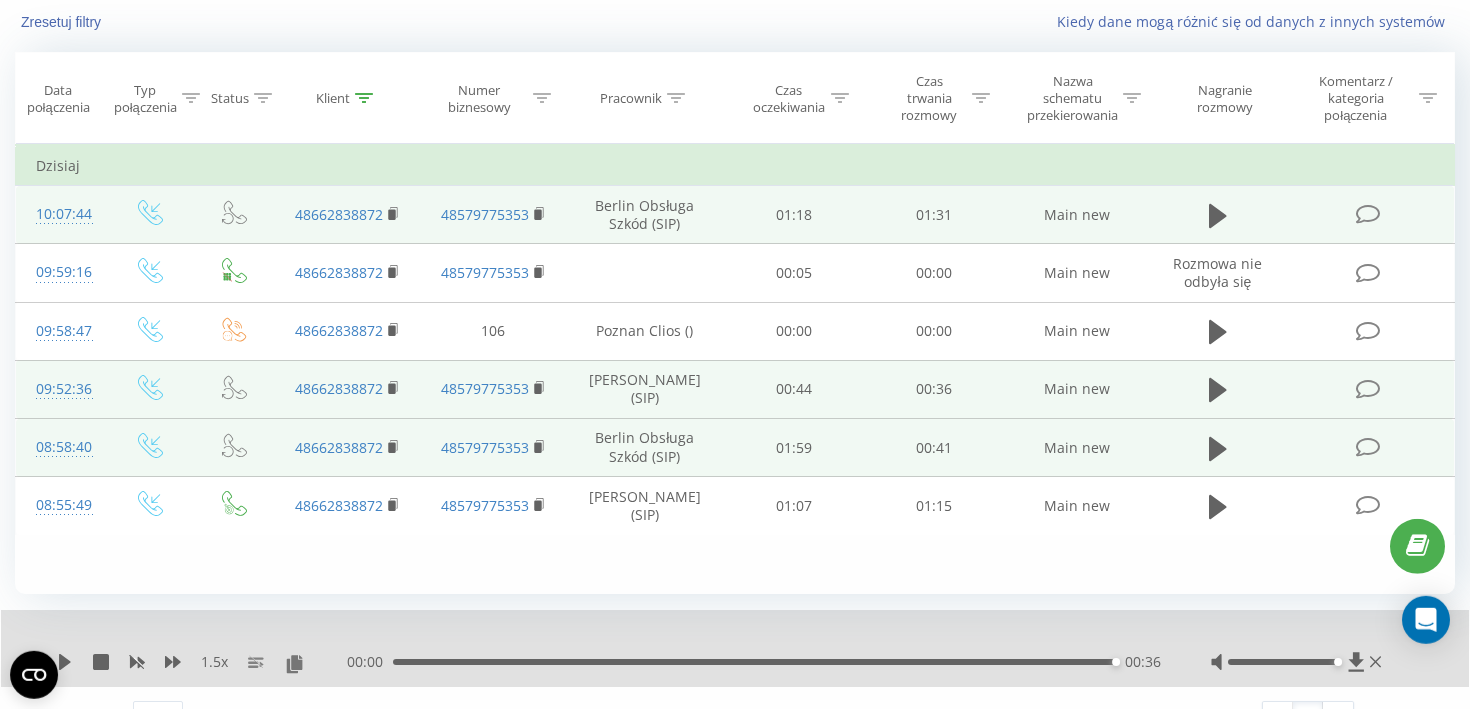 scroll, scrollTop: 0, scrollLeft: 0, axis: both 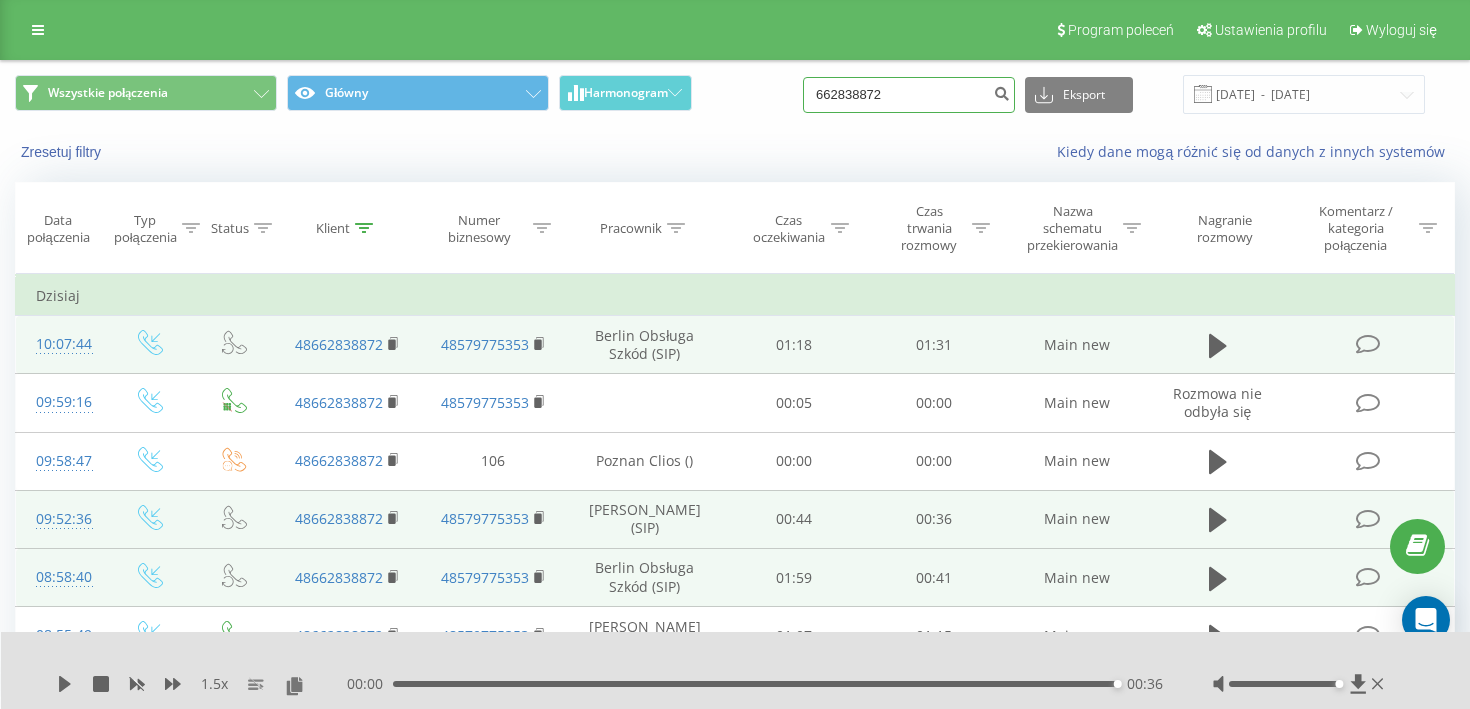 click on "662838872" at bounding box center (909, 95) 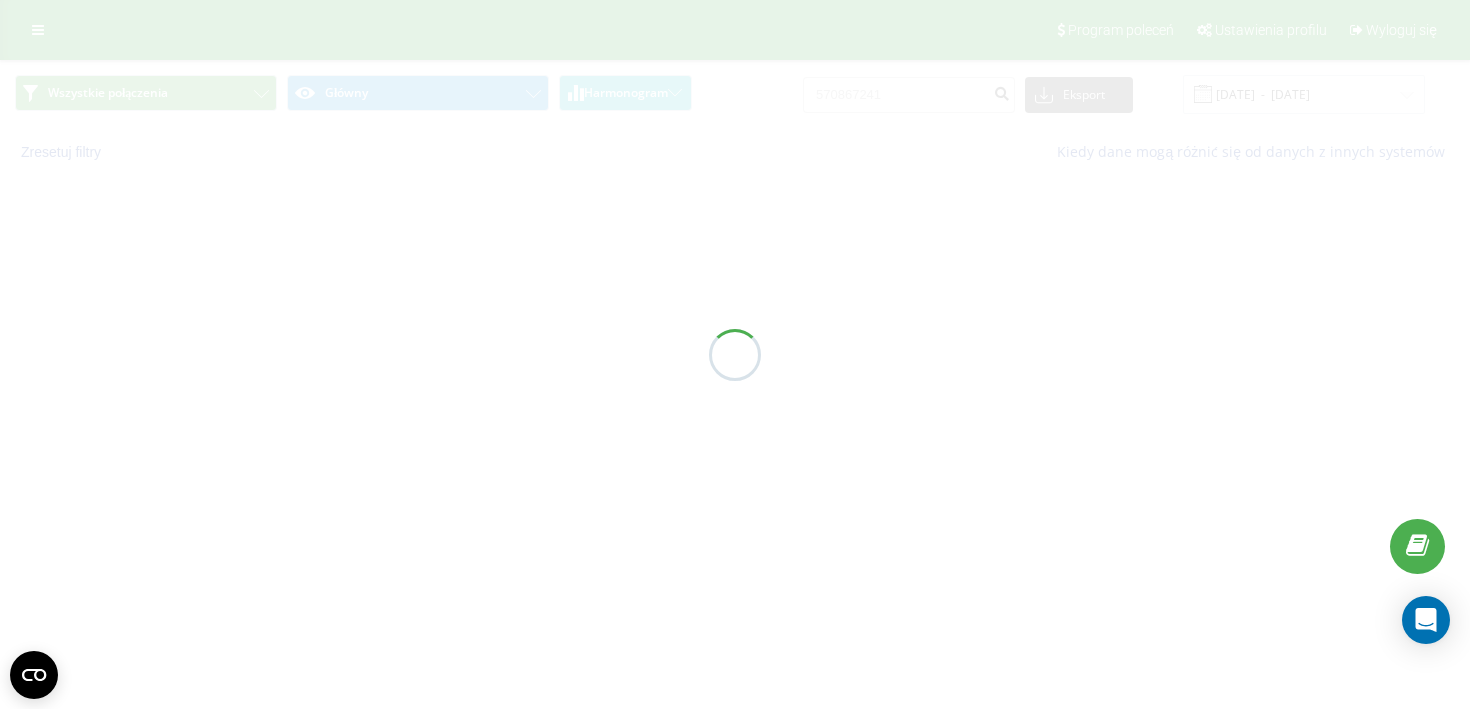 scroll, scrollTop: 0, scrollLeft: 0, axis: both 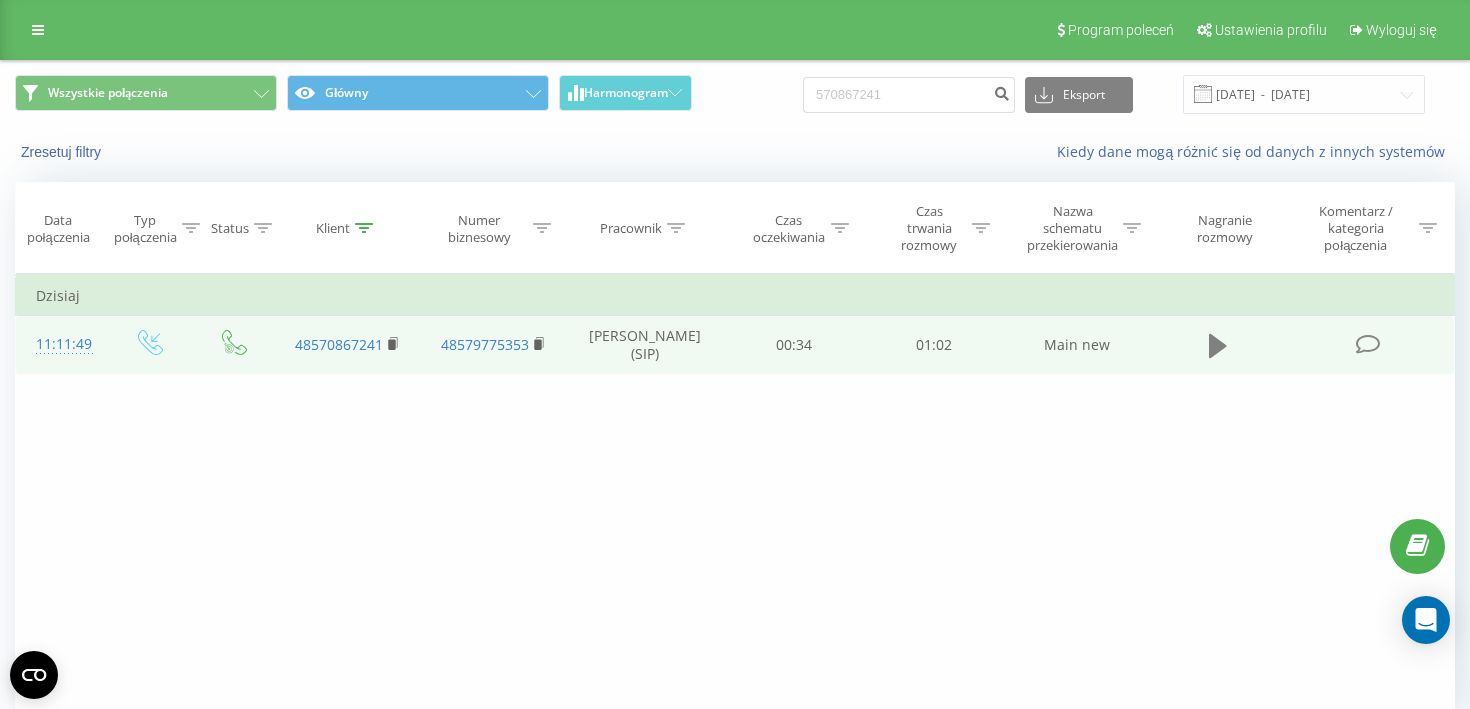 click 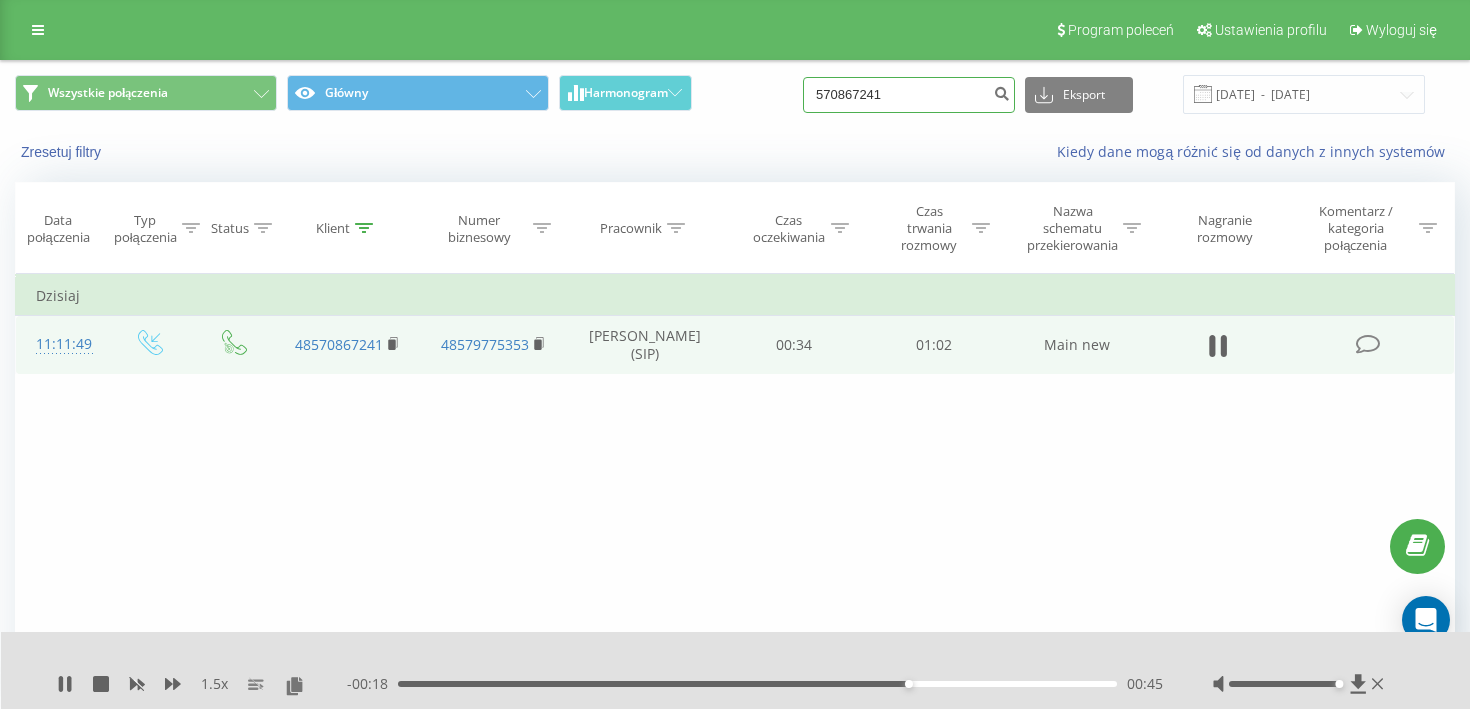 click on "570867241" at bounding box center [909, 95] 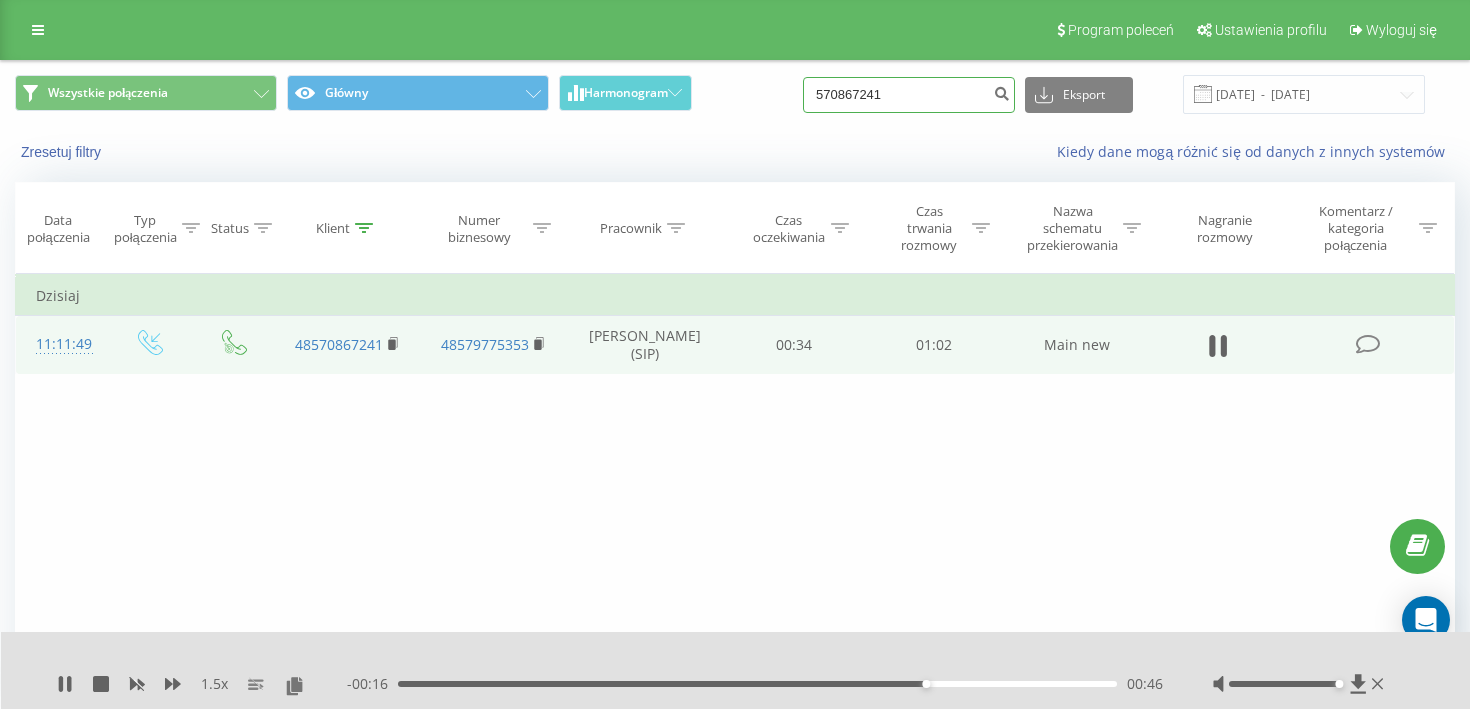 paste on "798969179" 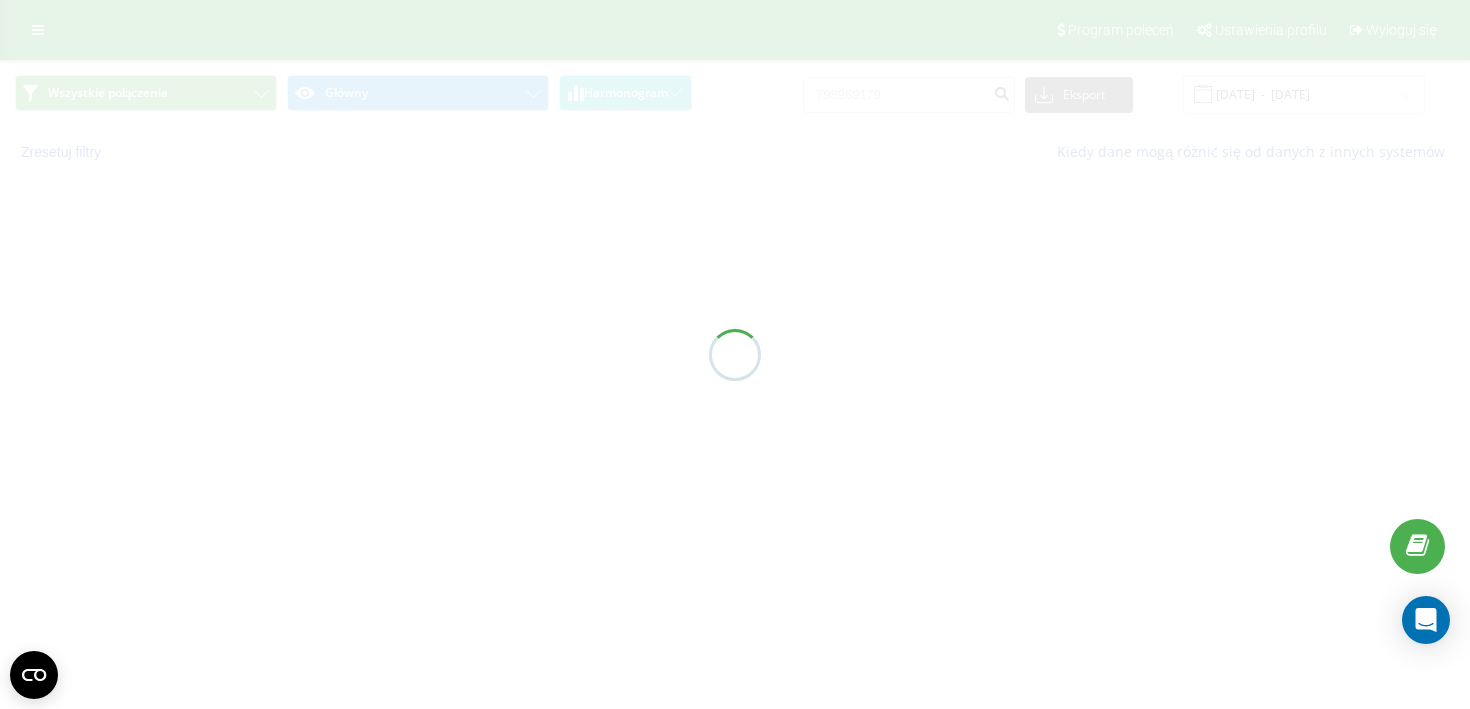 scroll, scrollTop: 0, scrollLeft: 0, axis: both 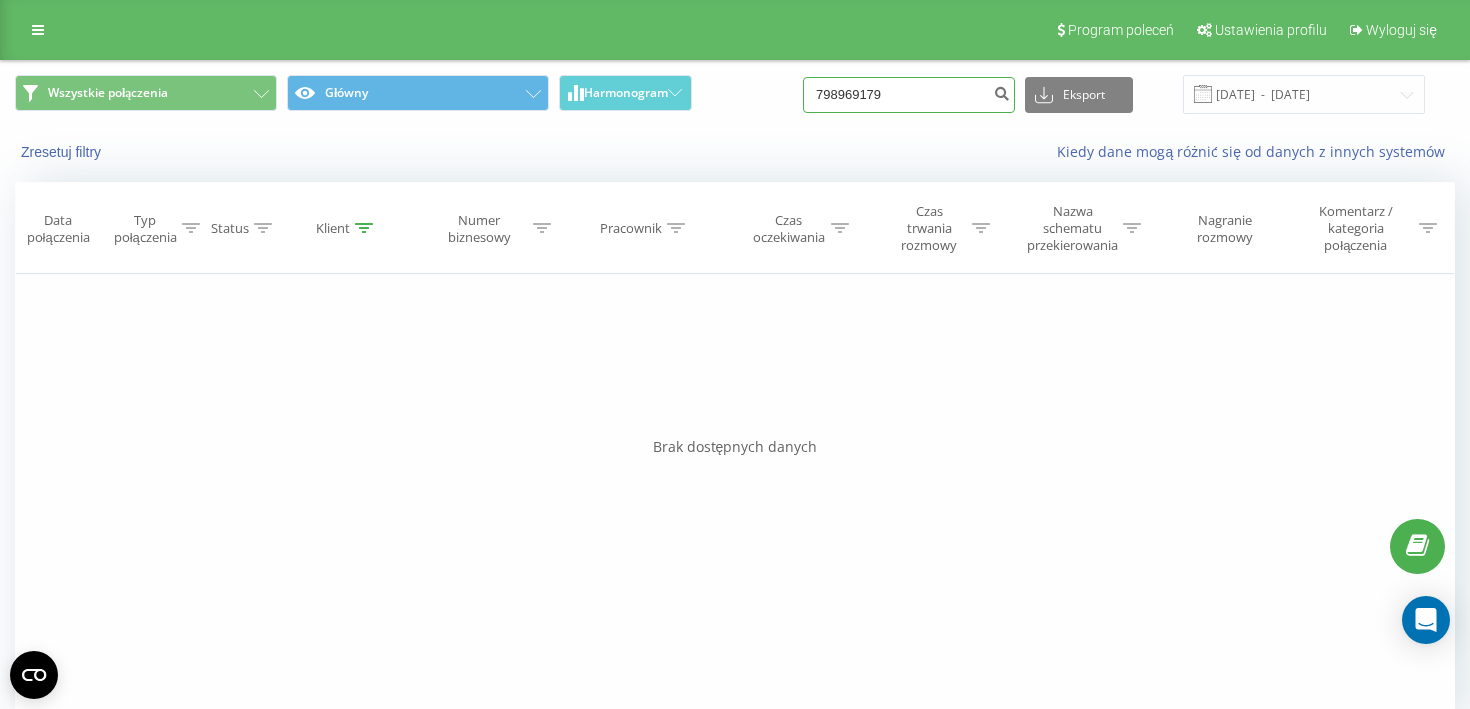 click on "798969179" at bounding box center (909, 95) 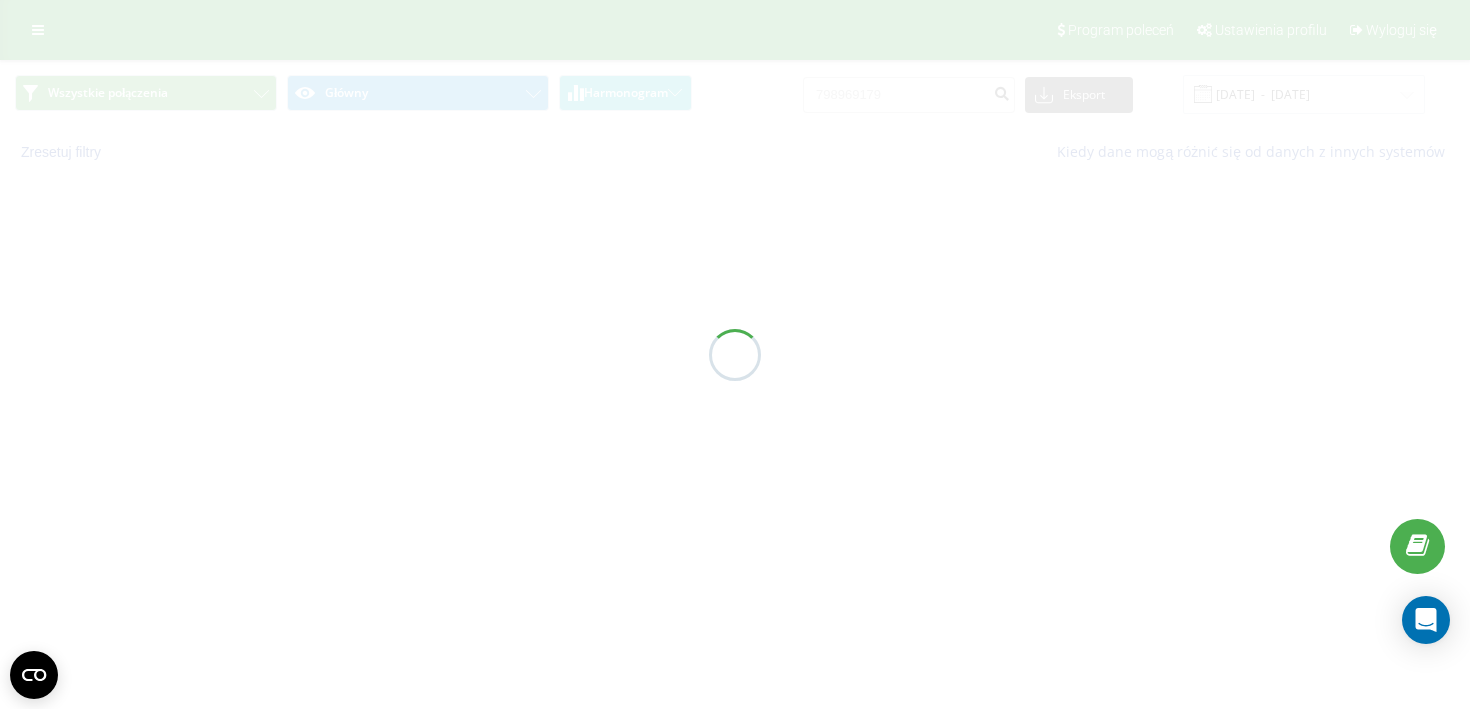 scroll, scrollTop: 0, scrollLeft: 0, axis: both 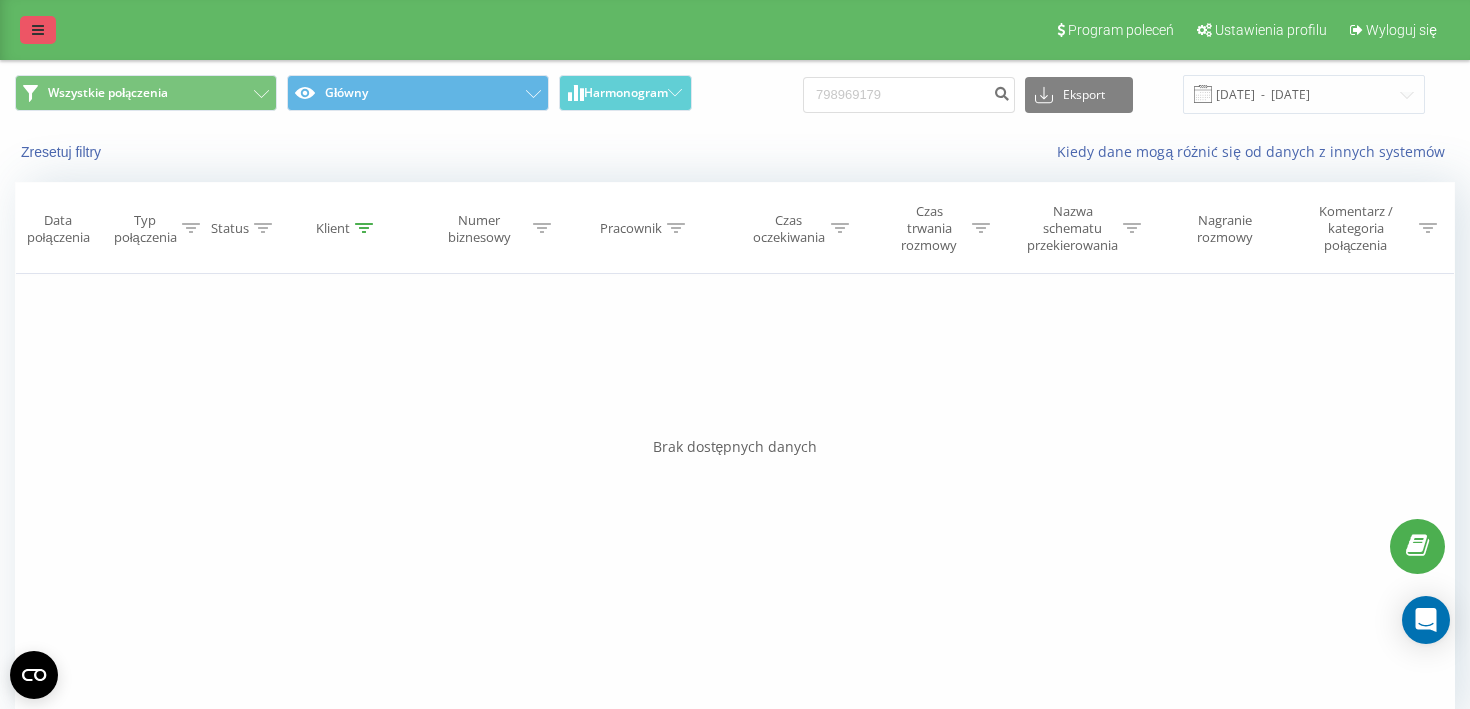 click at bounding box center (38, 30) 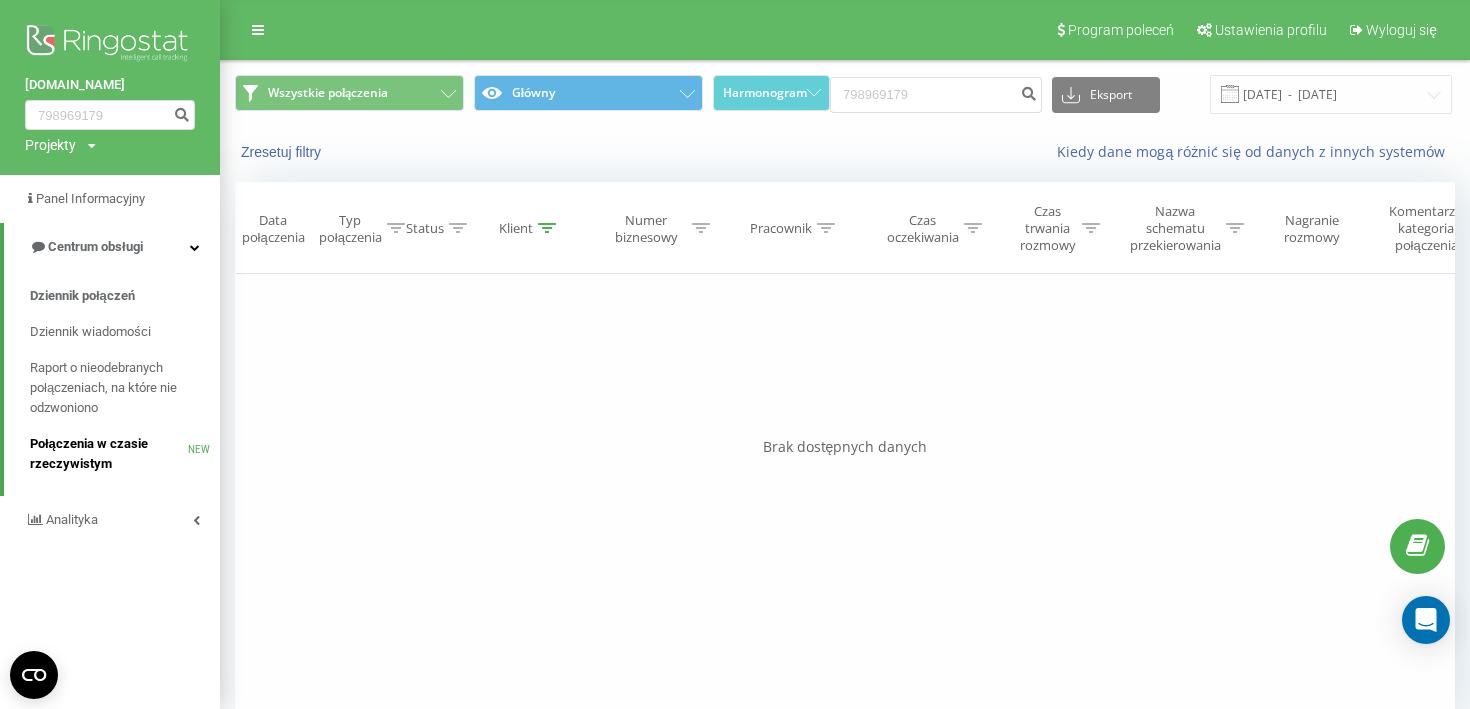 click on "Połączenia w czasie rzeczywistym" at bounding box center [109, 454] 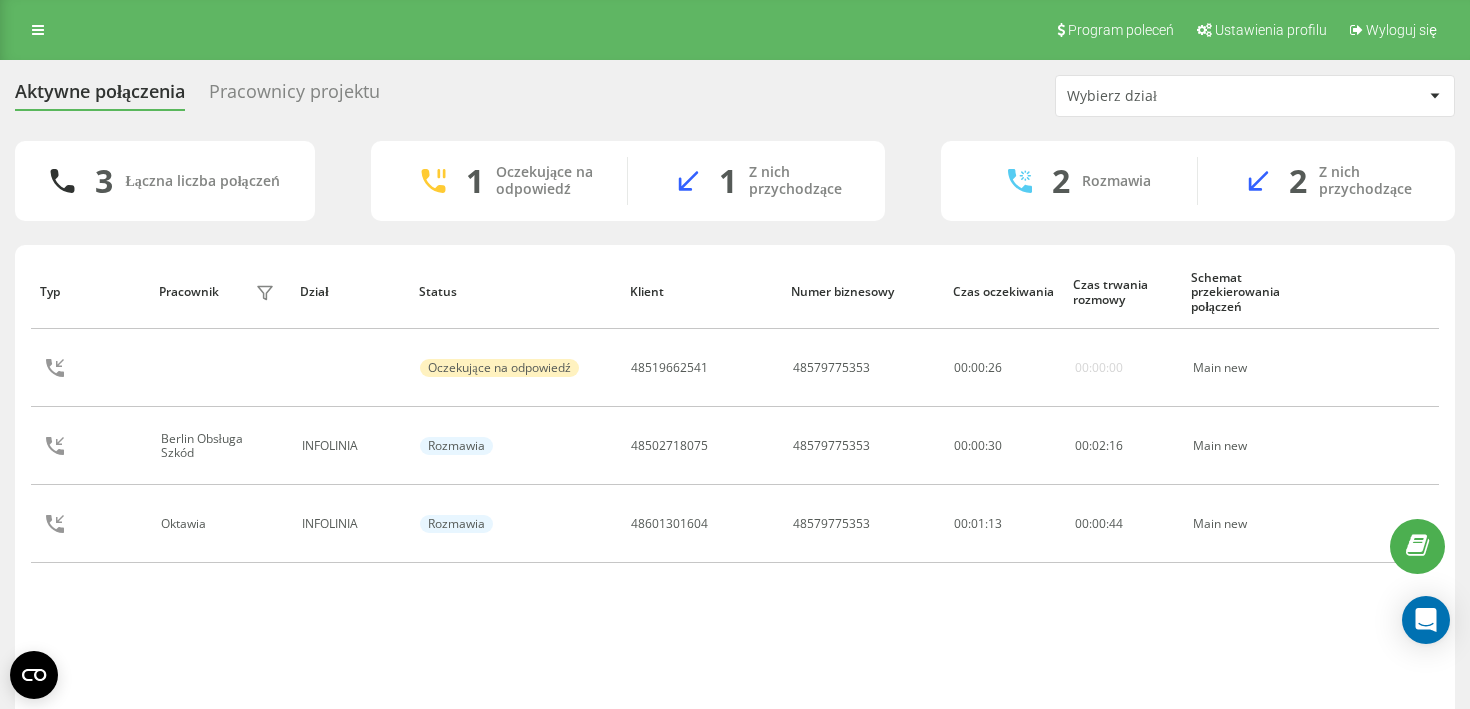 scroll, scrollTop: 0, scrollLeft: 0, axis: both 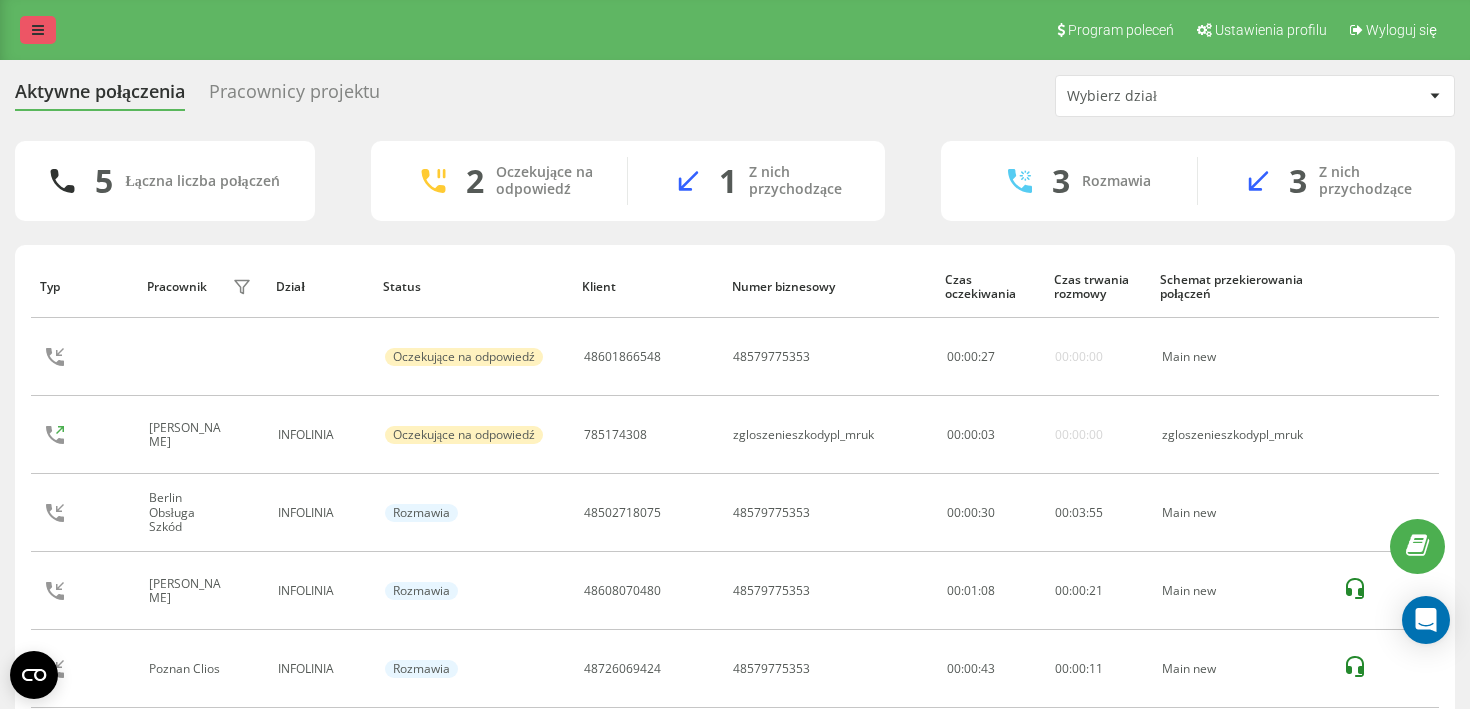 click at bounding box center (38, 30) 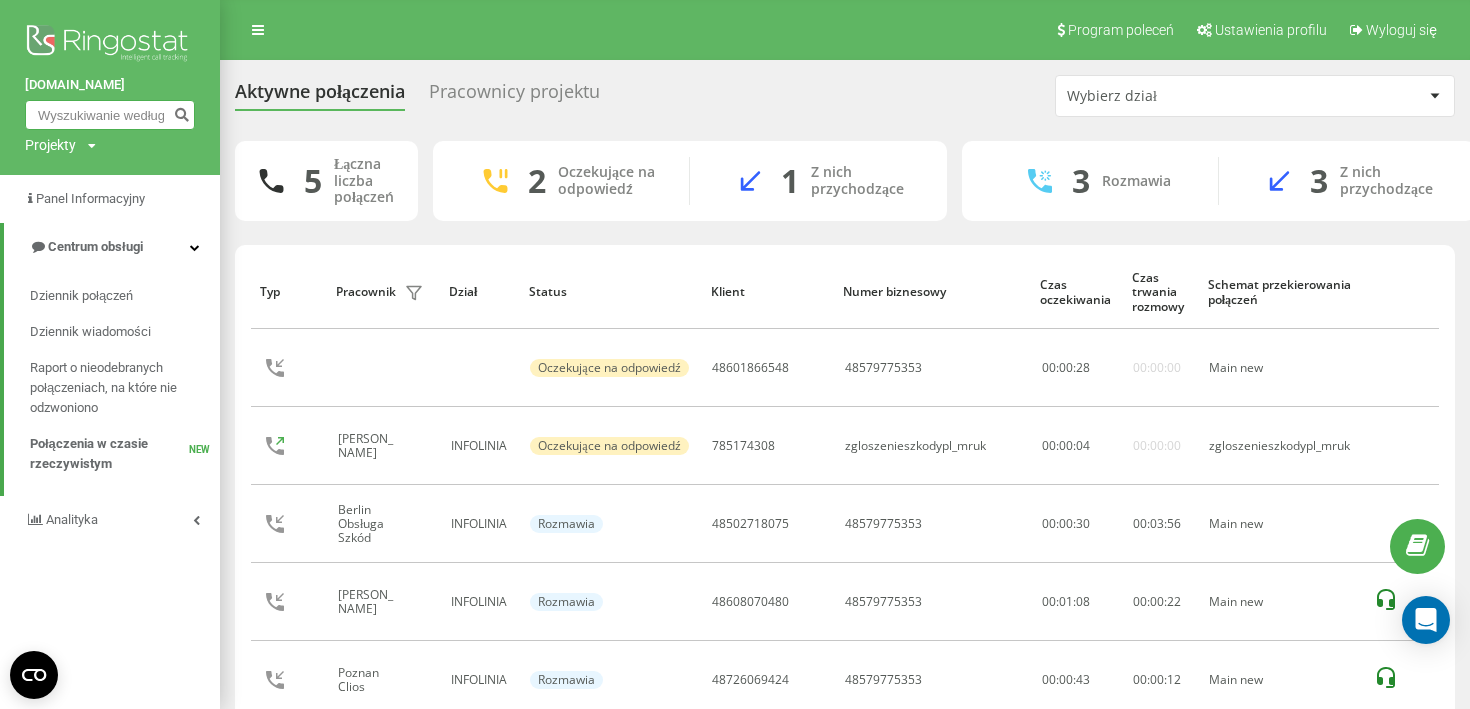 click at bounding box center [110, 115] 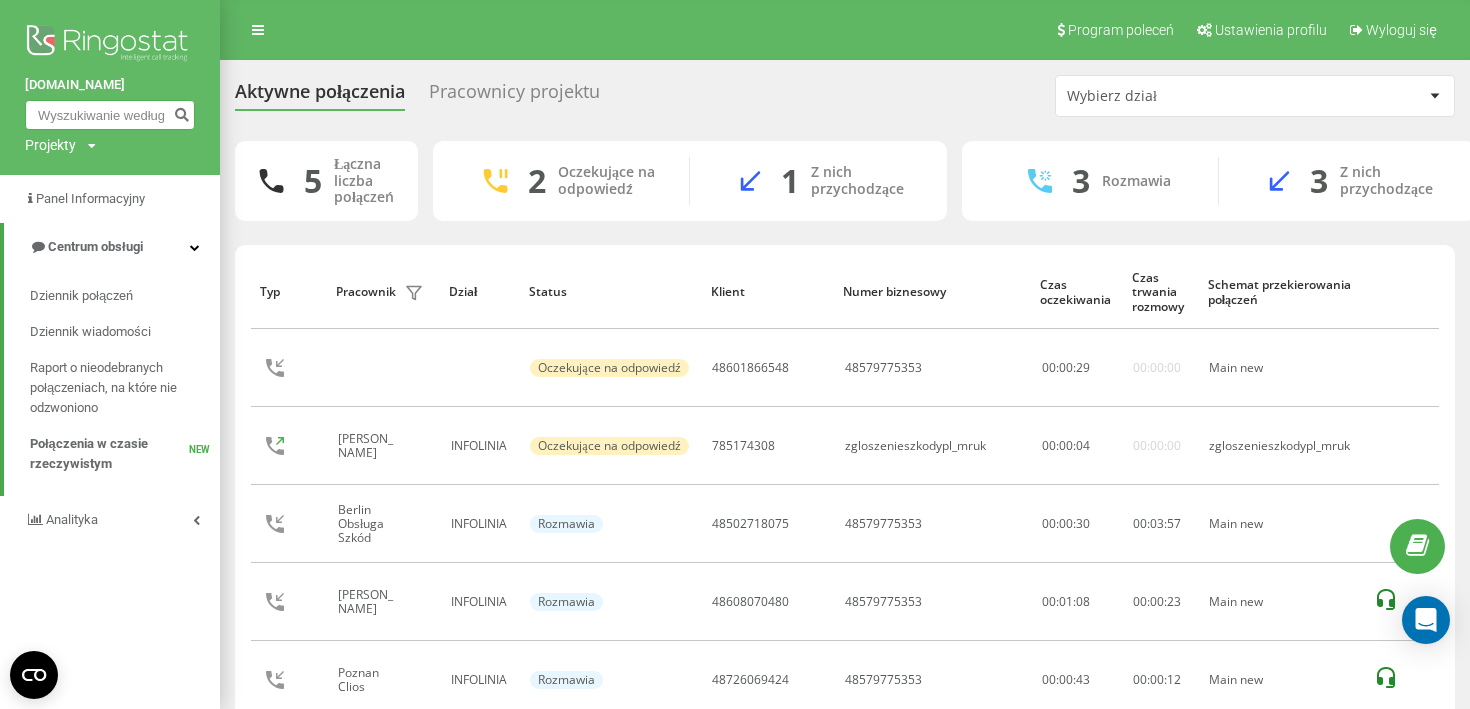 paste on "48726069424" 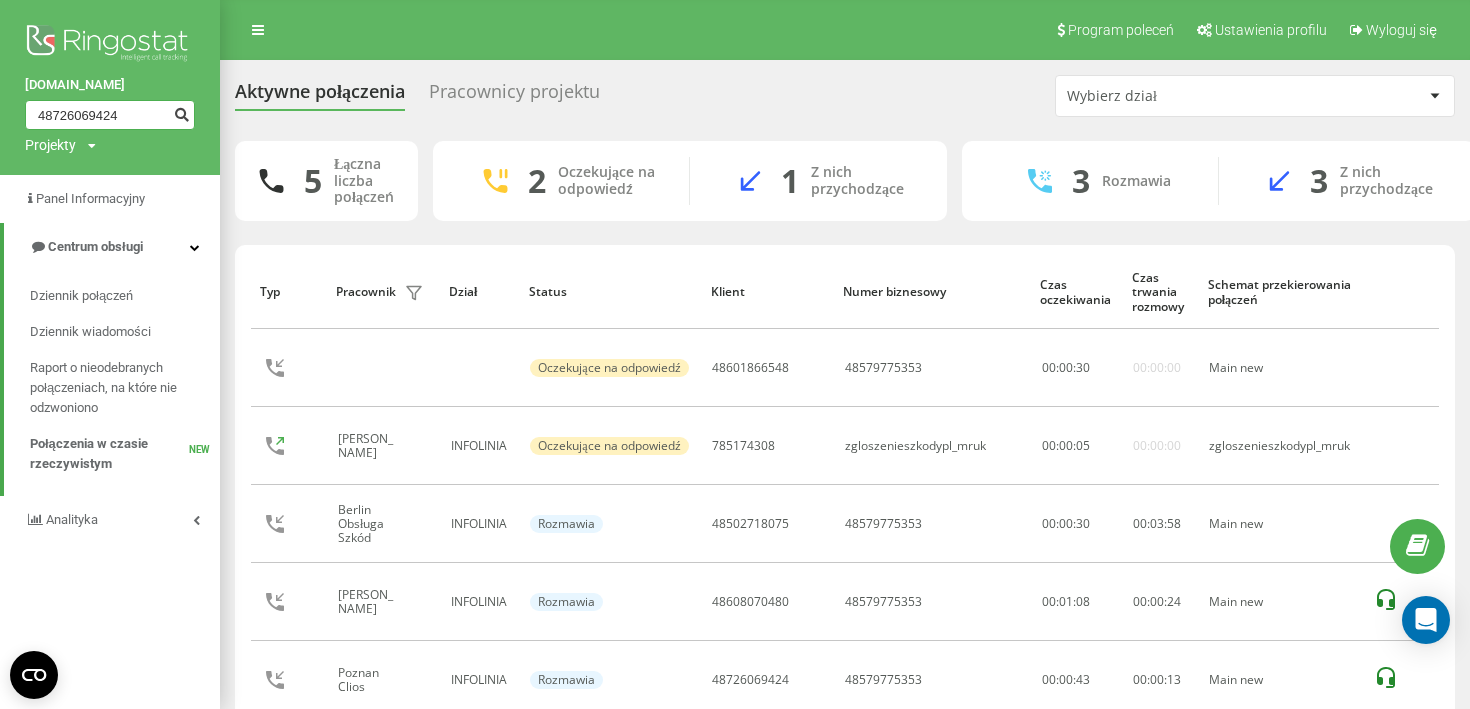 type on "48726069424" 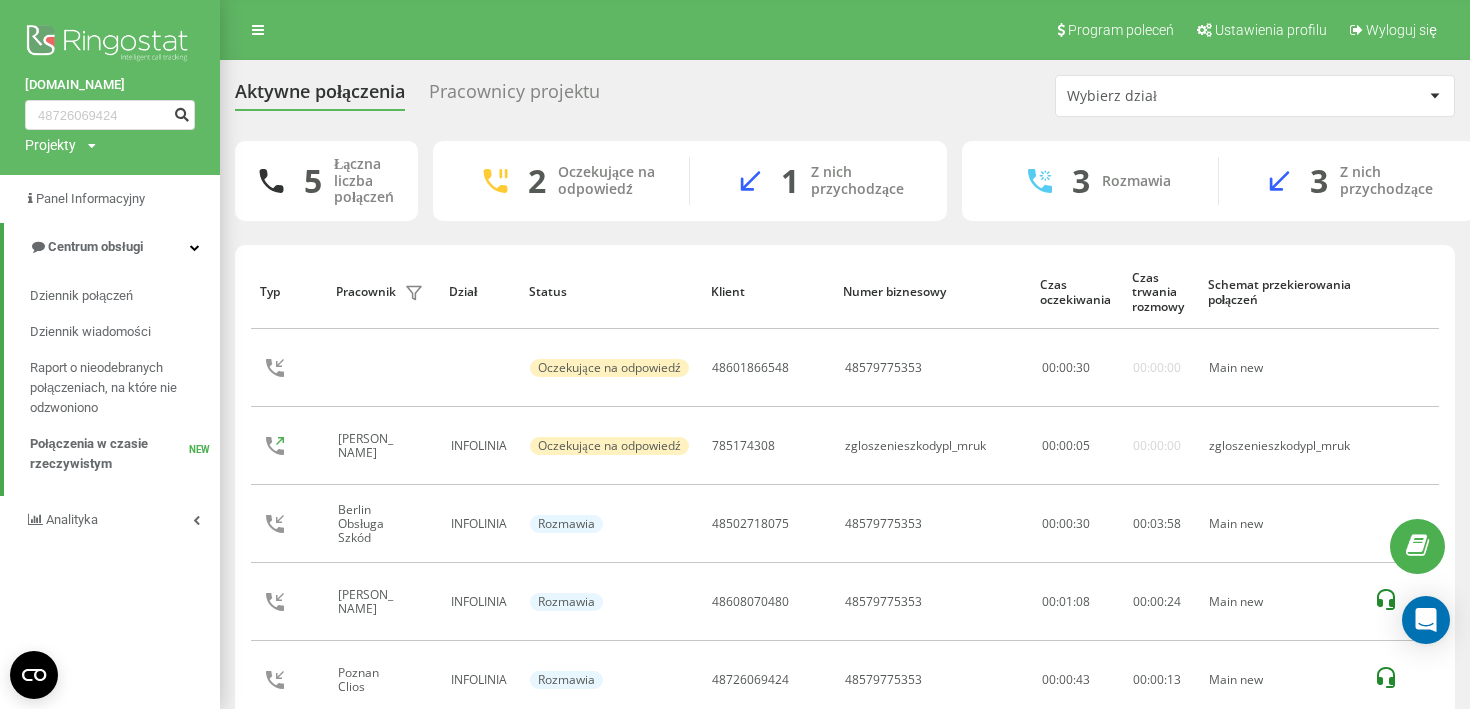 click at bounding box center (181, 112) 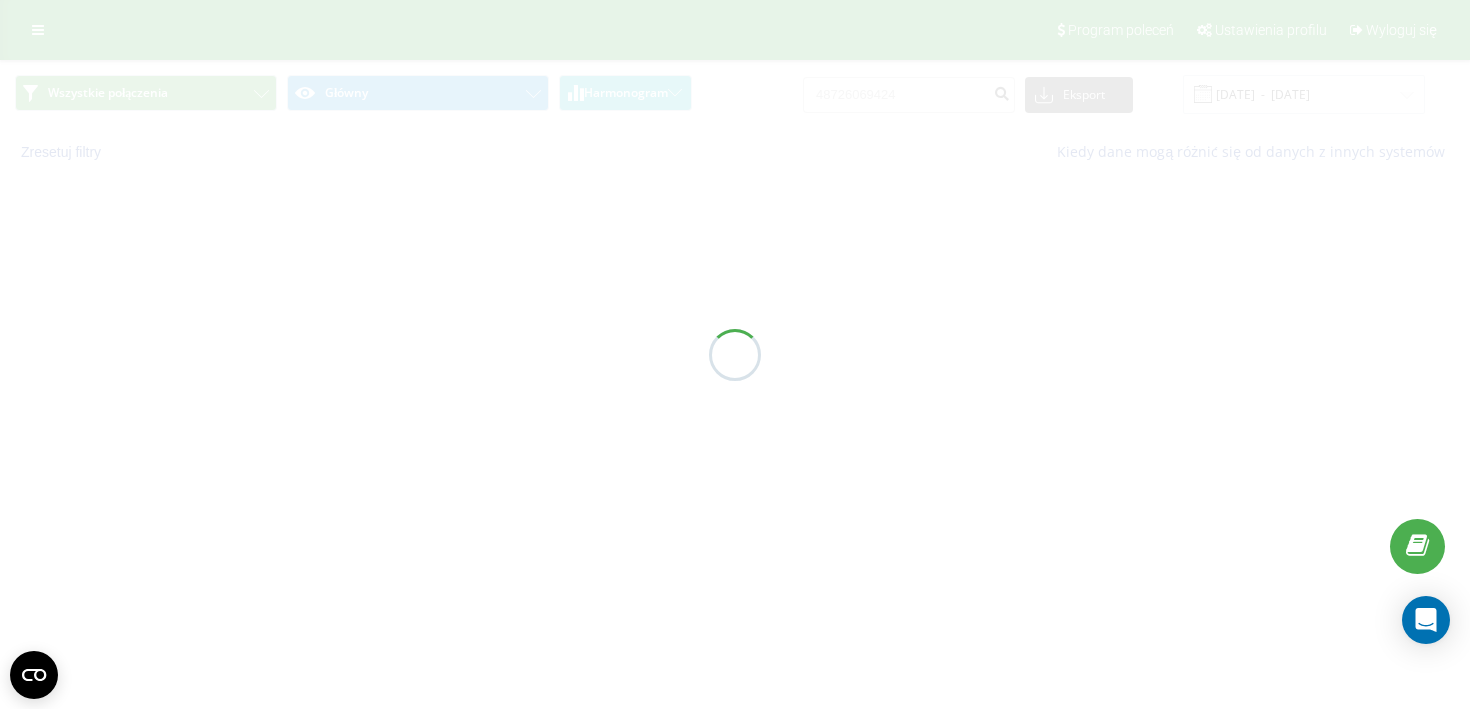 scroll, scrollTop: 0, scrollLeft: 0, axis: both 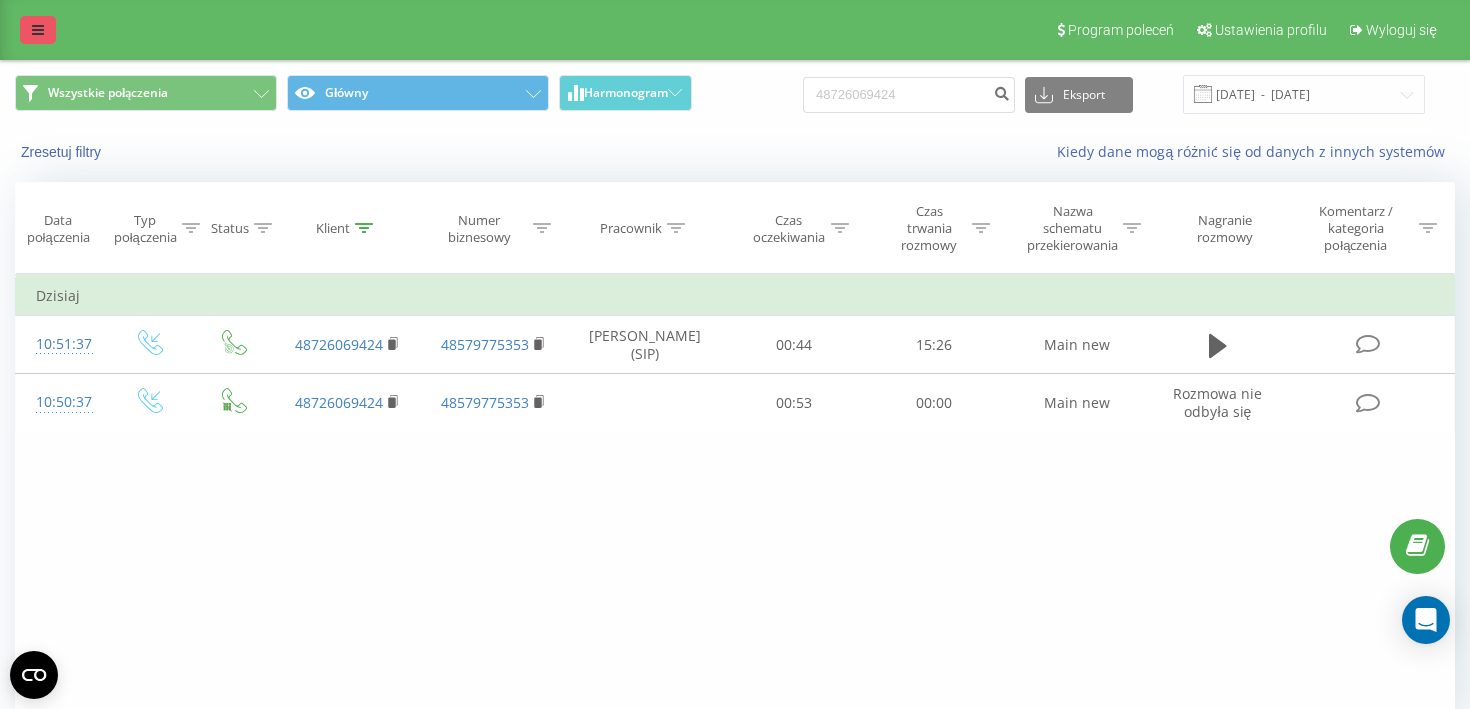 click at bounding box center [38, 30] 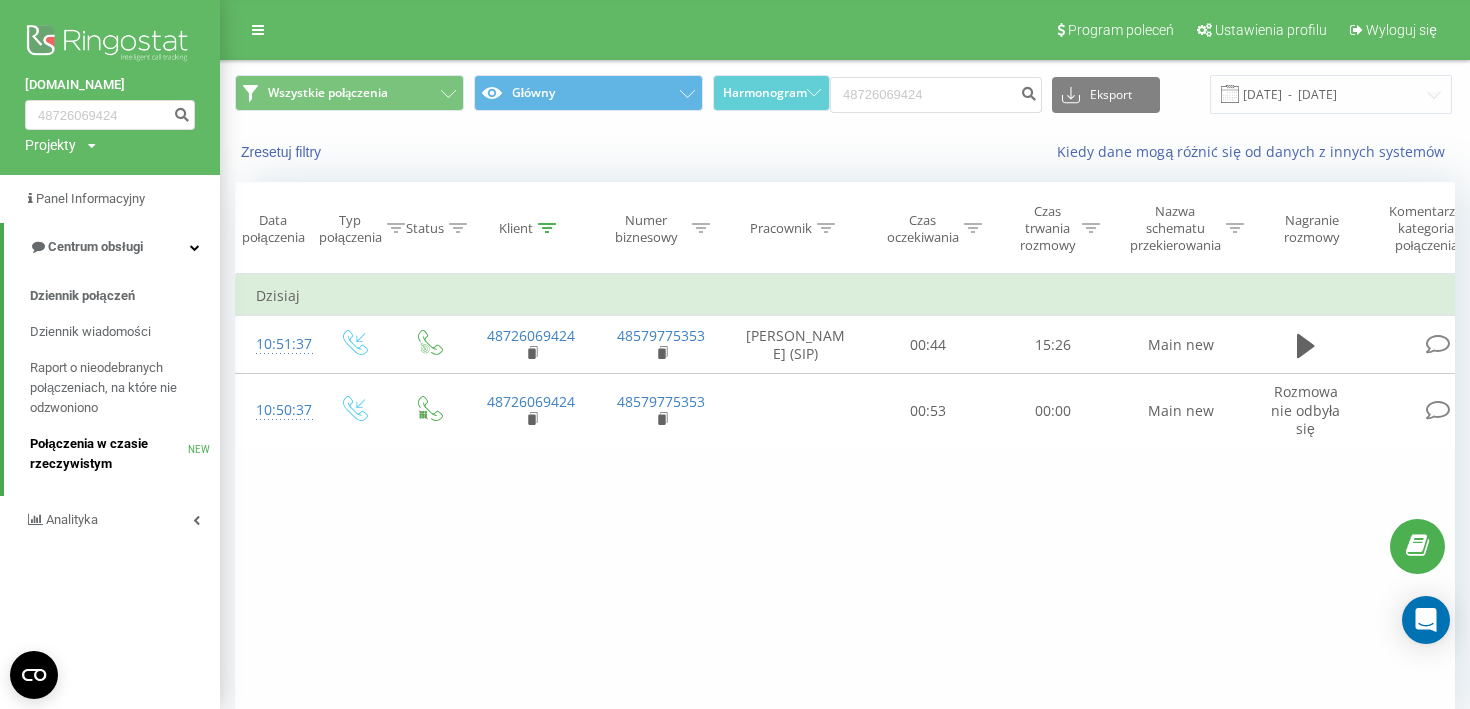 click on "Połączenia w czasie rzeczywistym" at bounding box center [109, 454] 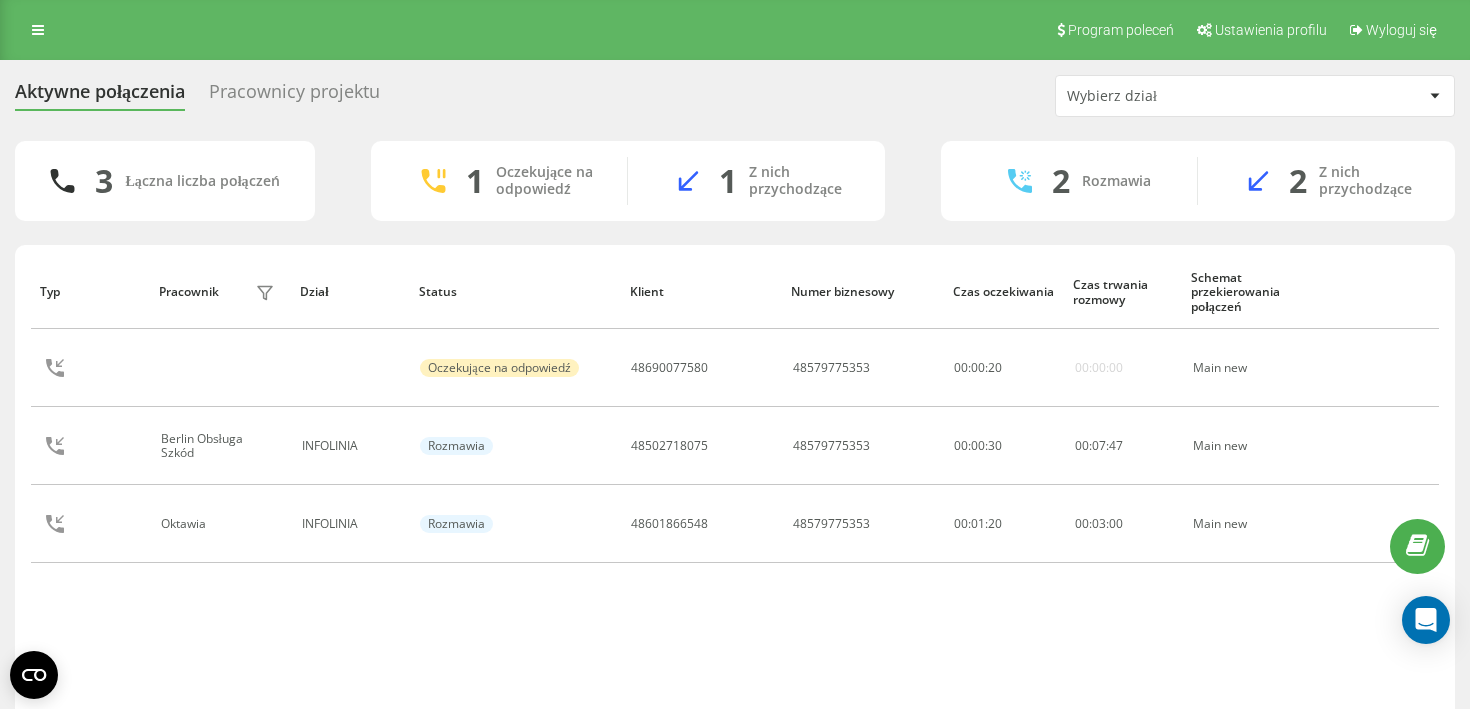 scroll, scrollTop: 0, scrollLeft: 0, axis: both 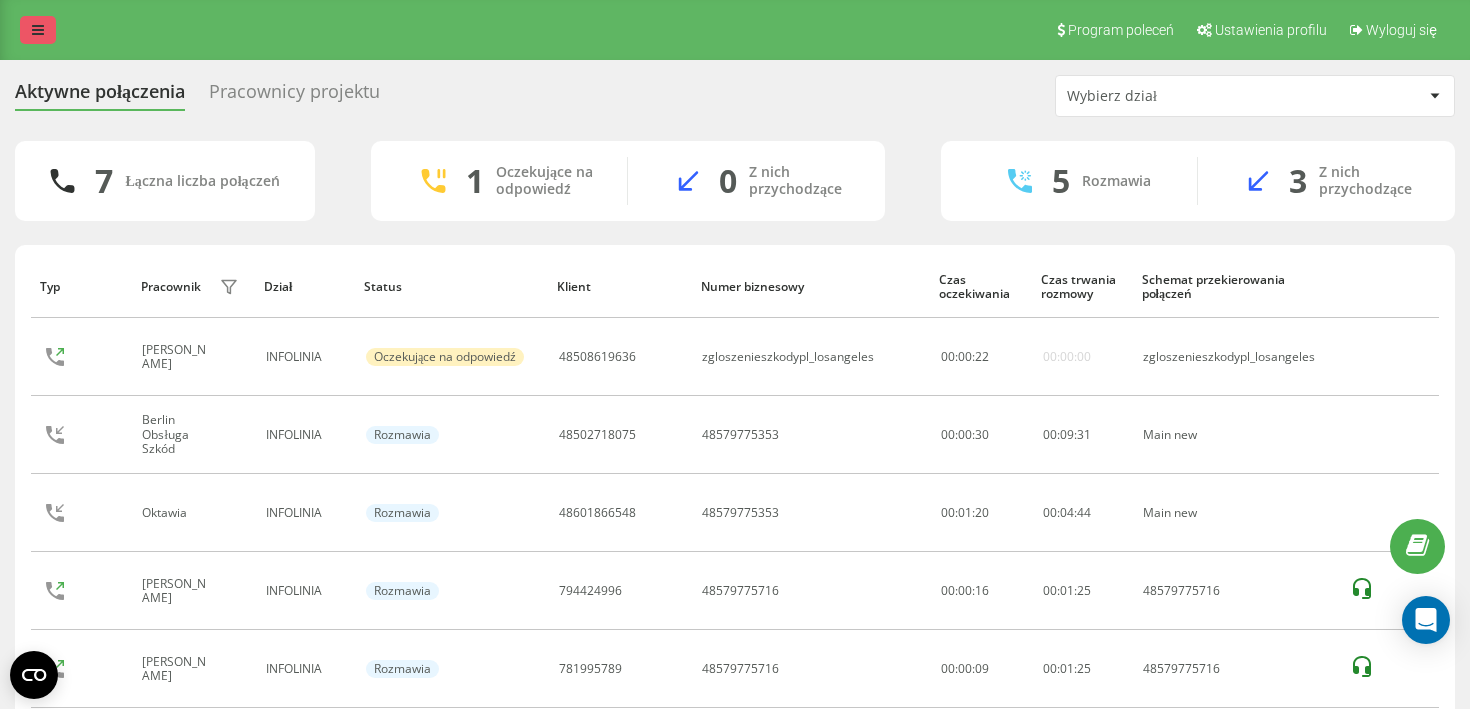 click at bounding box center [38, 30] 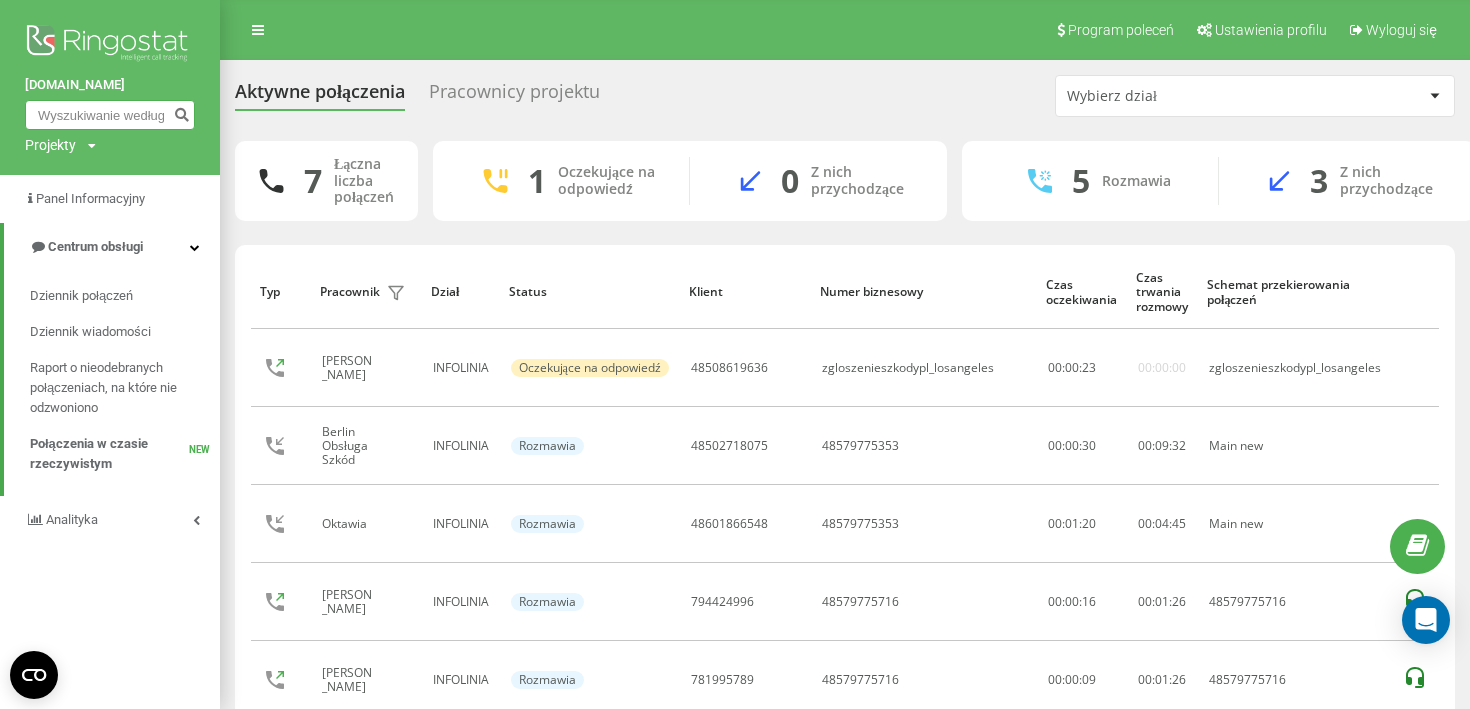 click at bounding box center (110, 115) 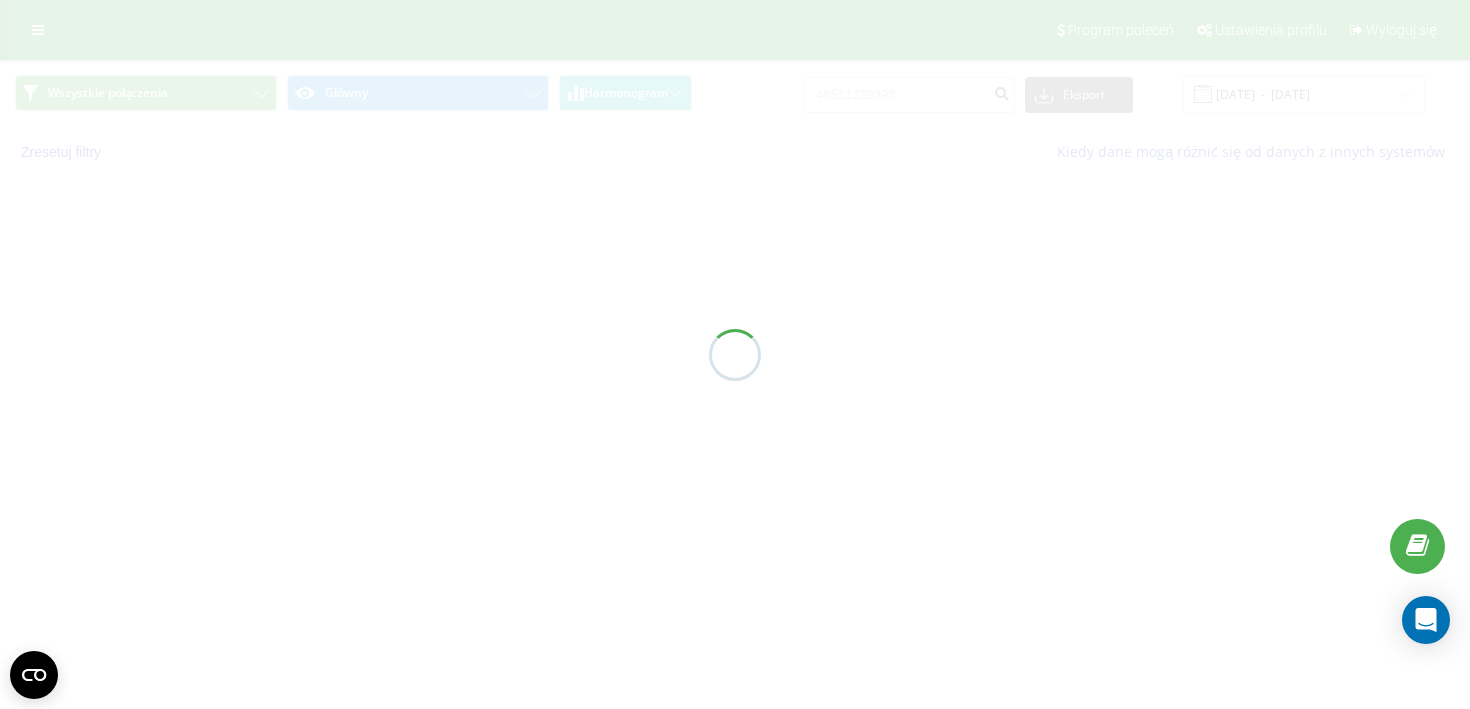 scroll, scrollTop: 0, scrollLeft: 0, axis: both 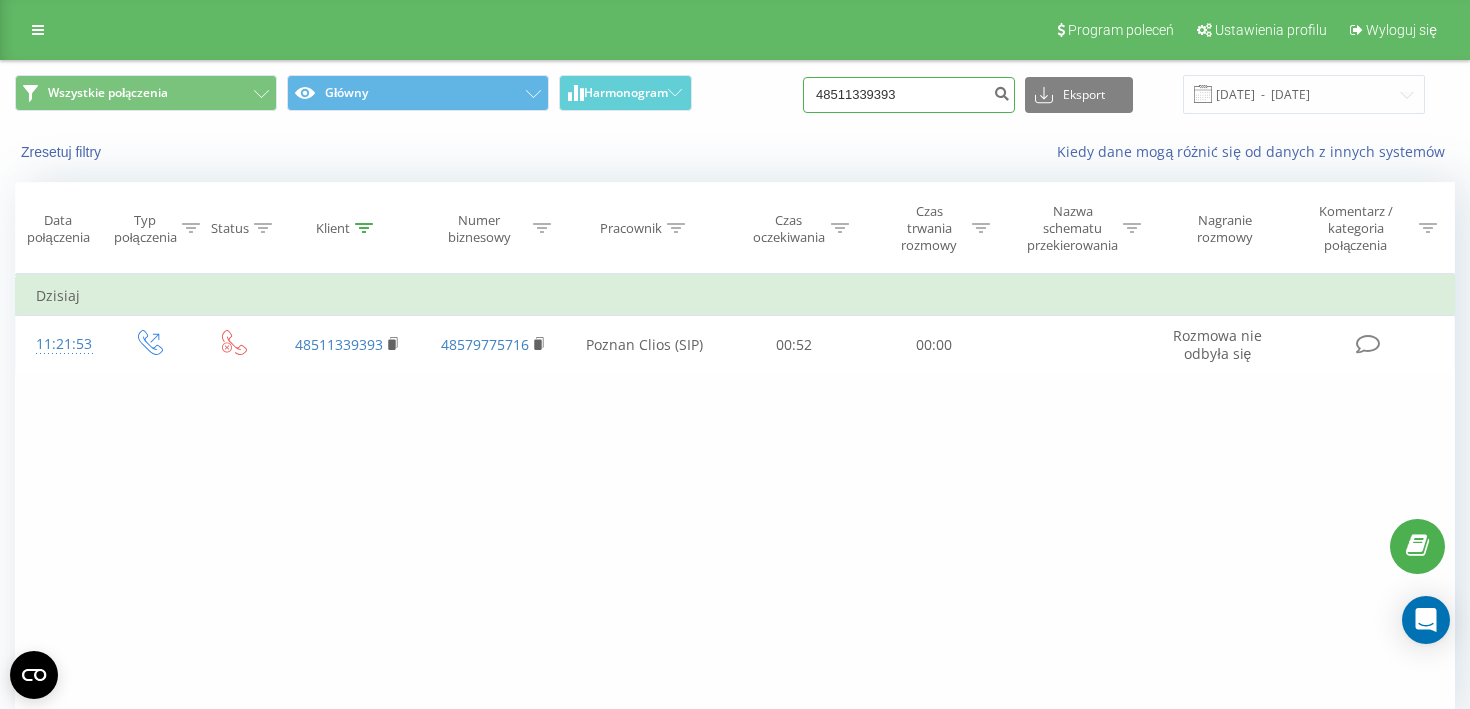 click on "48511339393" at bounding box center (909, 95) 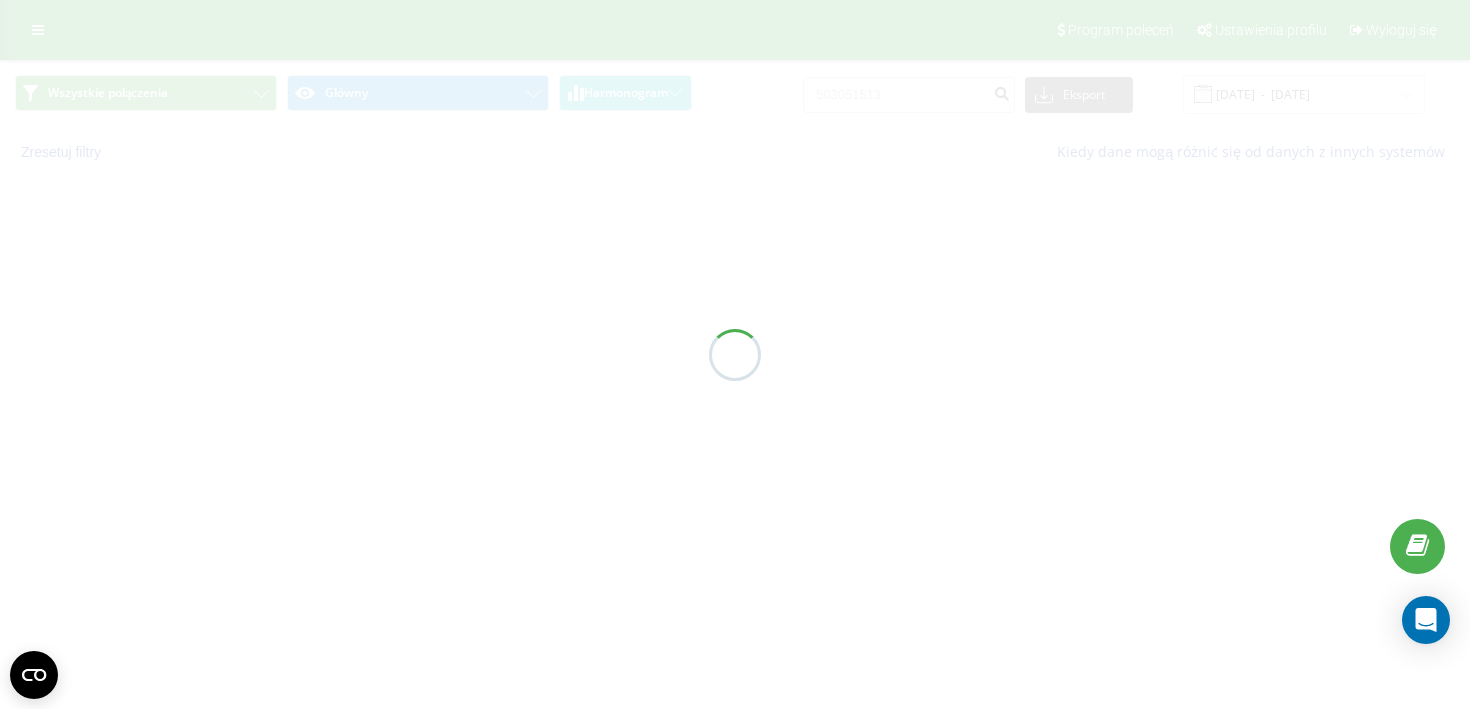 scroll, scrollTop: 0, scrollLeft: 0, axis: both 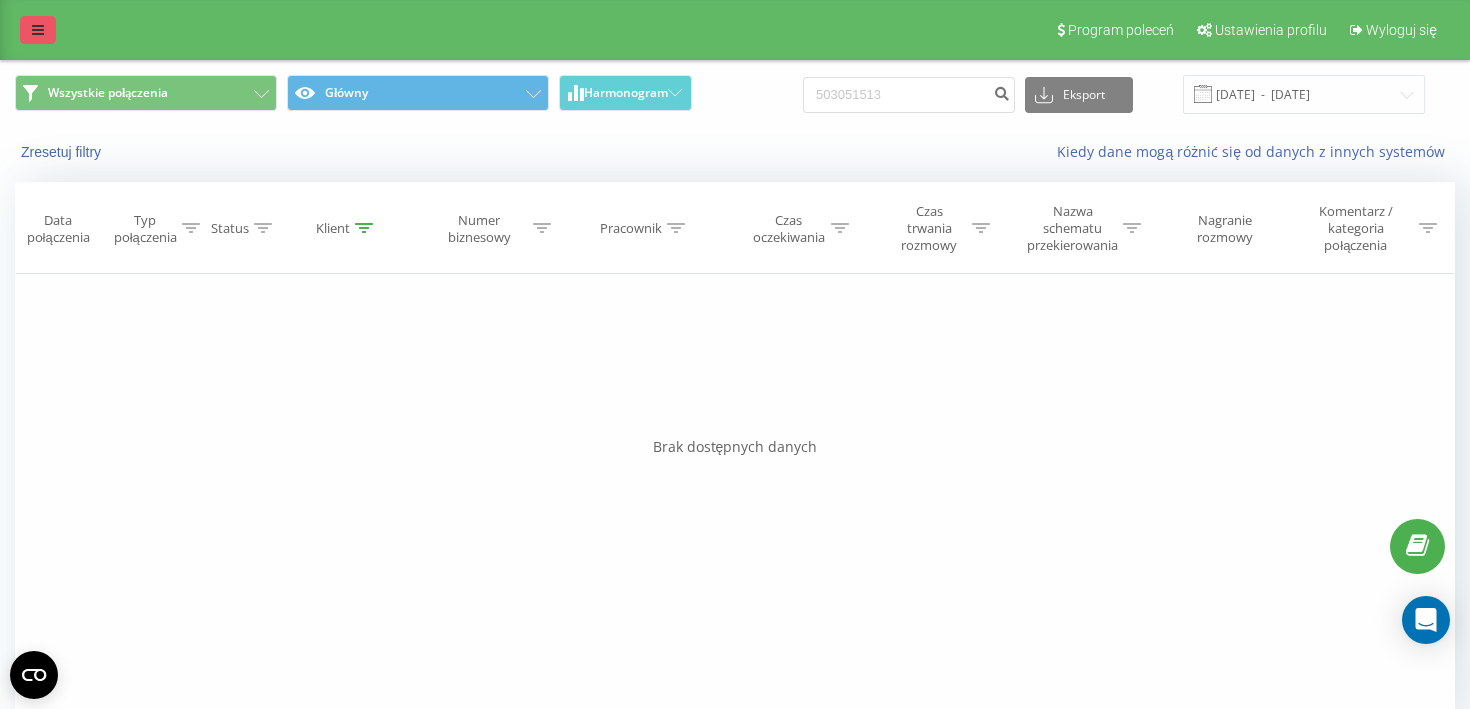 click at bounding box center (38, 30) 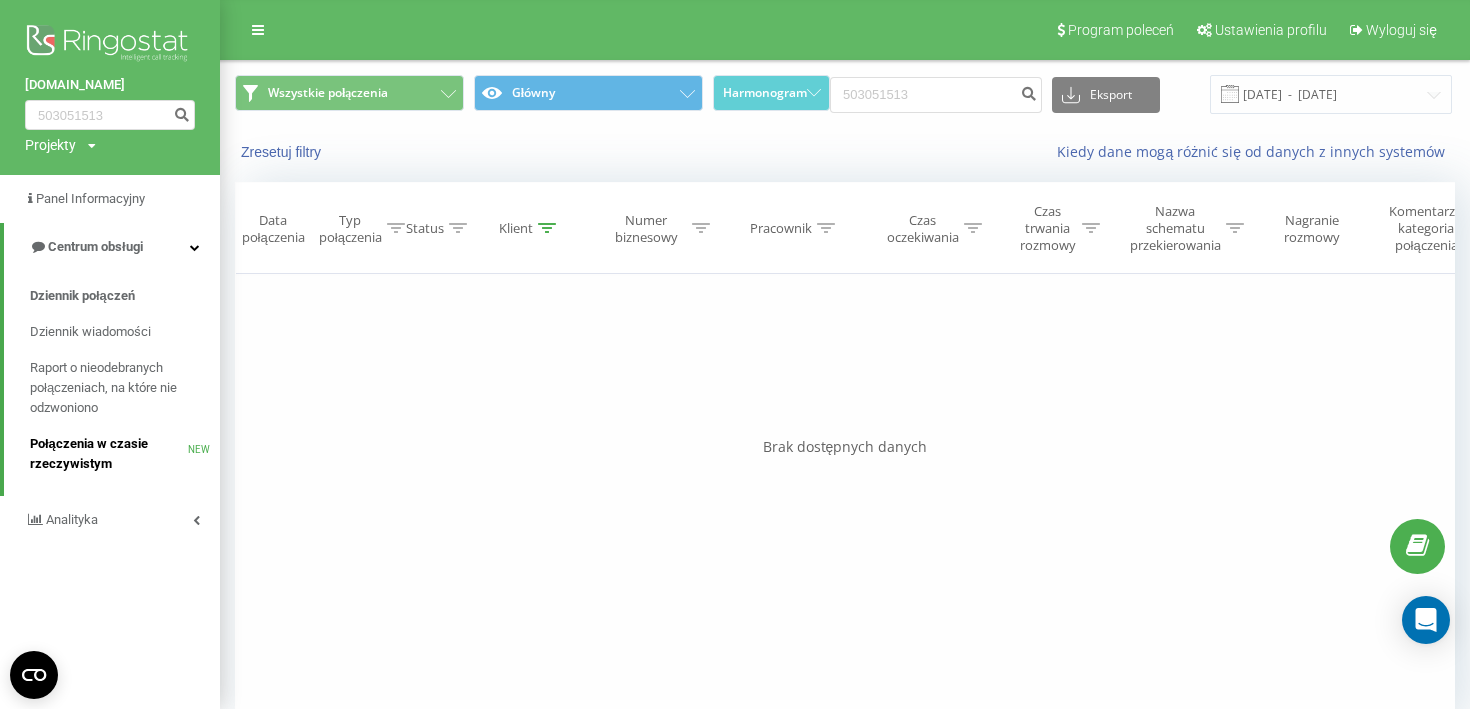 click on "Połączenia w czasie rzeczywistym" at bounding box center [109, 454] 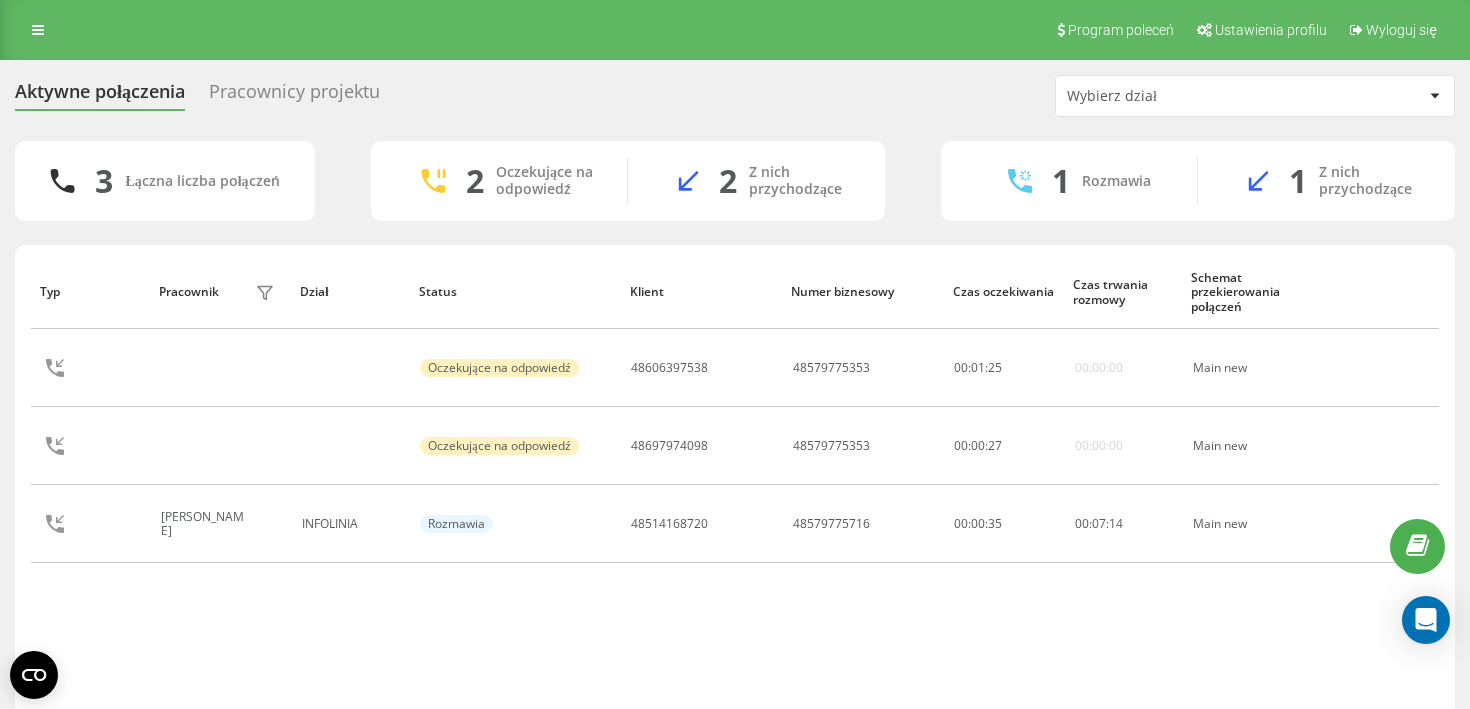 scroll, scrollTop: 0, scrollLeft: 0, axis: both 